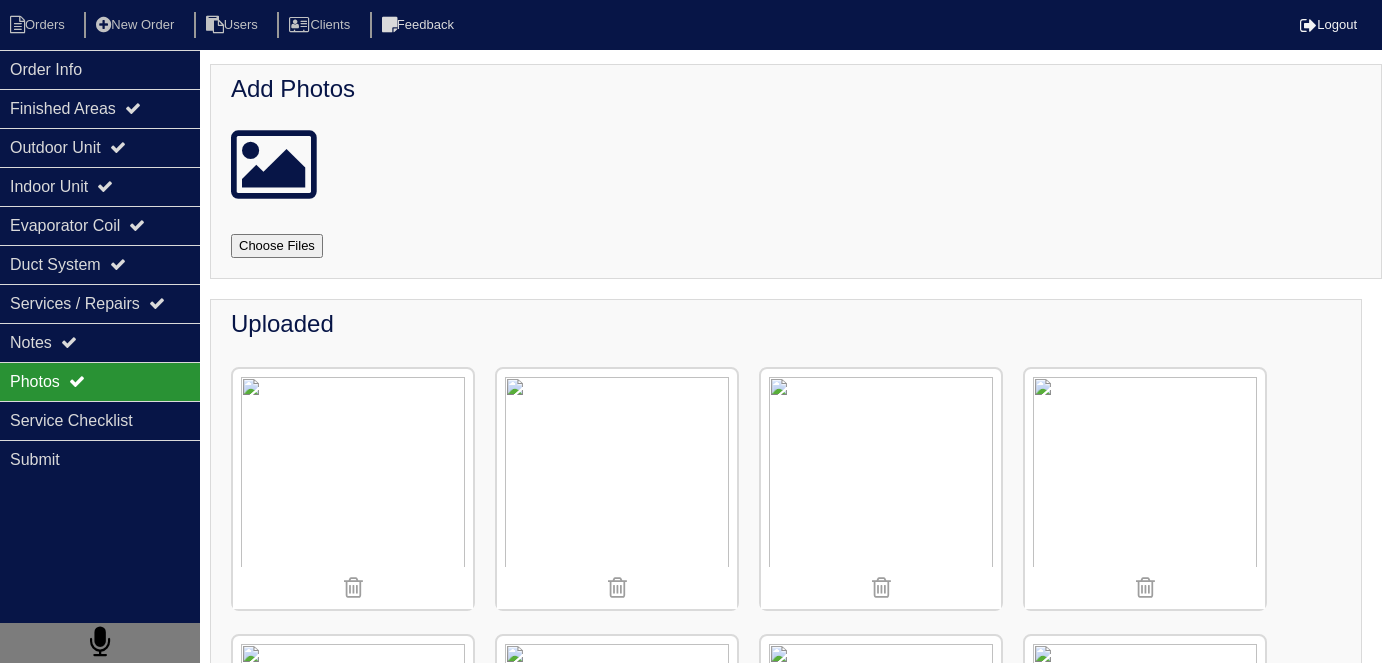 scroll, scrollTop: 362, scrollLeft: 0, axis: vertical 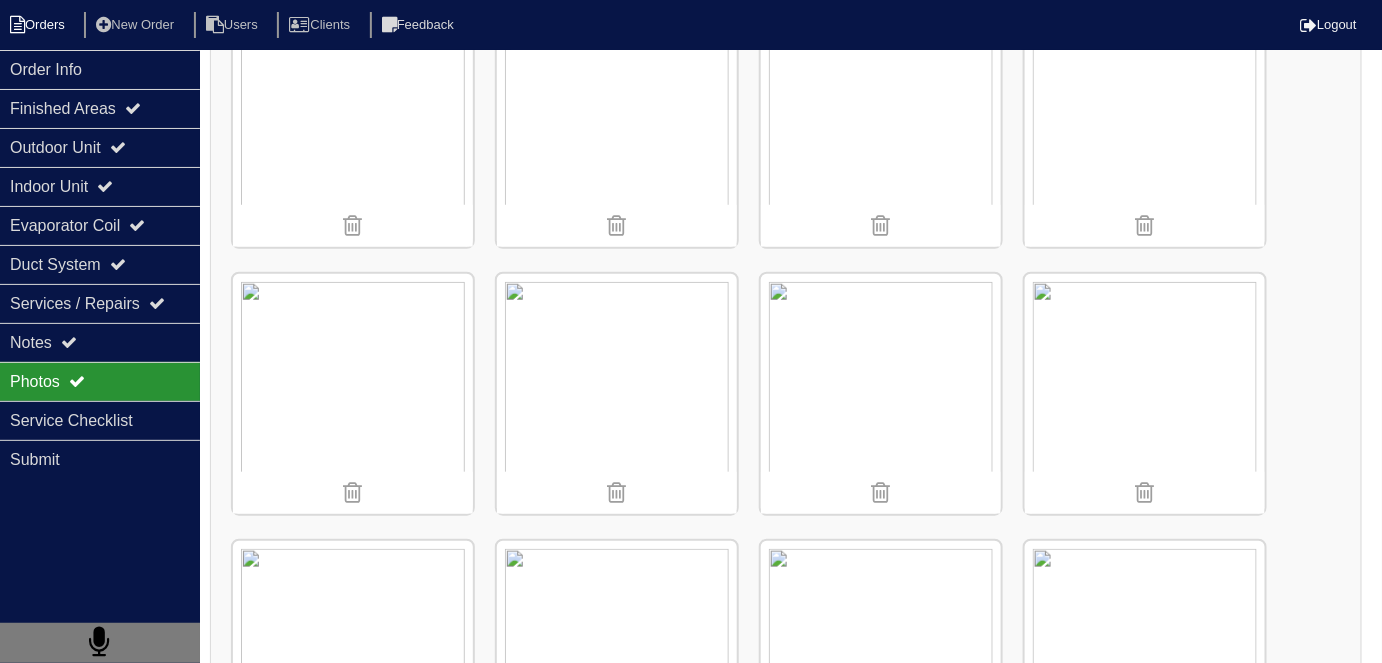 click on "Orders" at bounding box center (40, 25) 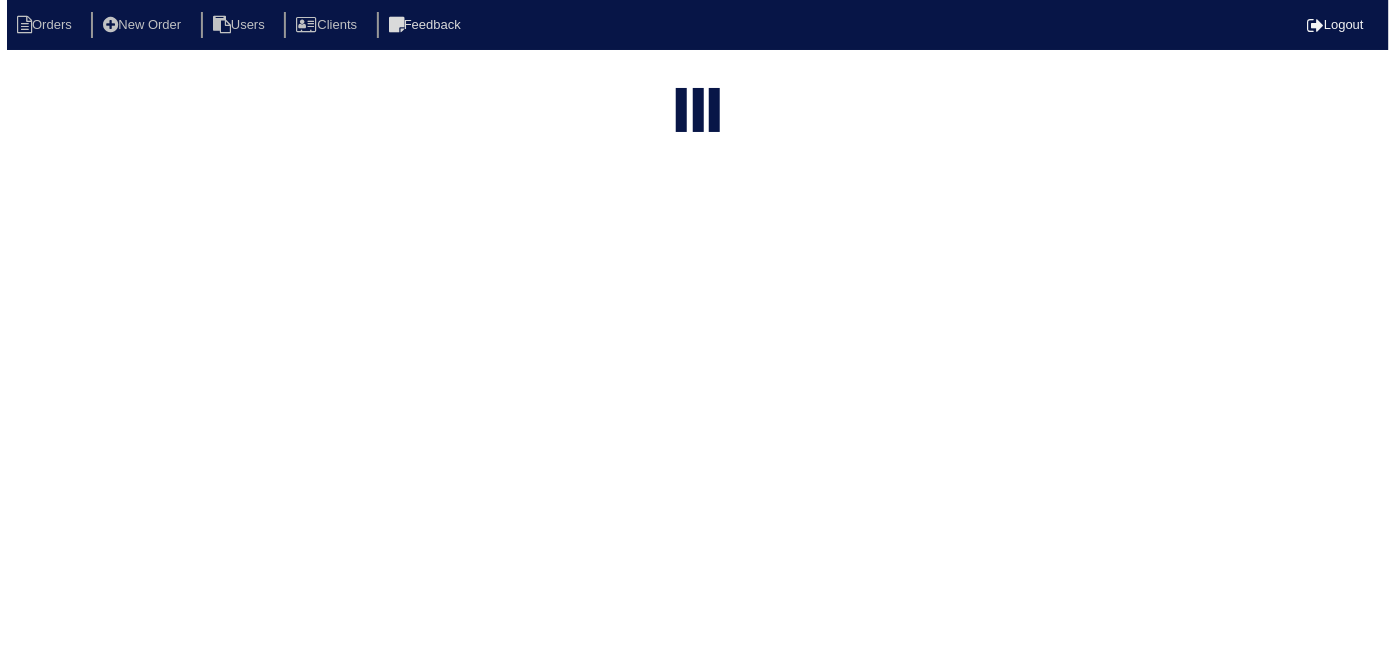 scroll, scrollTop: 0, scrollLeft: 0, axis: both 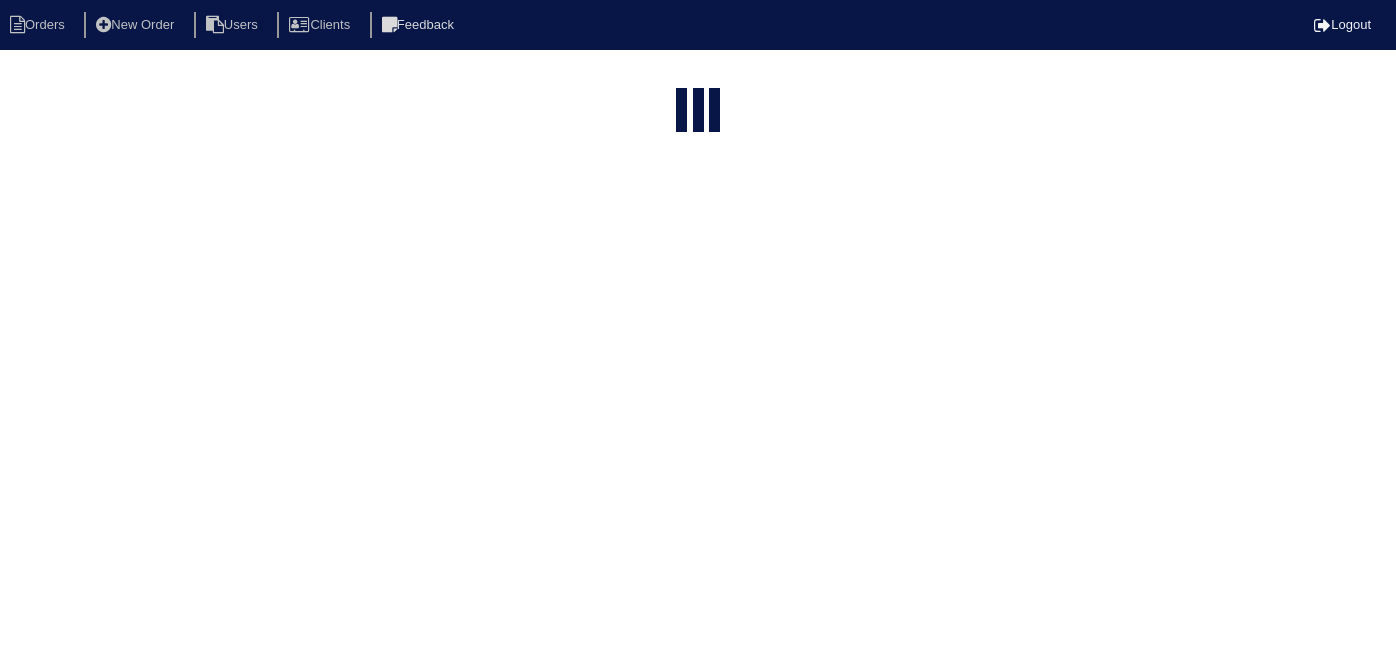 select on "15" 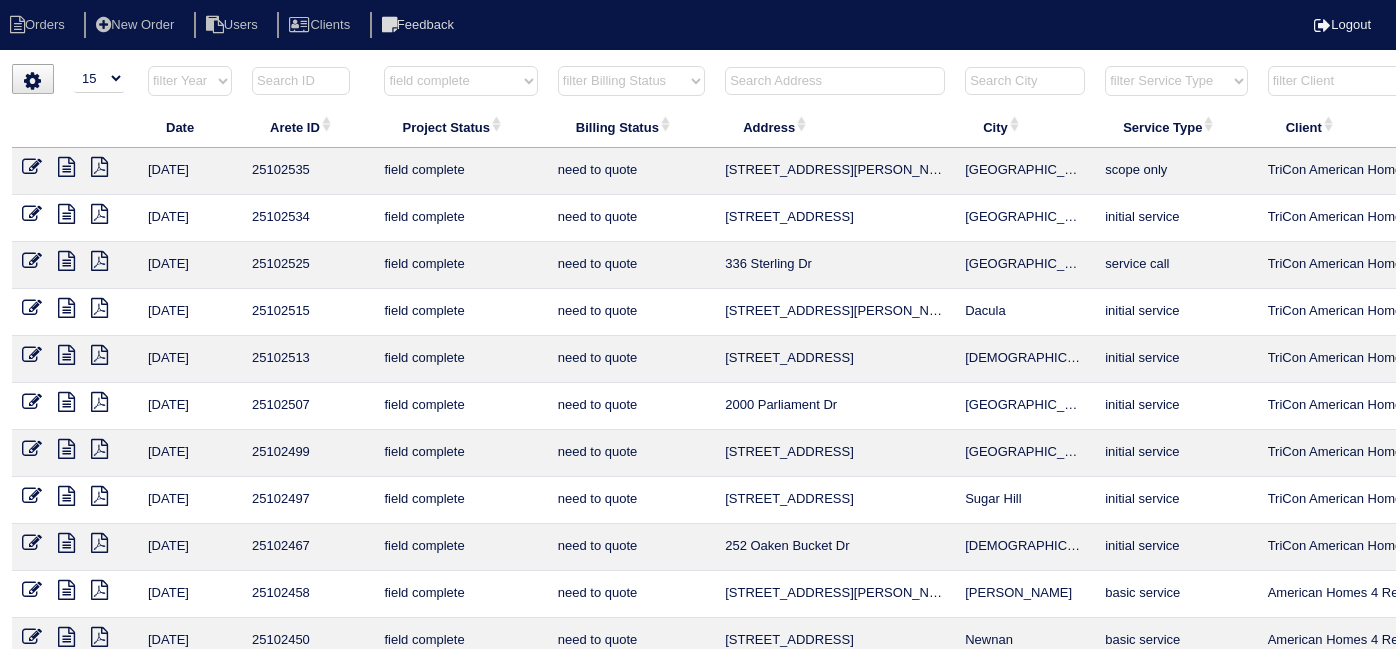 scroll, scrollTop: 0, scrollLeft: 0, axis: both 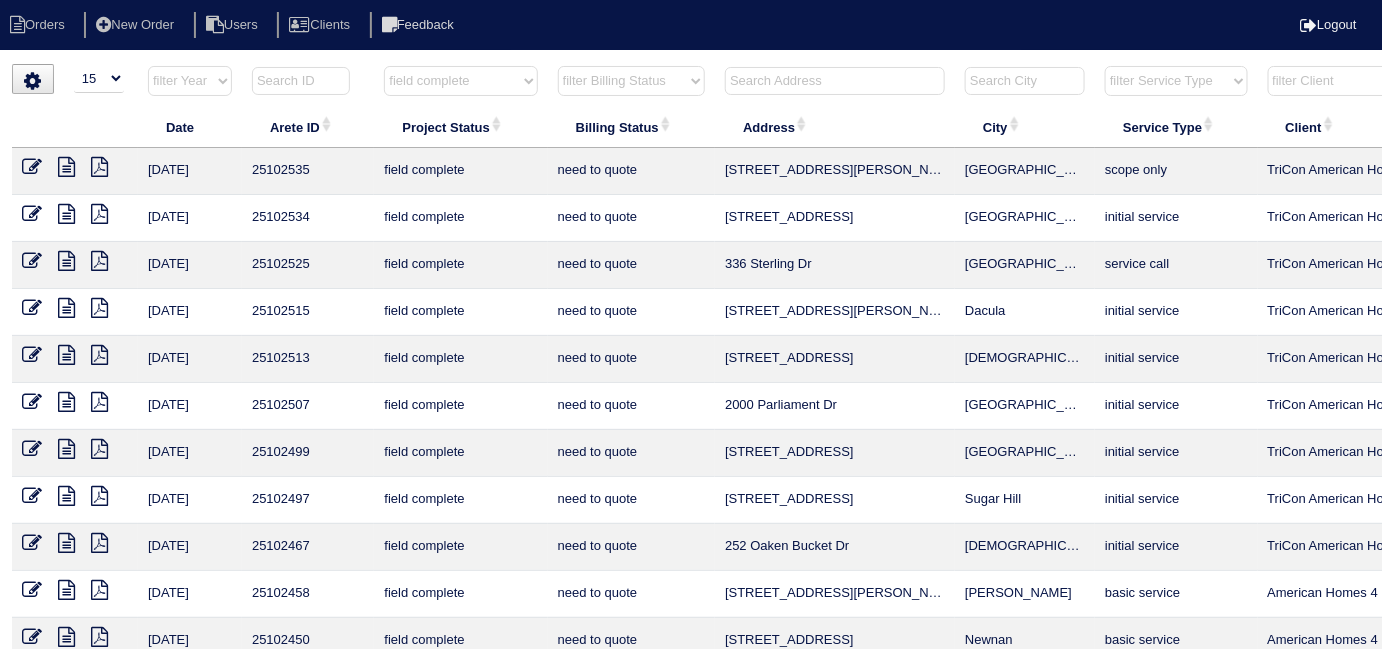 drag, startPoint x: 437, startPoint y: 69, endPoint x: 436, endPoint y: 92, distance: 23.021729 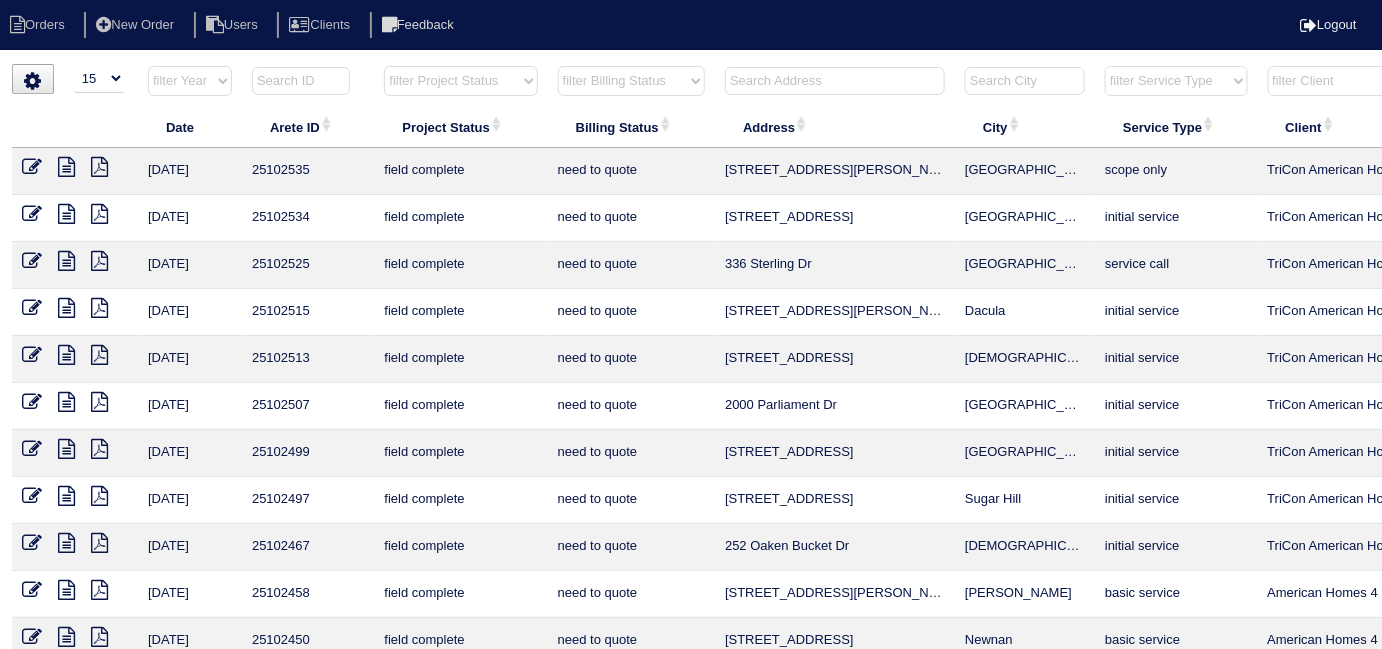 click on "filter Project Status -- Any Project Status -- new order assigned in progress field complete need to schedule admin review archived completed need to approve in quickbooks unknown repairs needed canceled manager review" at bounding box center [460, 81] 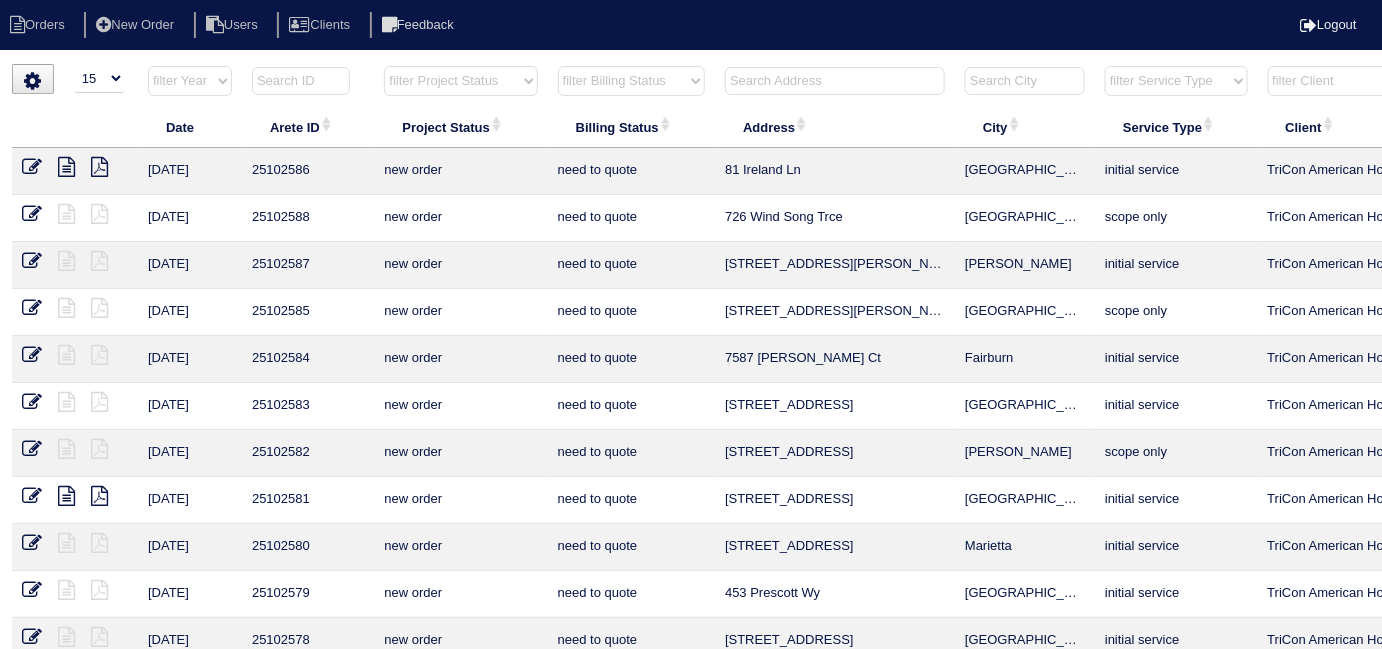 click on "filter Billing Status -- Any Billing Status --  need to quote  quoted  need to invoice  invoiced  paid  warranty  purchase order needed  unknown  in quickbooks" at bounding box center [631, 81] 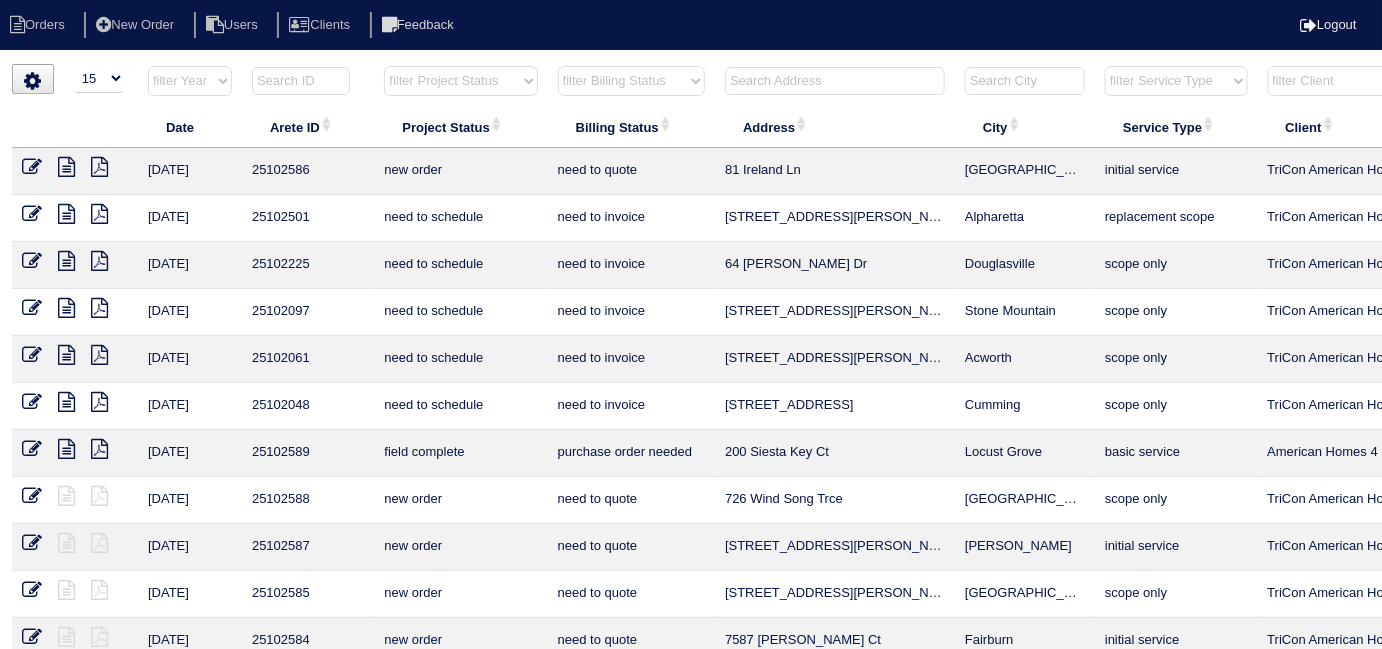 click at bounding box center (835, 81) 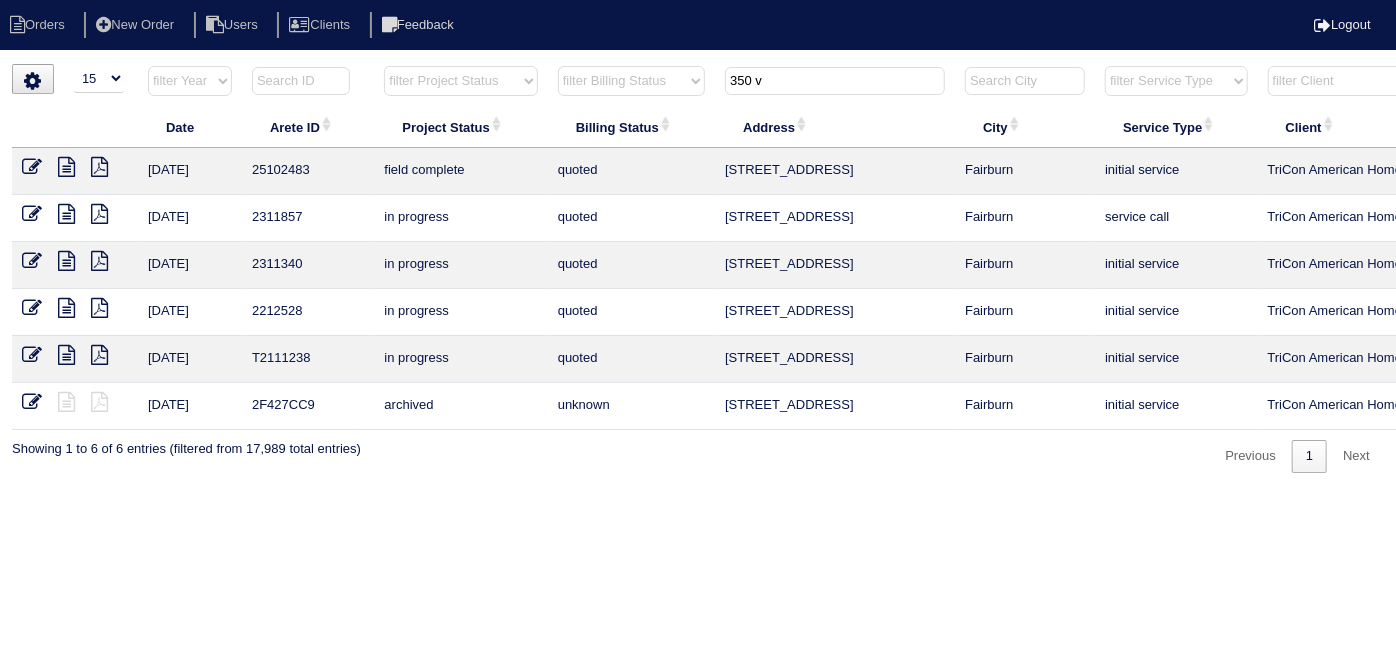 type on "350 v" 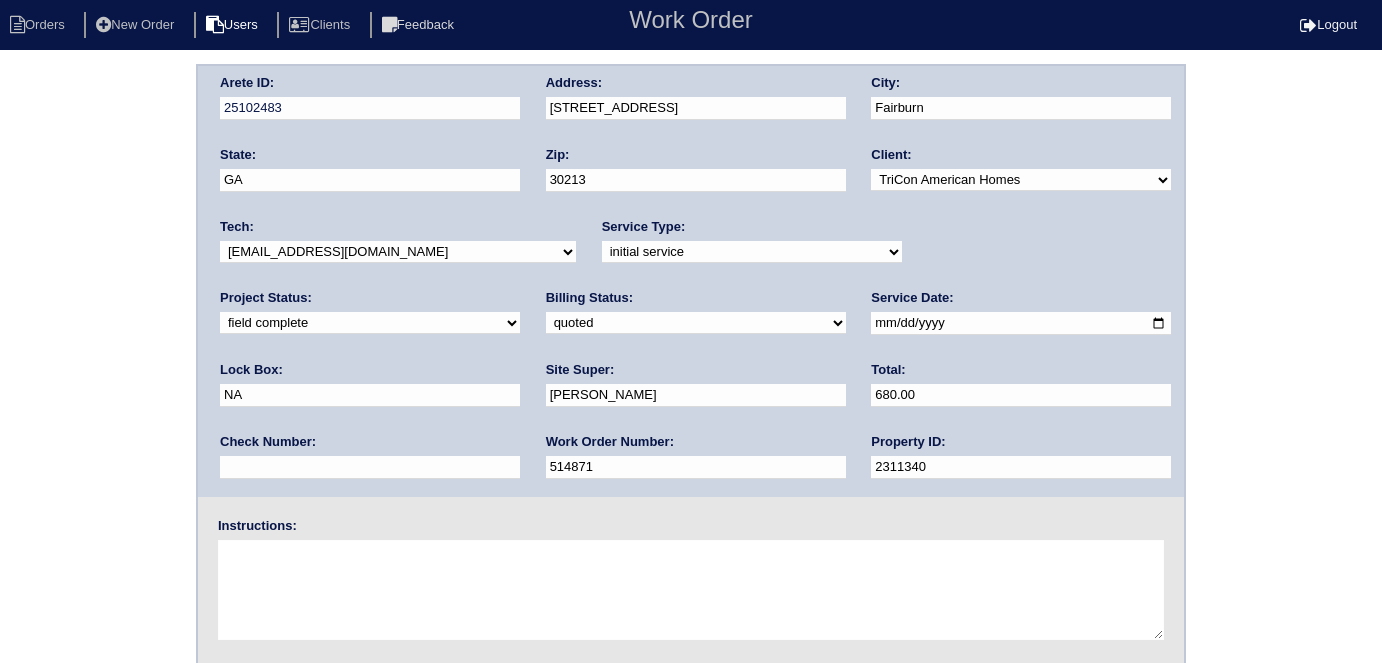 scroll, scrollTop: 0, scrollLeft: 0, axis: both 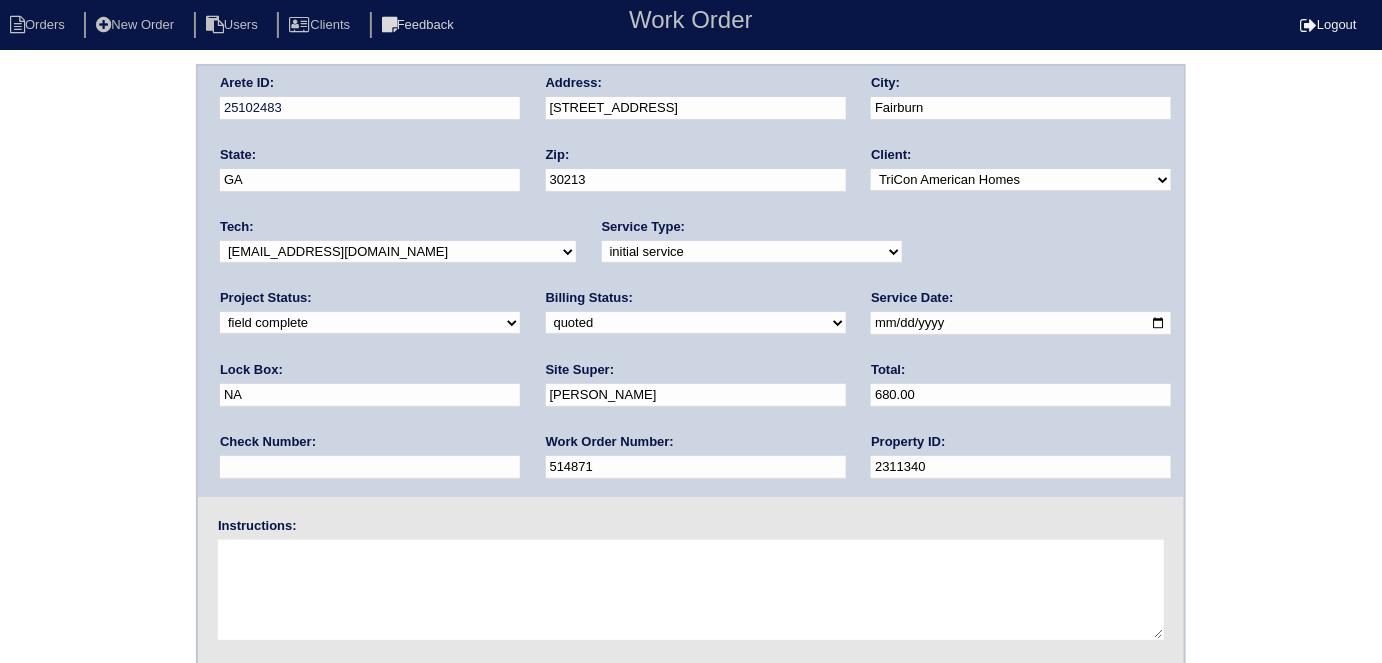 click on "need to quote
quoted
need to invoice
invoiced
paid
warranty
purchase order needed
unknown
in quickbooks" at bounding box center (696, 323) 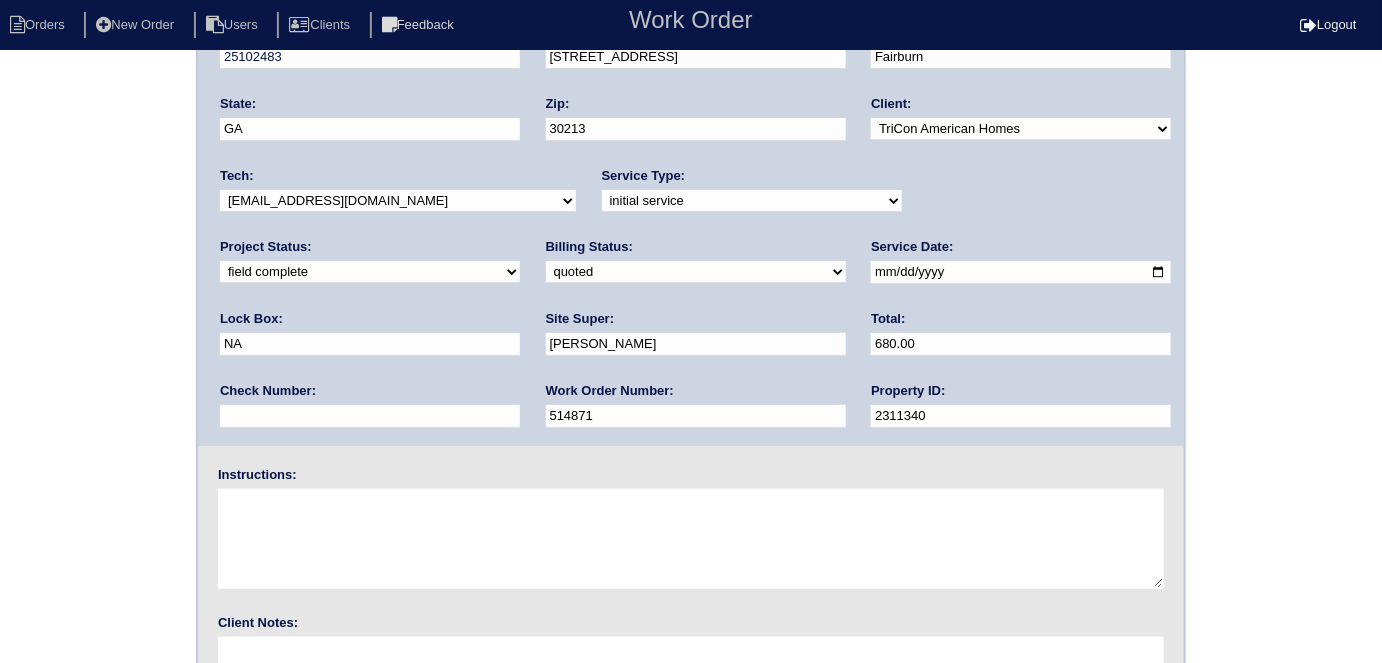scroll, scrollTop: 205, scrollLeft: 0, axis: vertical 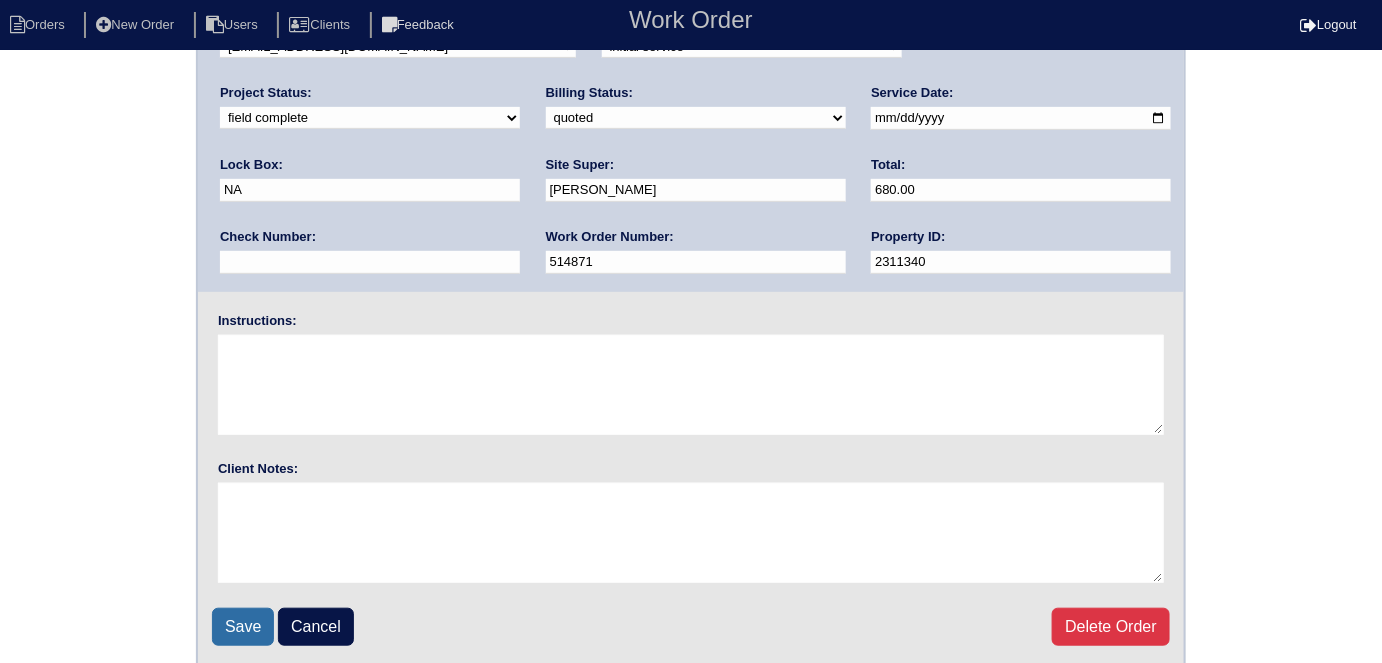 click on "Save" at bounding box center [243, 627] 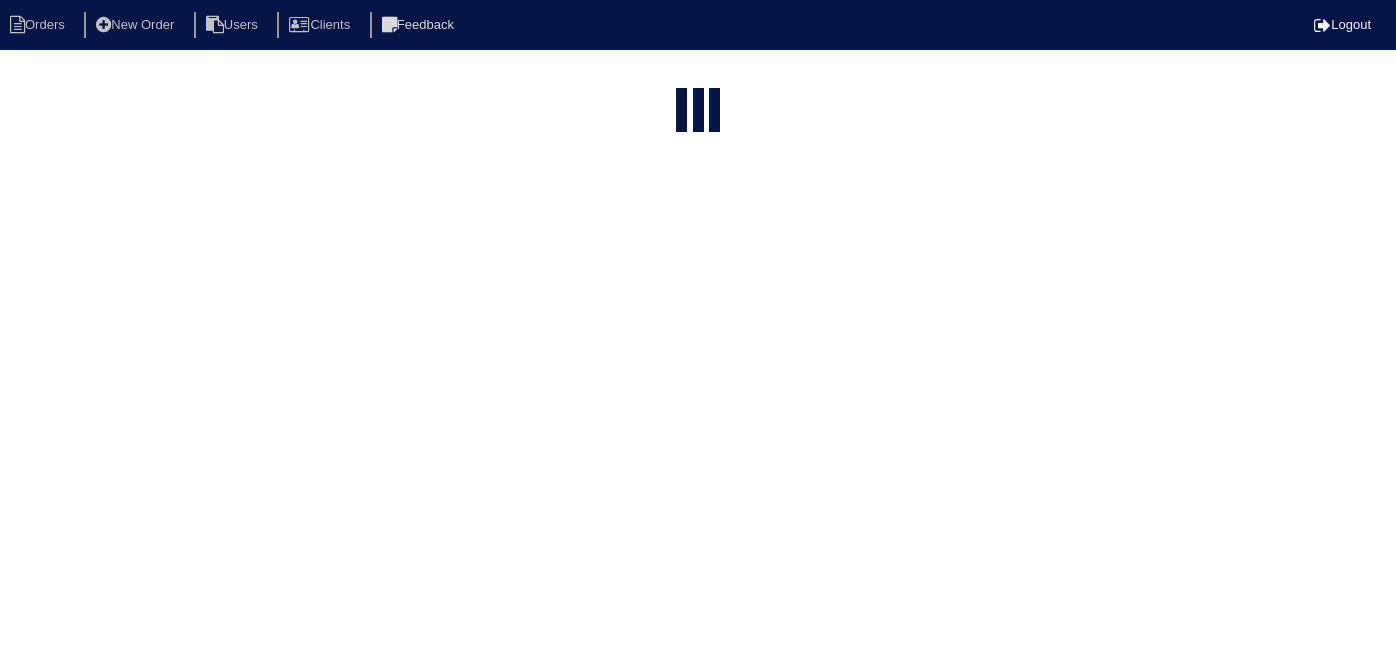 select on "15" 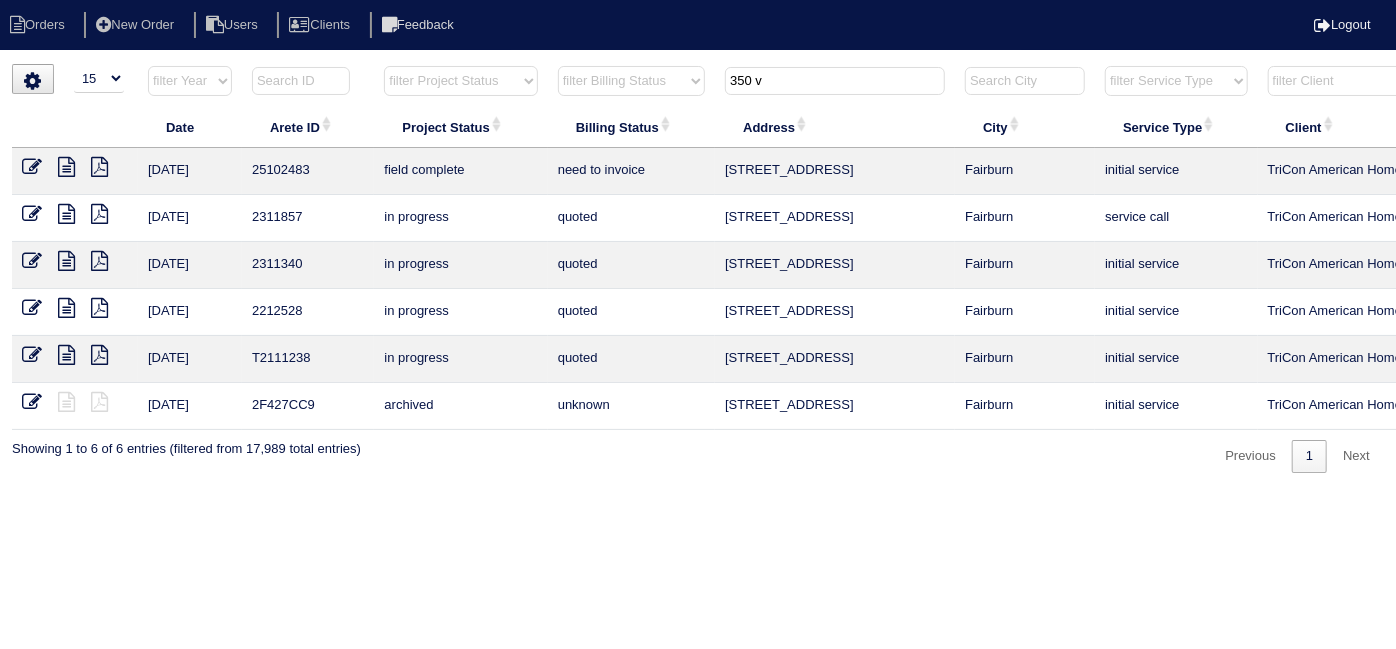 drag, startPoint x: 797, startPoint y: 84, endPoint x: 454, endPoint y: 0, distance: 353.13596 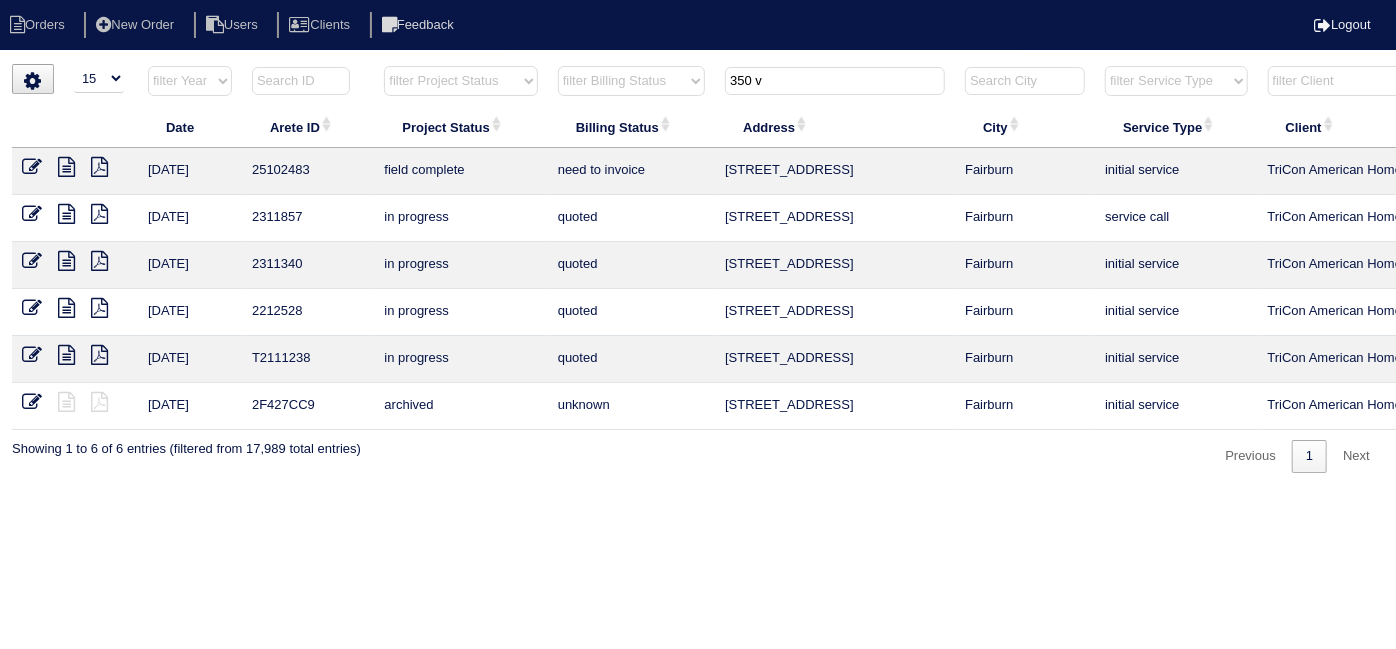 click on "Orders
New Order
Users
Clients
Feedback
Logout
Orders
New Order
Users
Clients
Message is blank.  Please add text or cancel.
Send Feedback
Cancel" at bounding box center (698, 268) 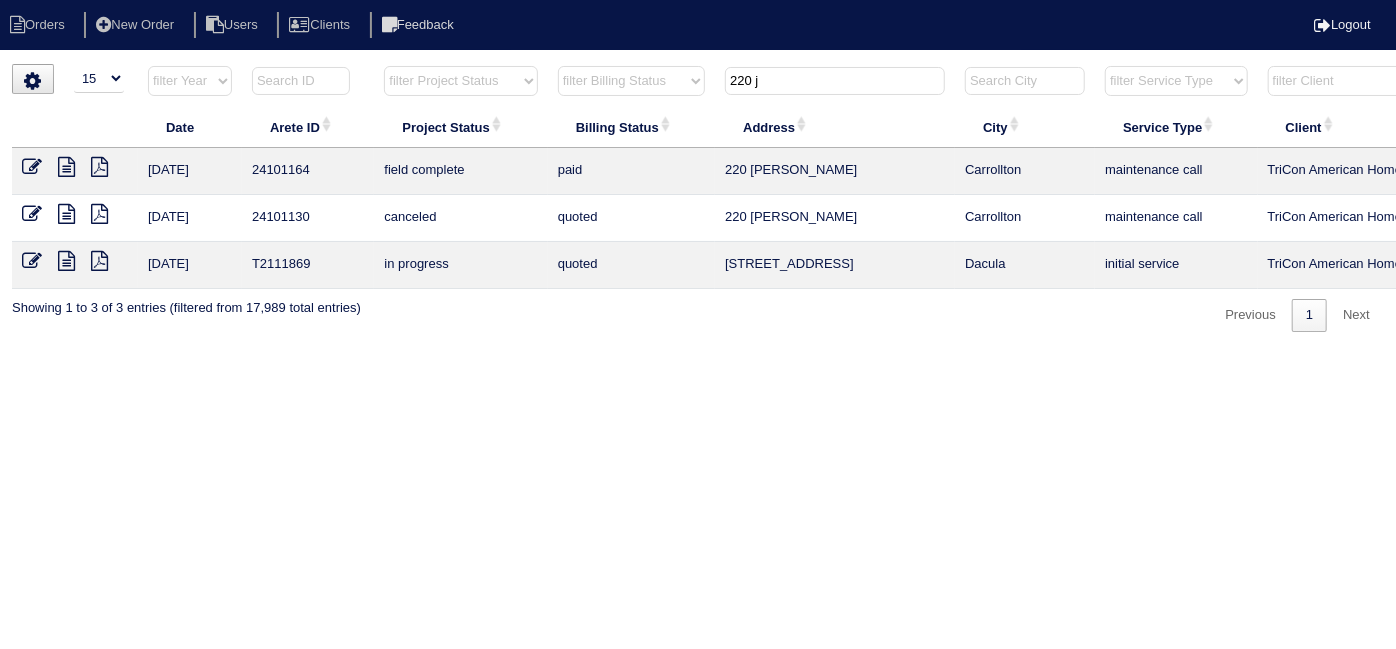 type on "220 j" 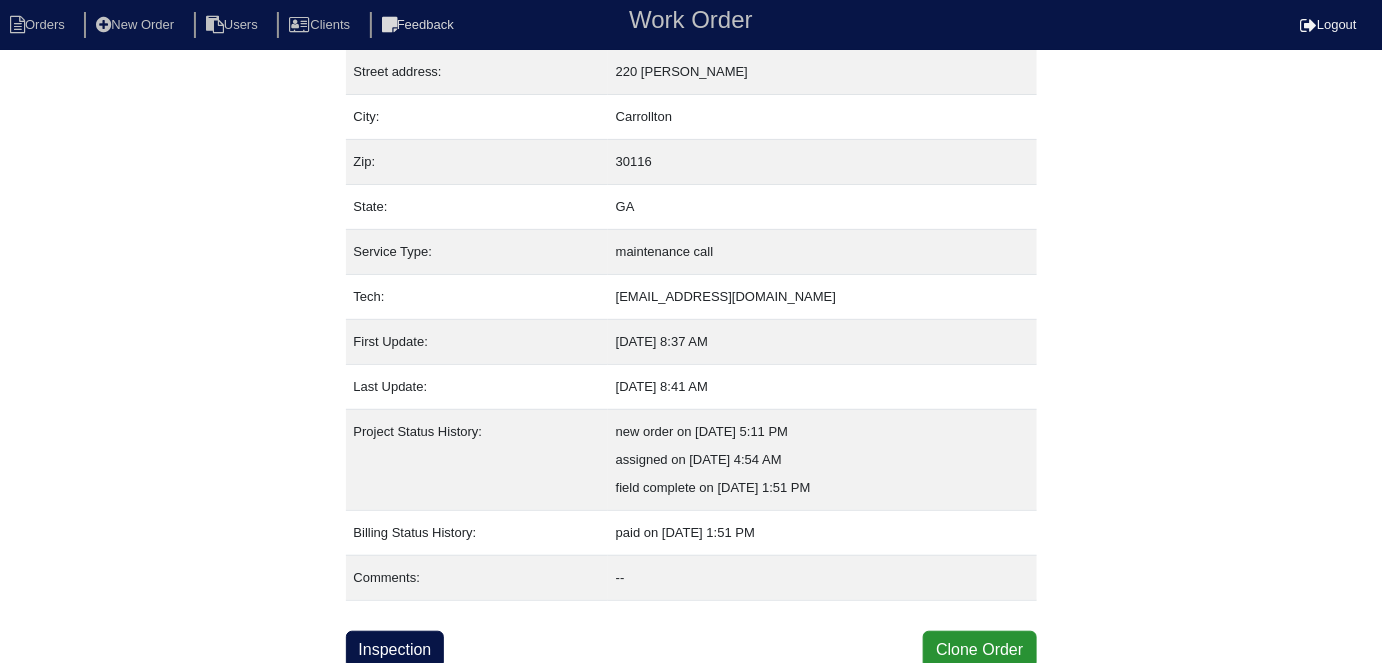 scroll, scrollTop: 105, scrollLeft: 0, axis: vertical 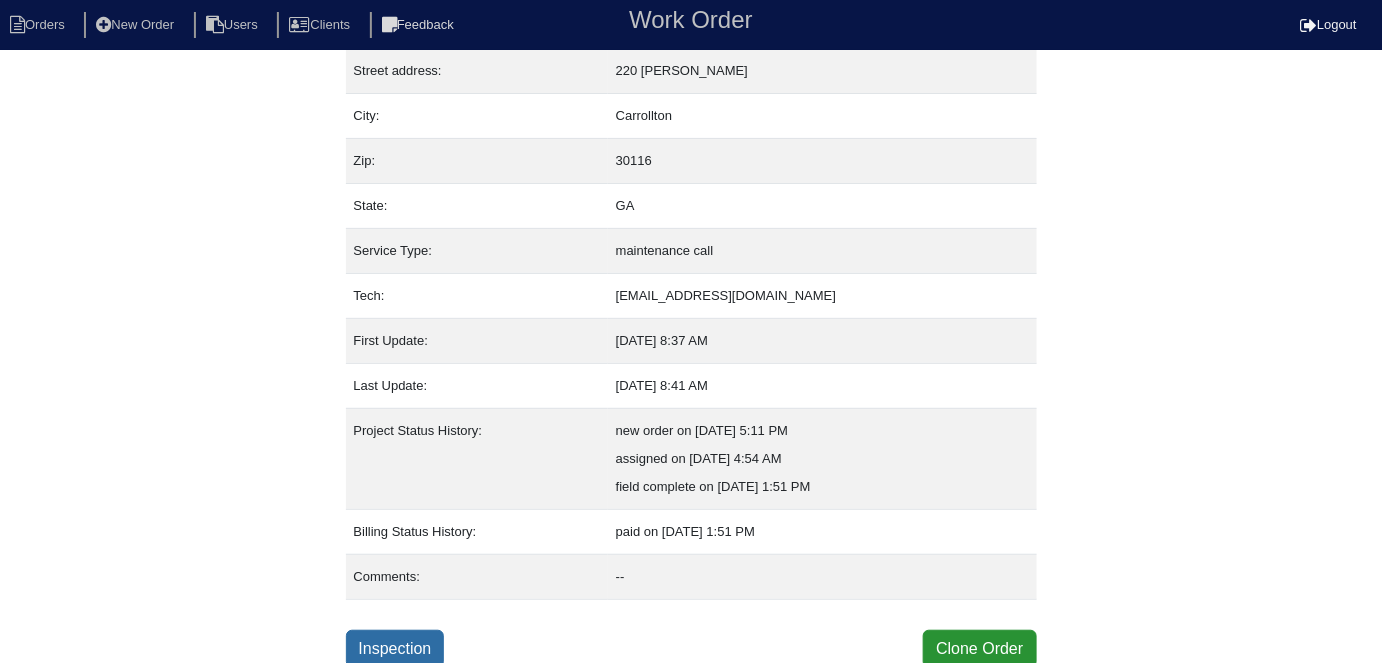 click on "Inspection" at bounding box center (395, 649) 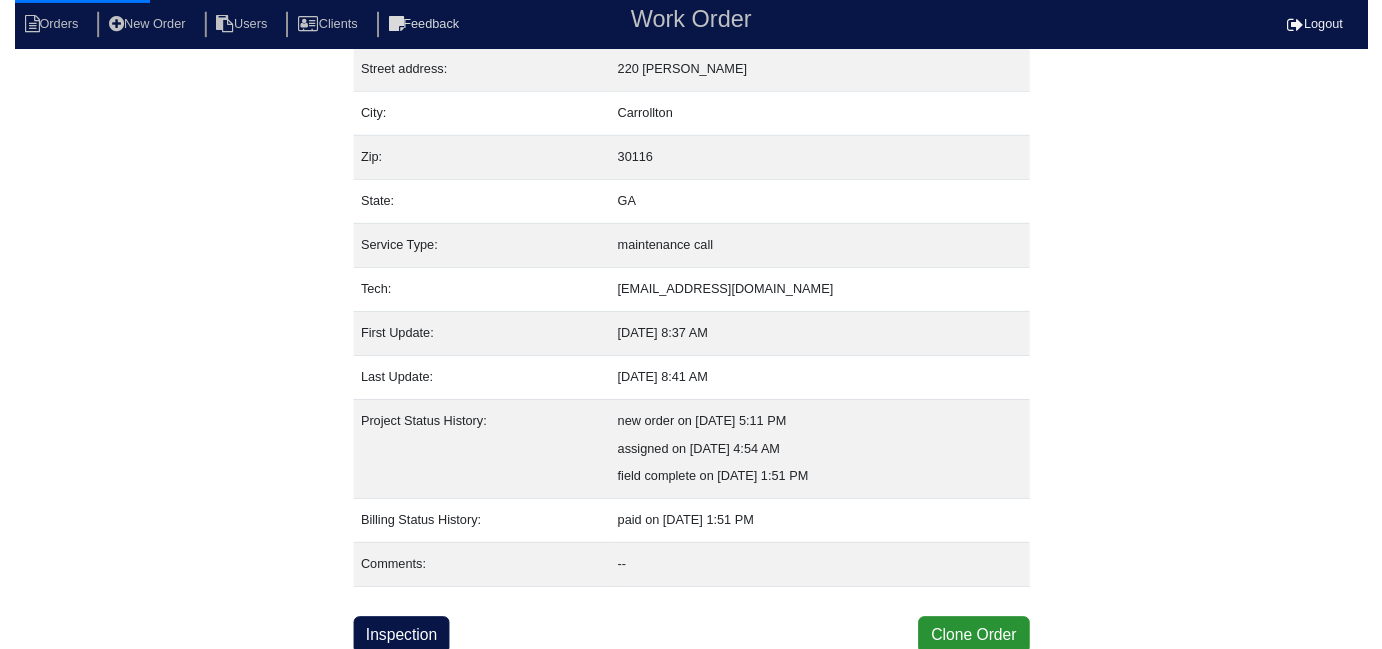 scroll, scrollTop: 0, scrollLeft: 0, axis: both 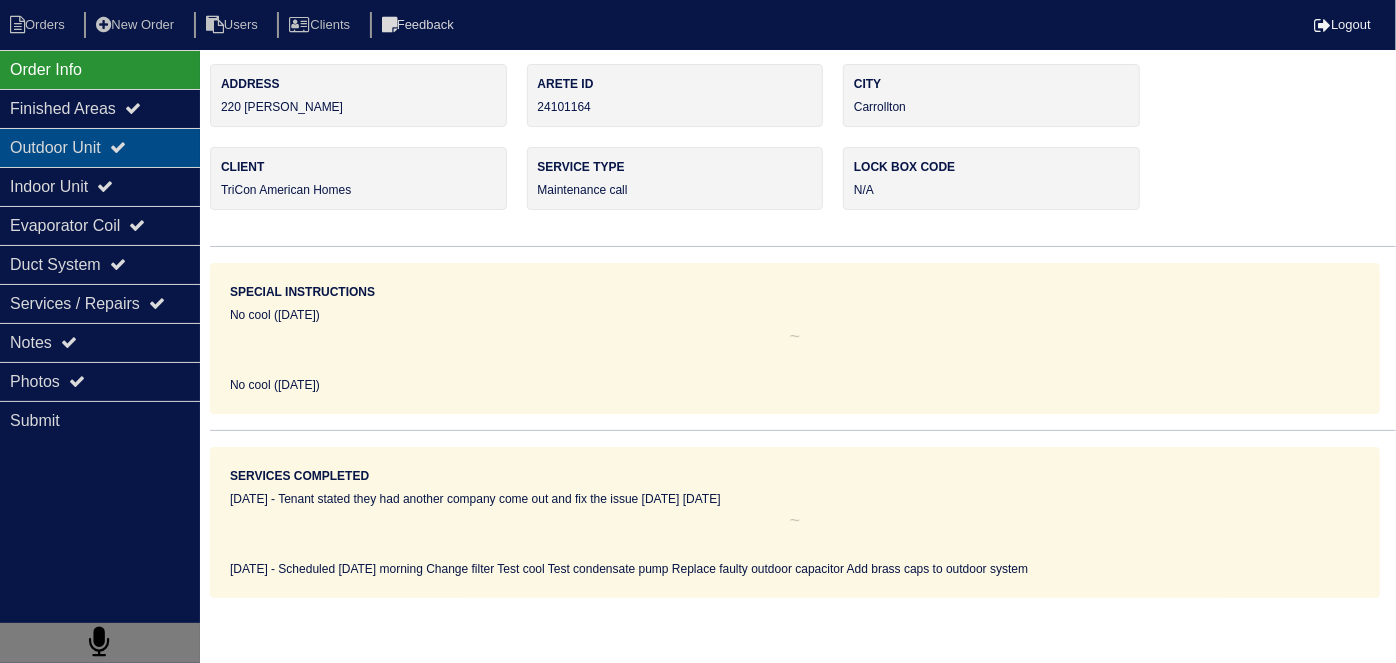 click on "Outdoor Unit" at bounding box center [100, 147] 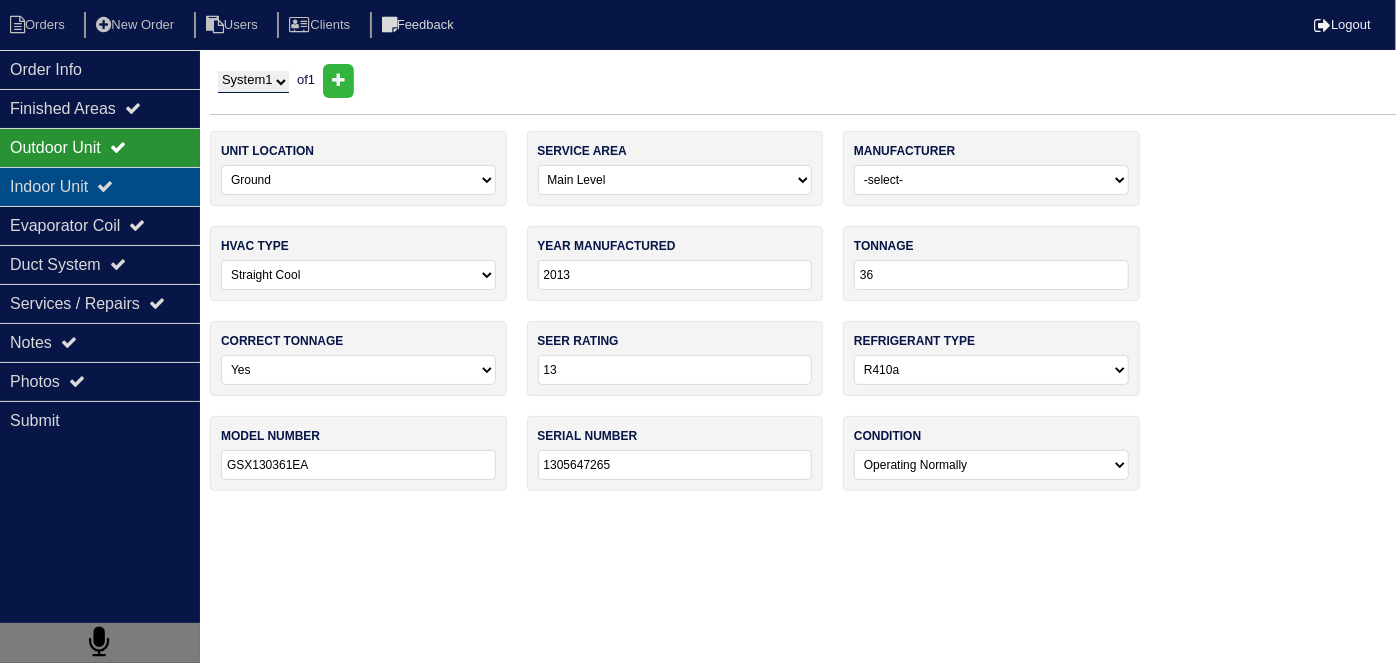 click on "Indoor Unit" at bounding box center (100, 186) 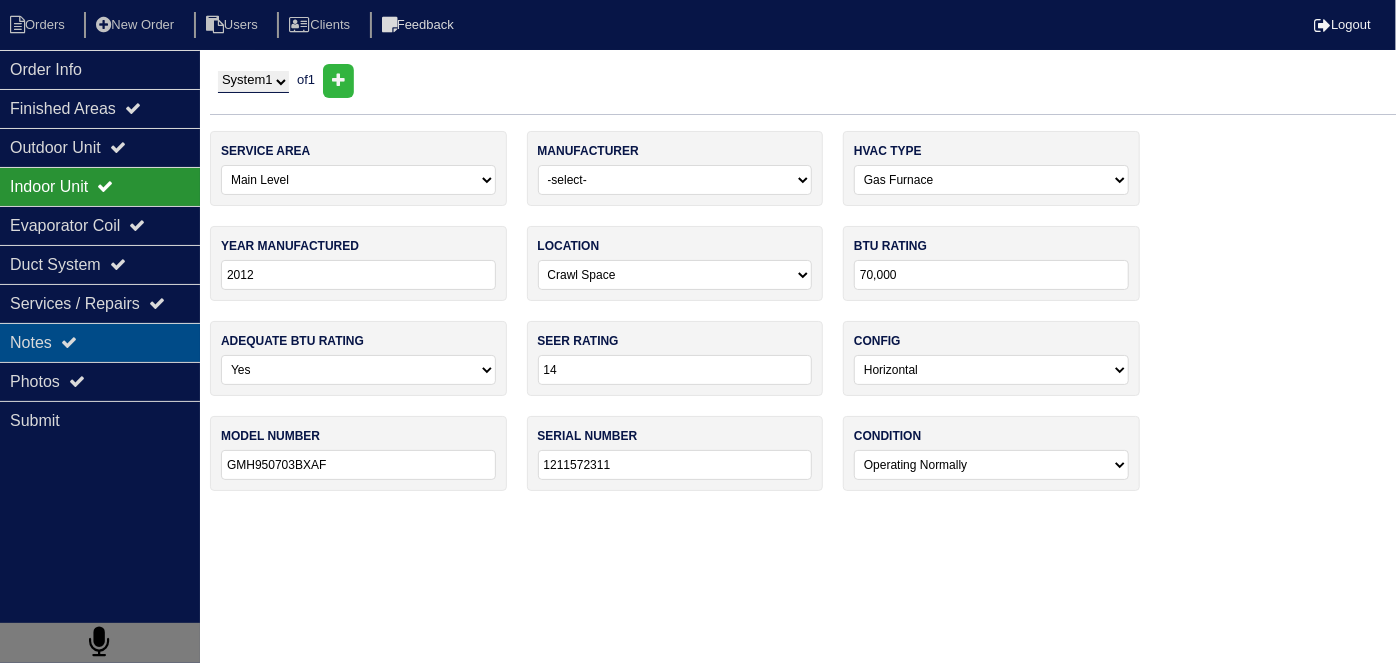 click on "Notes" at bounding box center [100, 342] 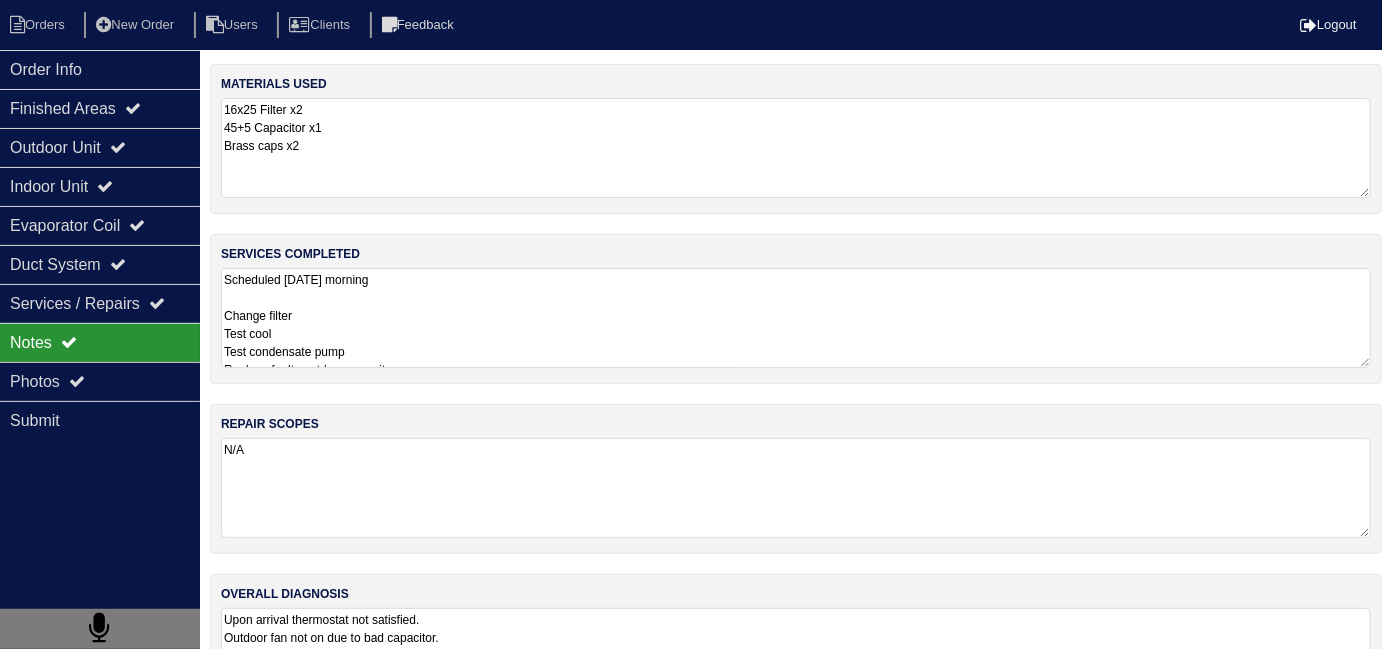 click on "Upon arrival thermostat not satisfied.
Outdoor fan not on due to bad capacitor.
Test cool, operating normally
Test condensate pump, operating normally." at bounding box center [796, 657] 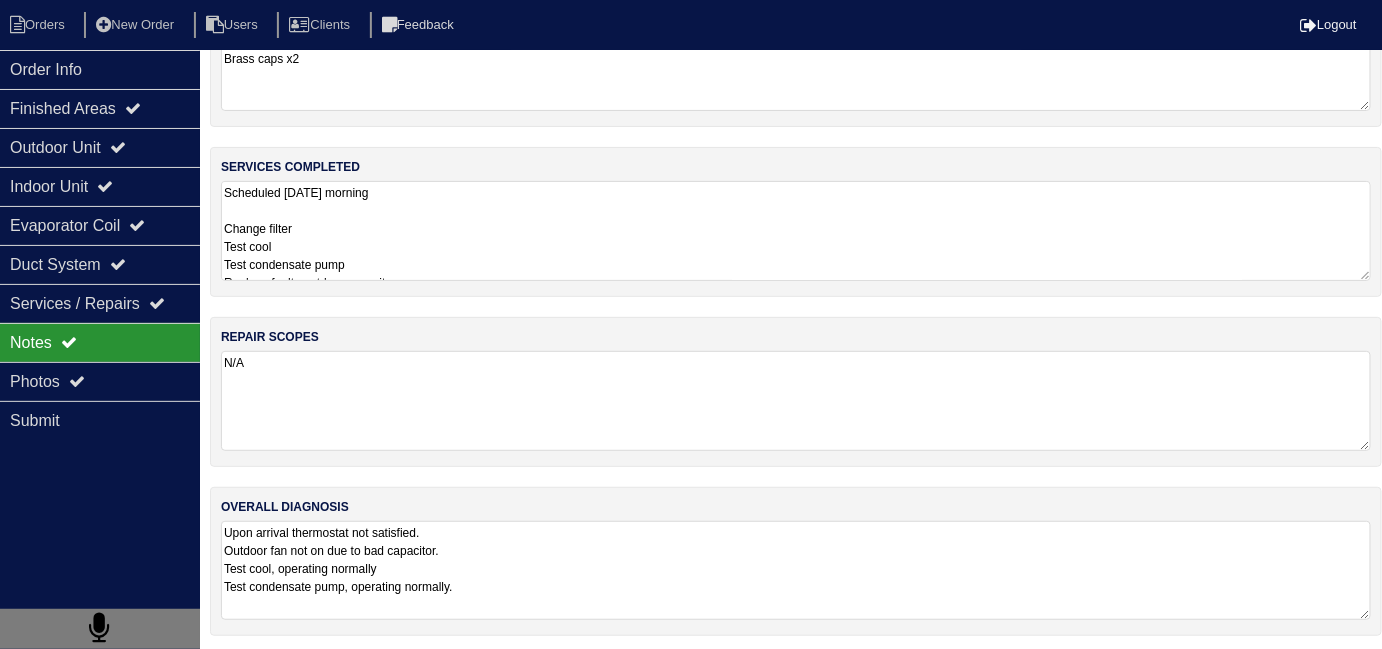 scroll, scrollTop: 88, scrollLeft: 0, axis: vertical 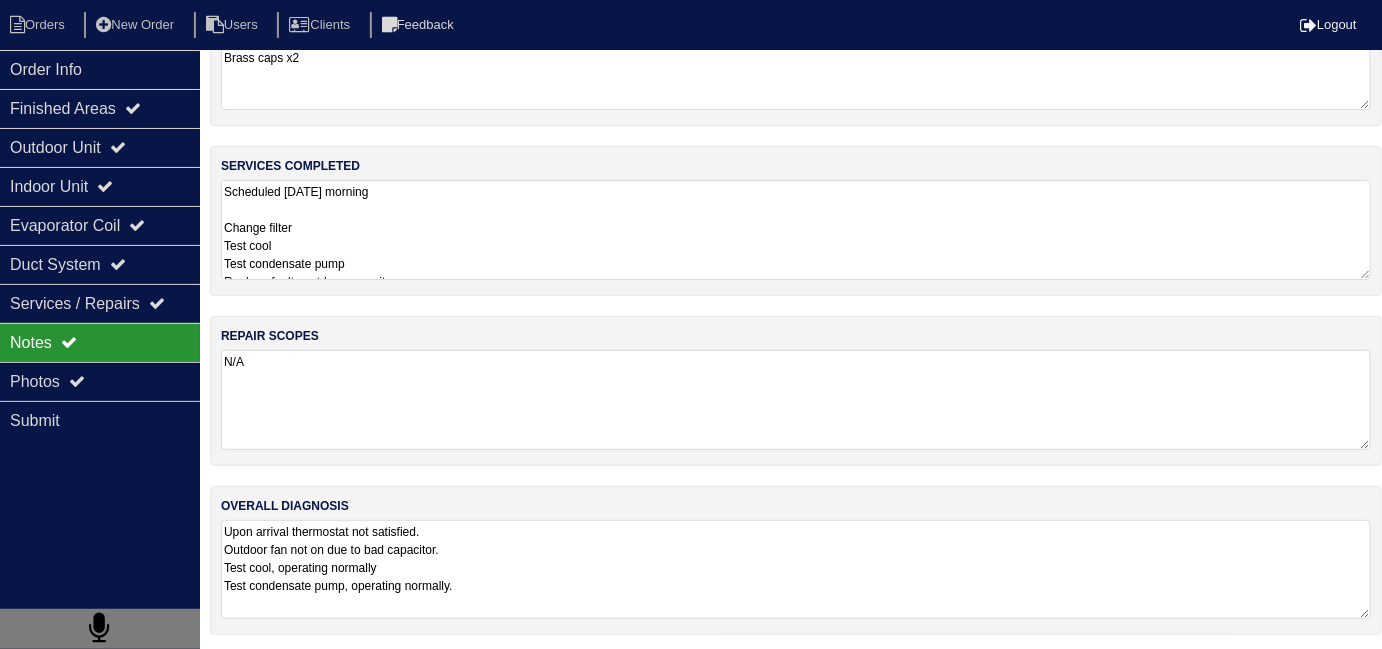 click on "Upon arrival thermostat not satisfied.
Outdoor fan not on due to bad capacitor.
Test cool, operating normally
Test condensate pump, operating normally." at bounding box center (796, 569) 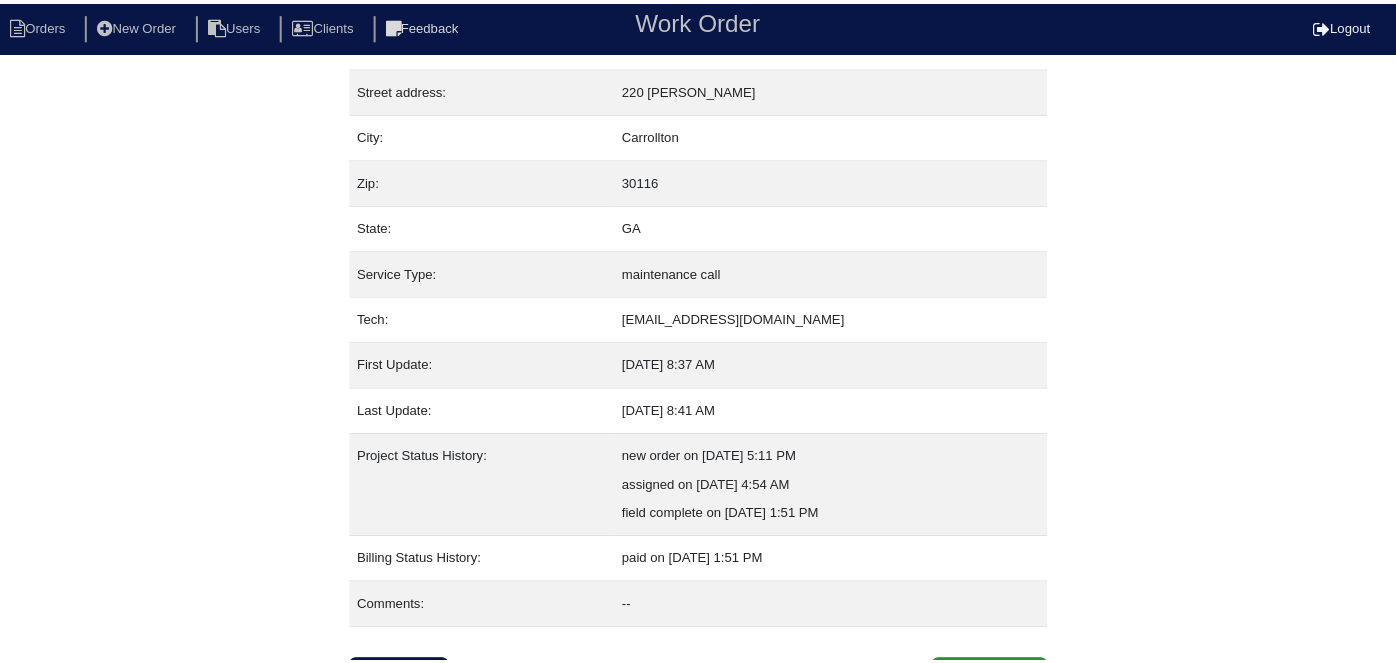 scroll, scrollTop: 105, scrollLeft: 0, axis: vertical 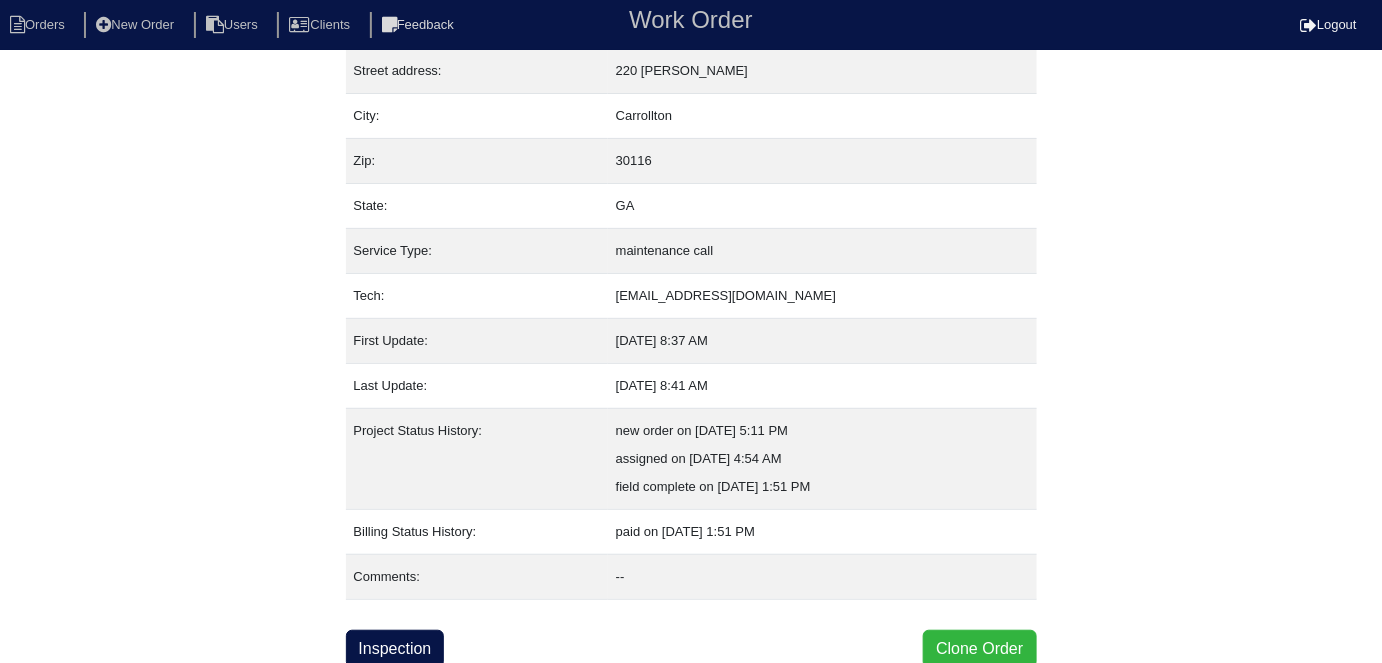 click on "Clone Order" at bounding box center [979, 649] 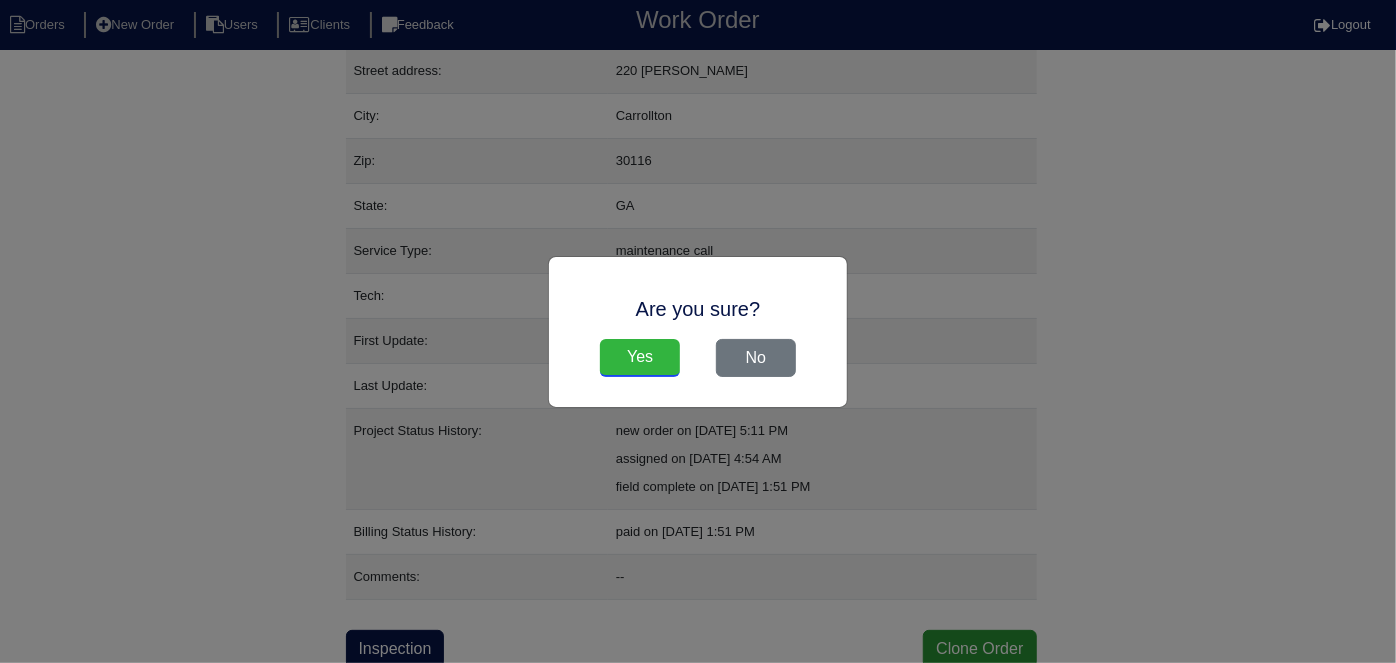 click on "Yes" at bounding box center [640, 358] 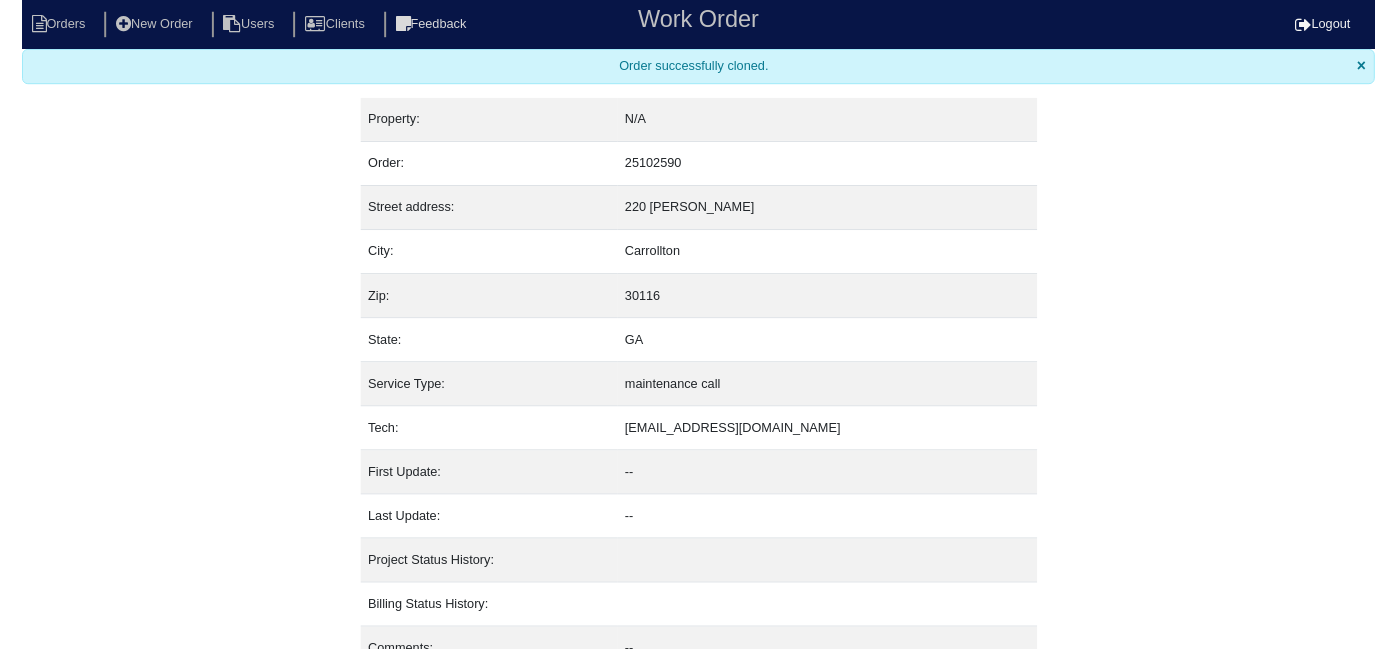 scroll, scrollTop: 0, scrollLeft: 0, axis: both 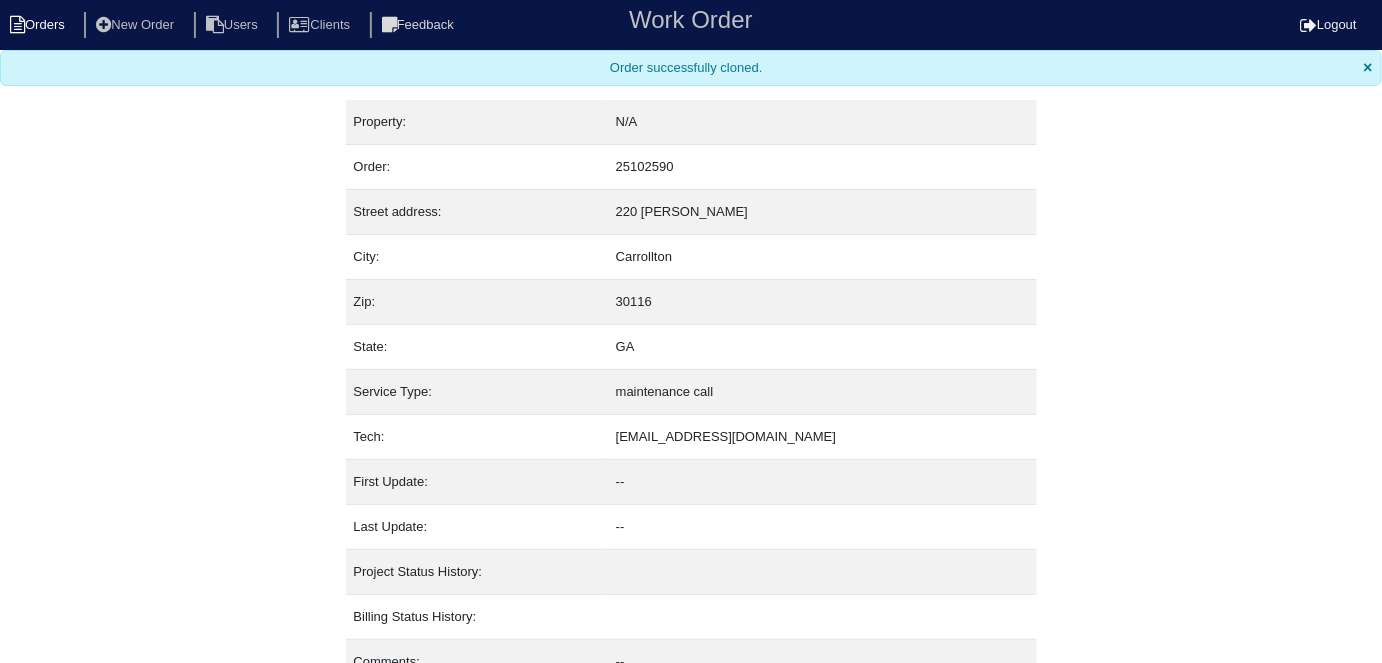 click on "Orders" at bounding box center [40, 25] 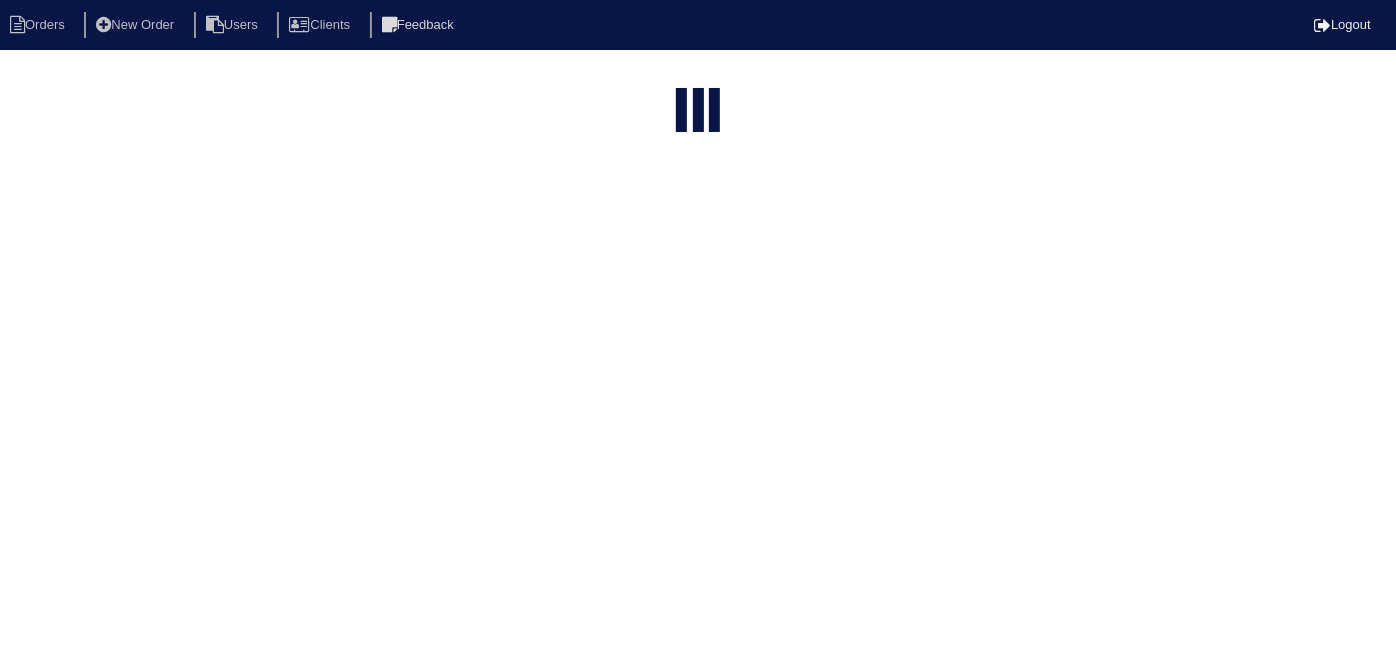 type on "220 j" 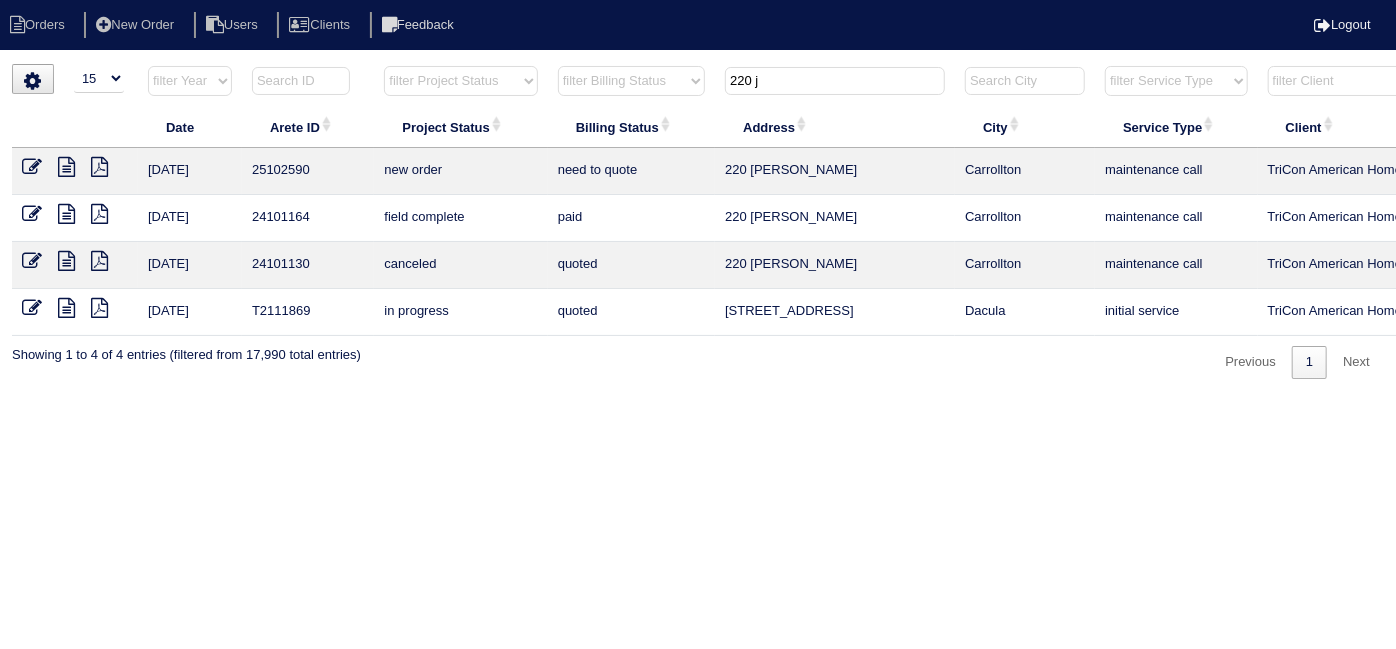 click at bounding box center [32, 167] 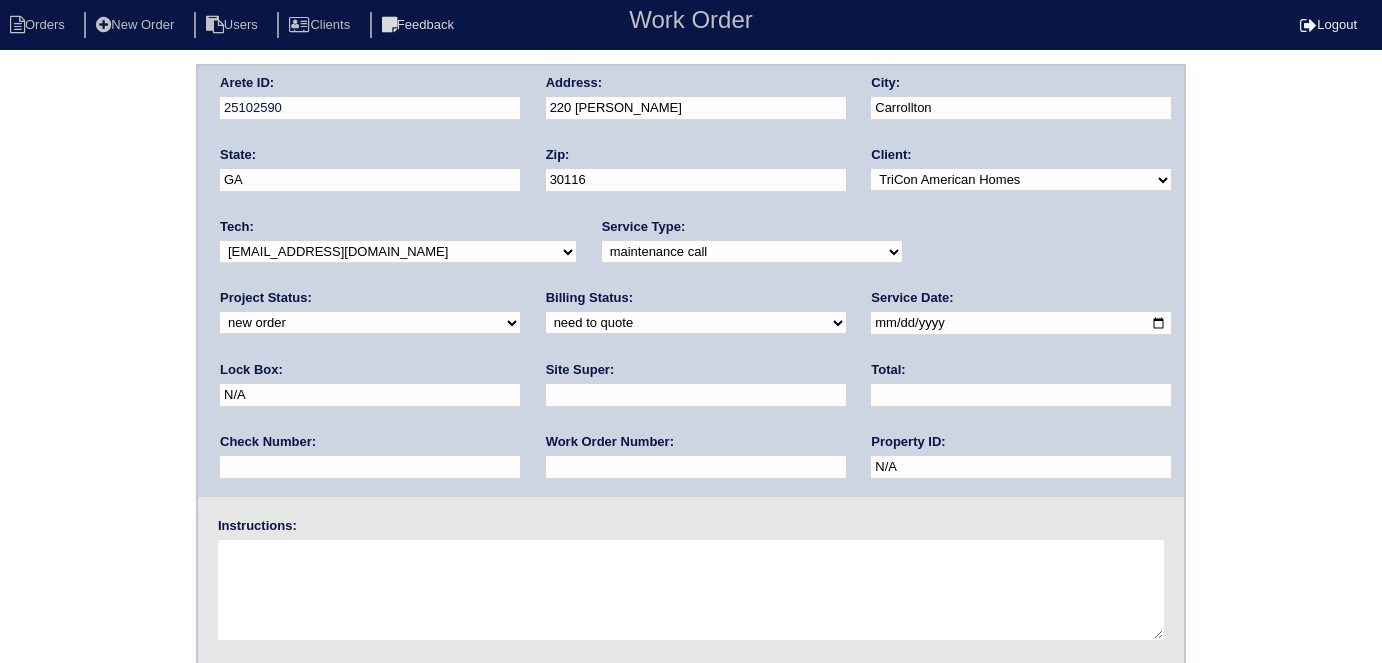 scroll, scrollTop: 0, scrollLeft: 0, axis: both 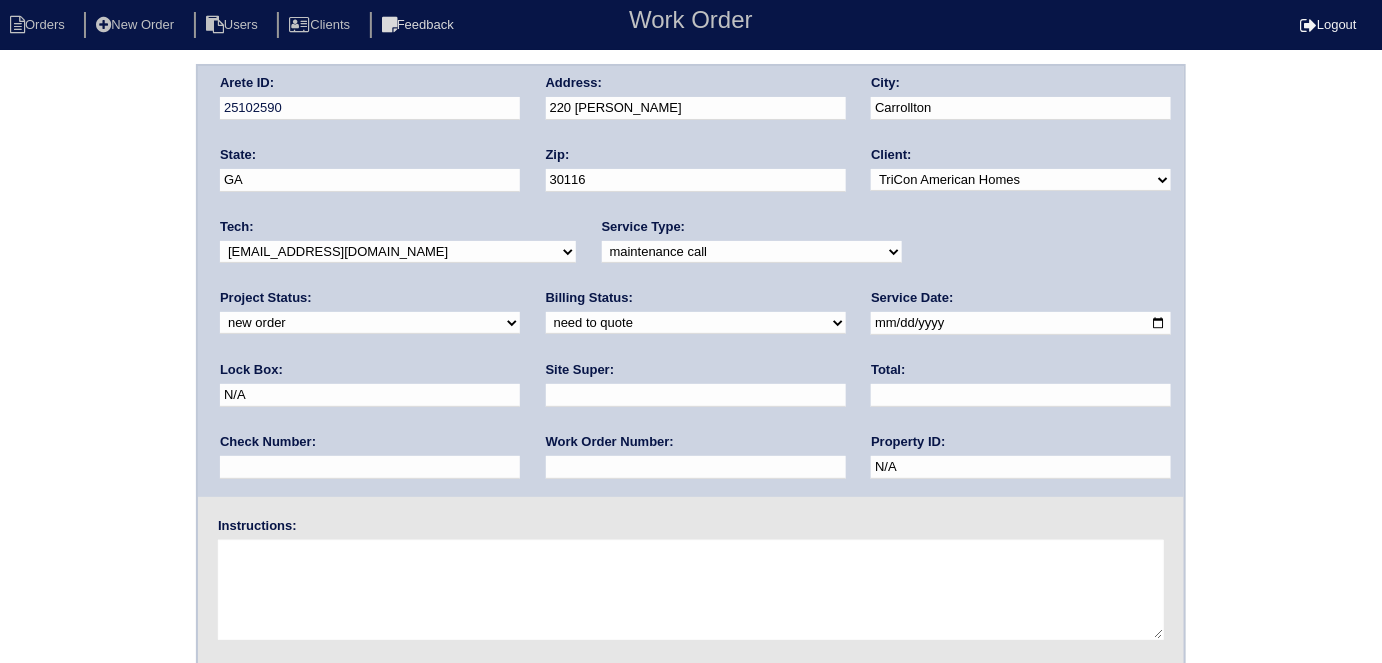click on "-select-
initial service
basic service
maintenance call
replacement scope
service call
scope only" at bounding box center [752, 252] 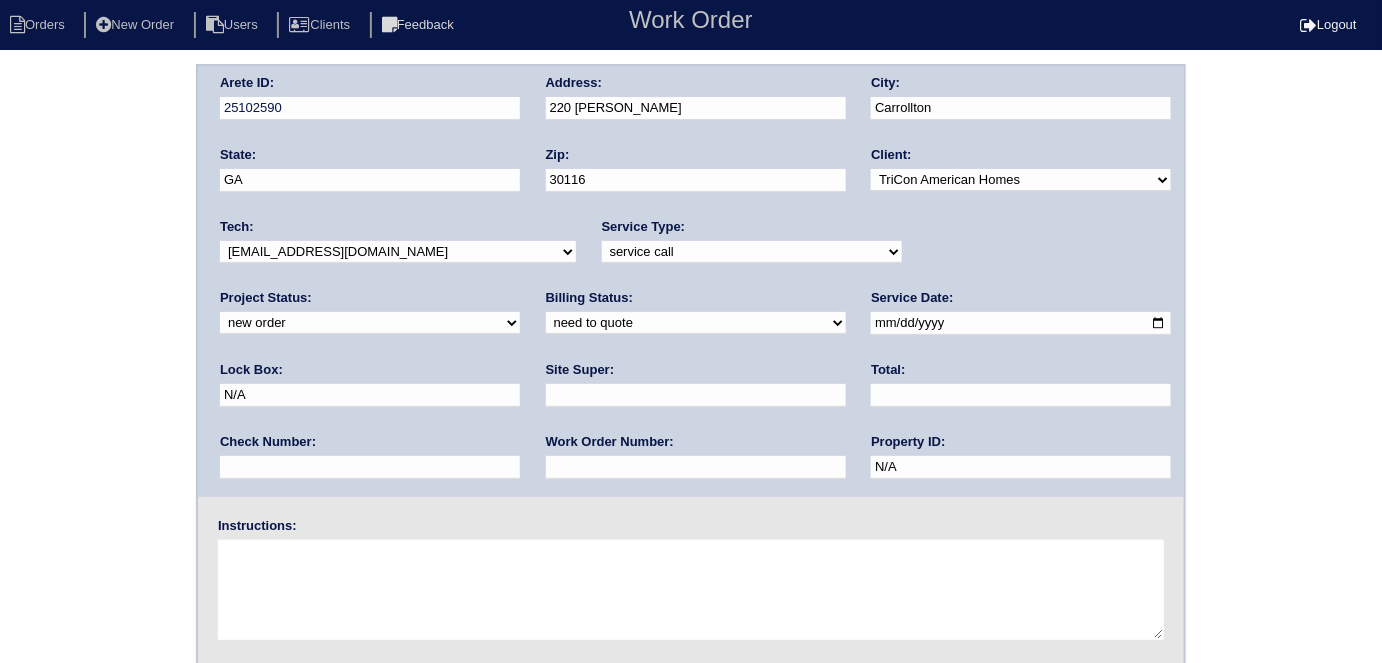 click at bounding box center (696, 395) 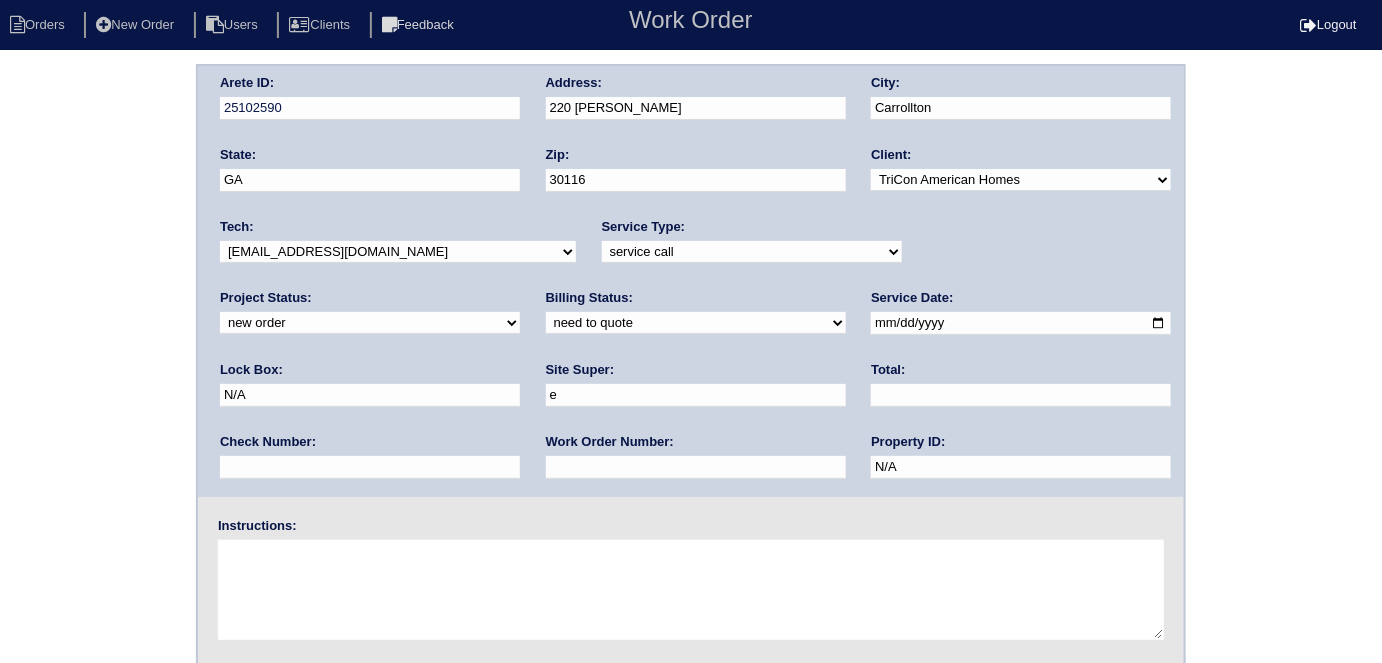 type on "[PERSON_NAME]" 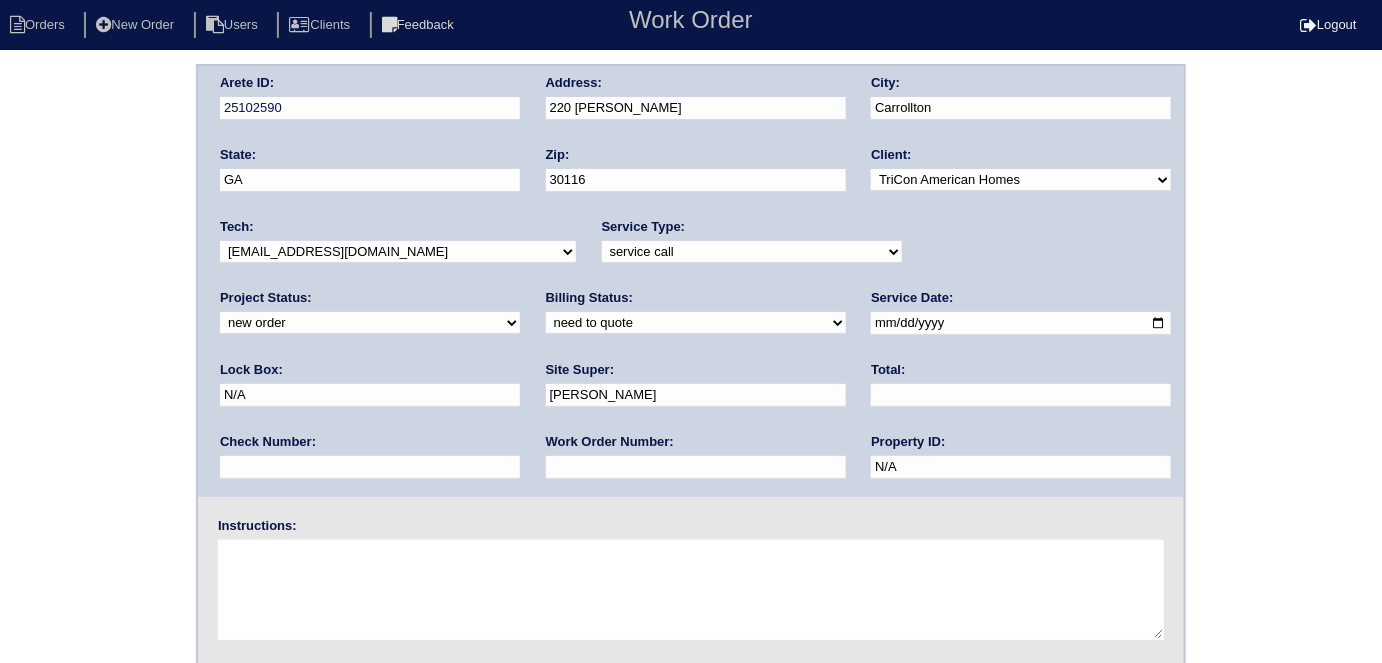 drag, startPoint x: 914, startPoint y: 326, endPoint x: 744, endPoint y: 334, distance: 170.18813 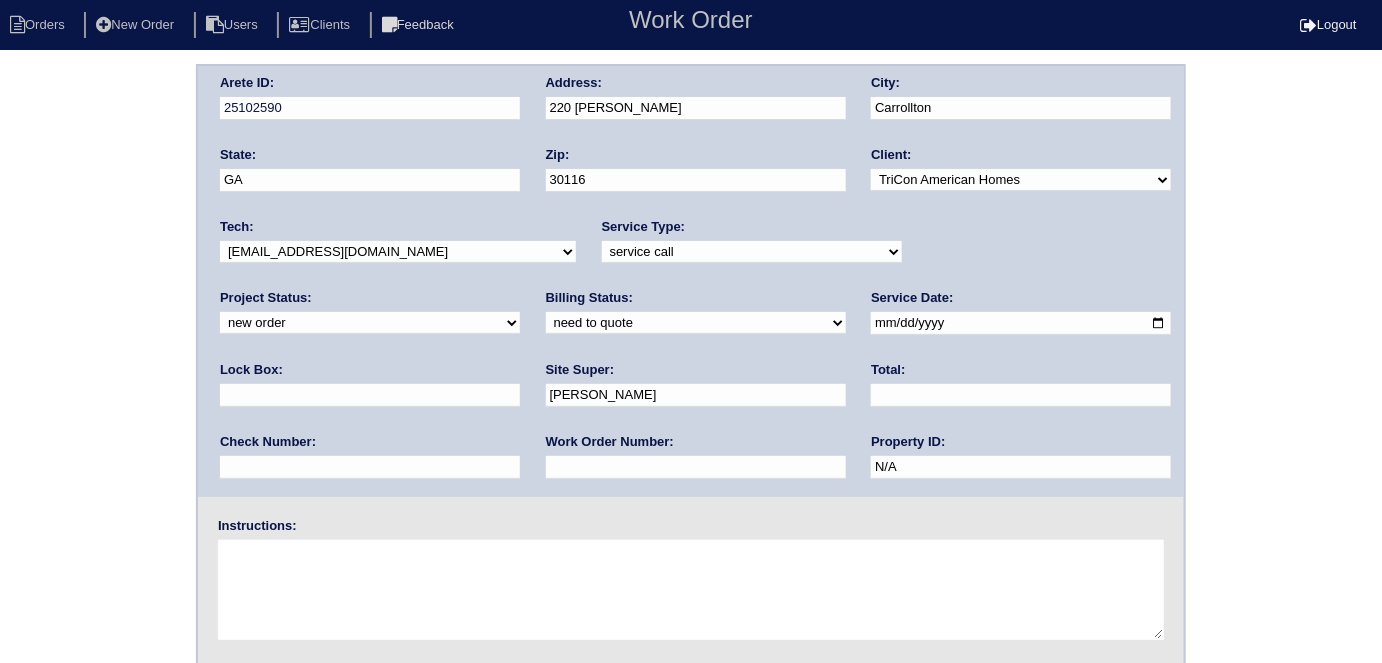 type 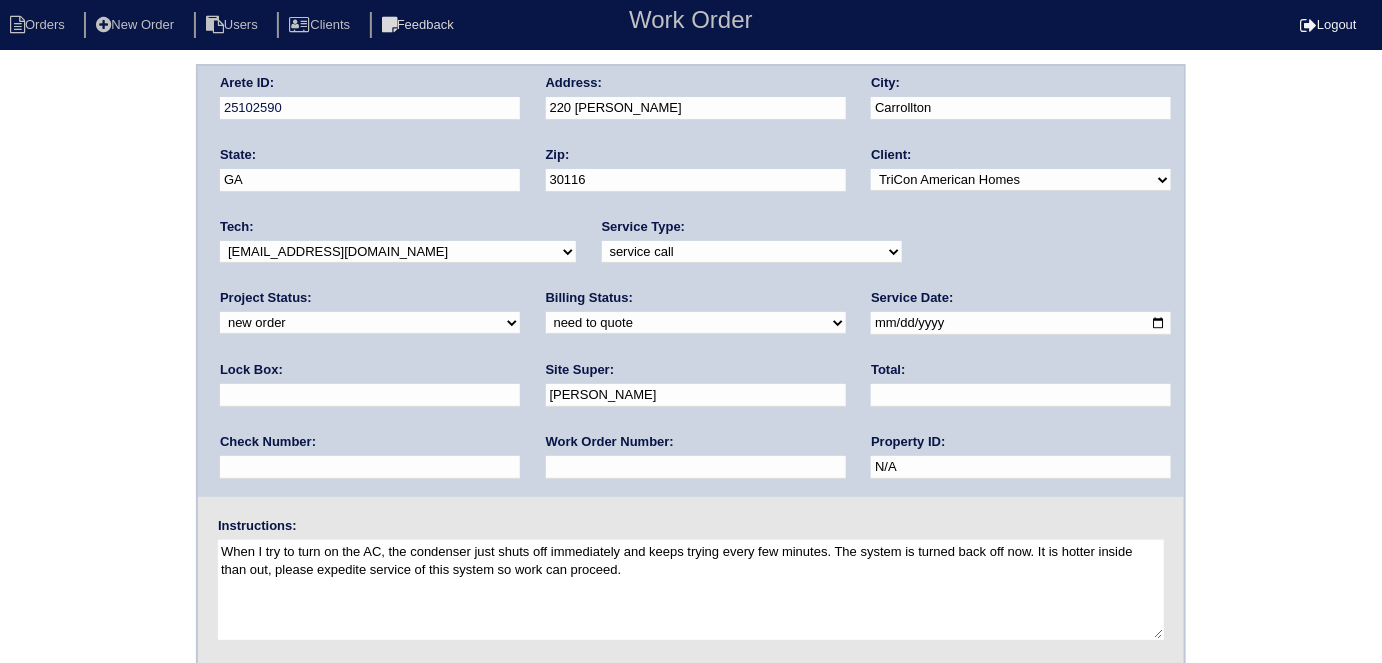 click on "When I try to turn on the AC, the condenser just shuts off immediately and keeps trying every few minutes. The system is turned back off now. It is hotter inside than out, please expedite service of this system so work can proceed." at bounding box center [691, 590] 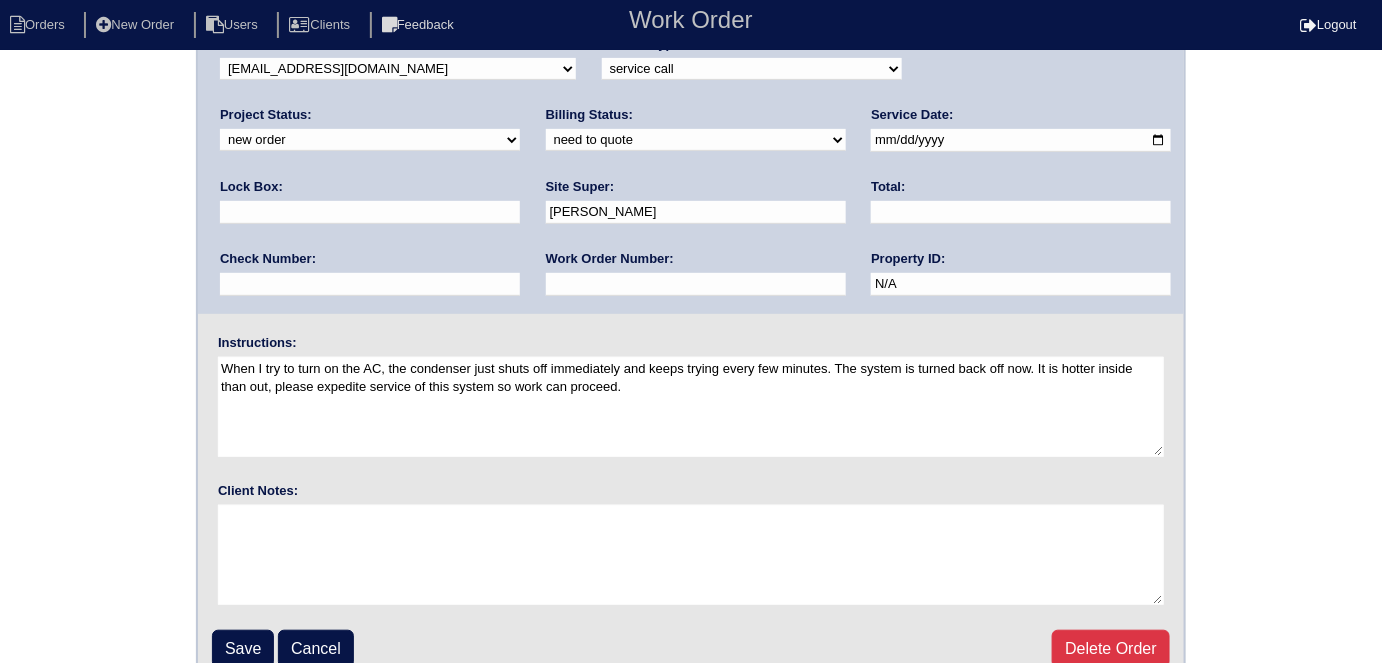 scroll, scrollTop: 205, scrollLeft: 0, axis: vertical 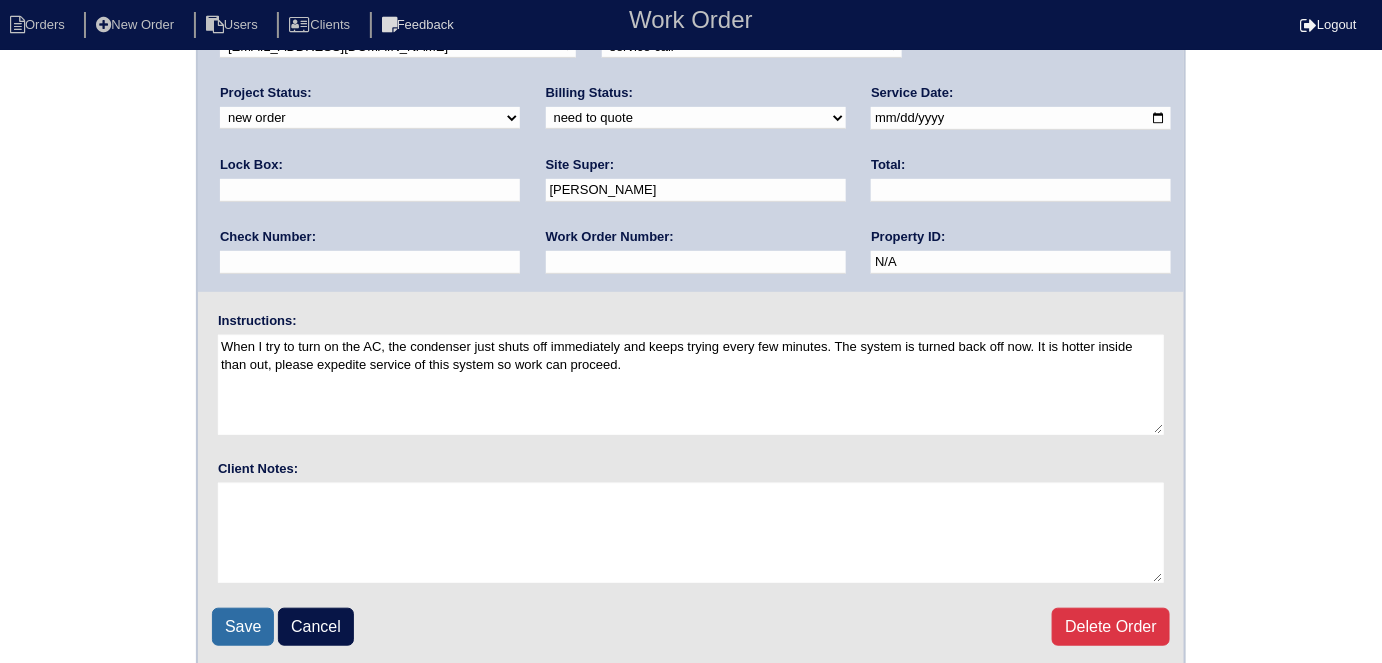 click on "Save" at bounding box center (243, 627) 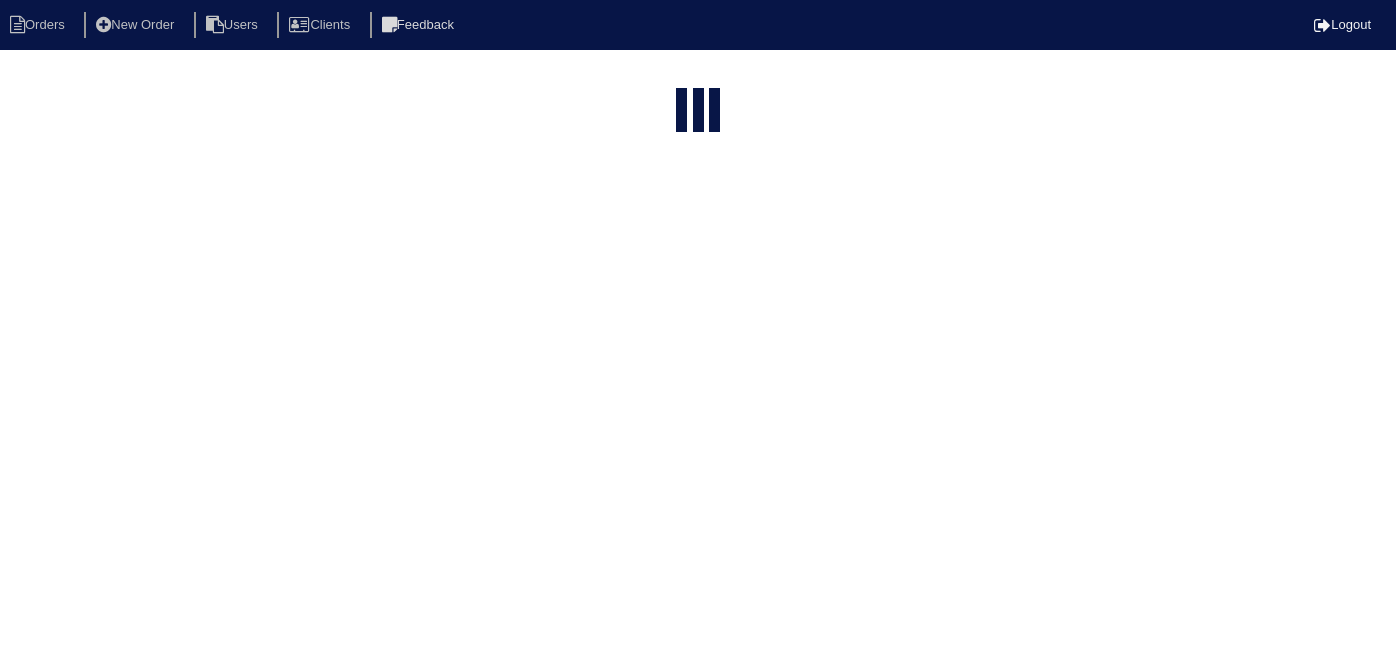select on "15" 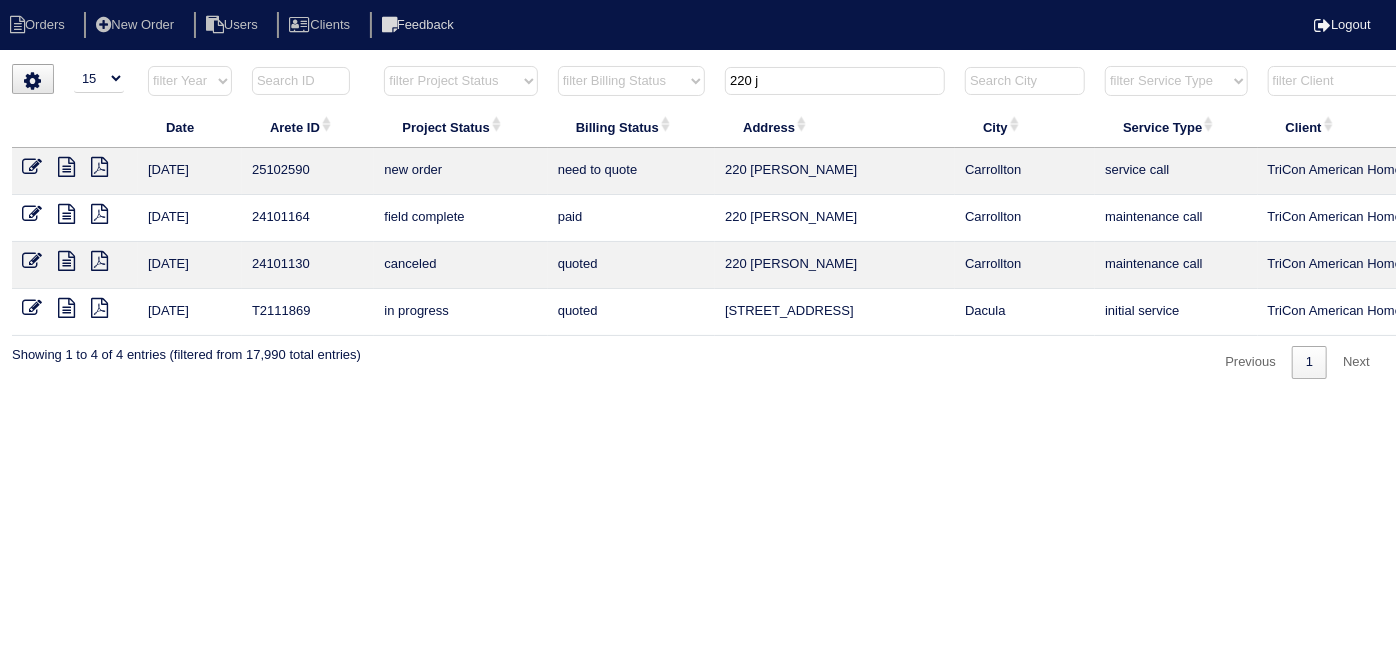 drag, startPoint x: 813, startPoint y: 75, endPoint x: 582, endPoint y: 40, distance: 233.63647 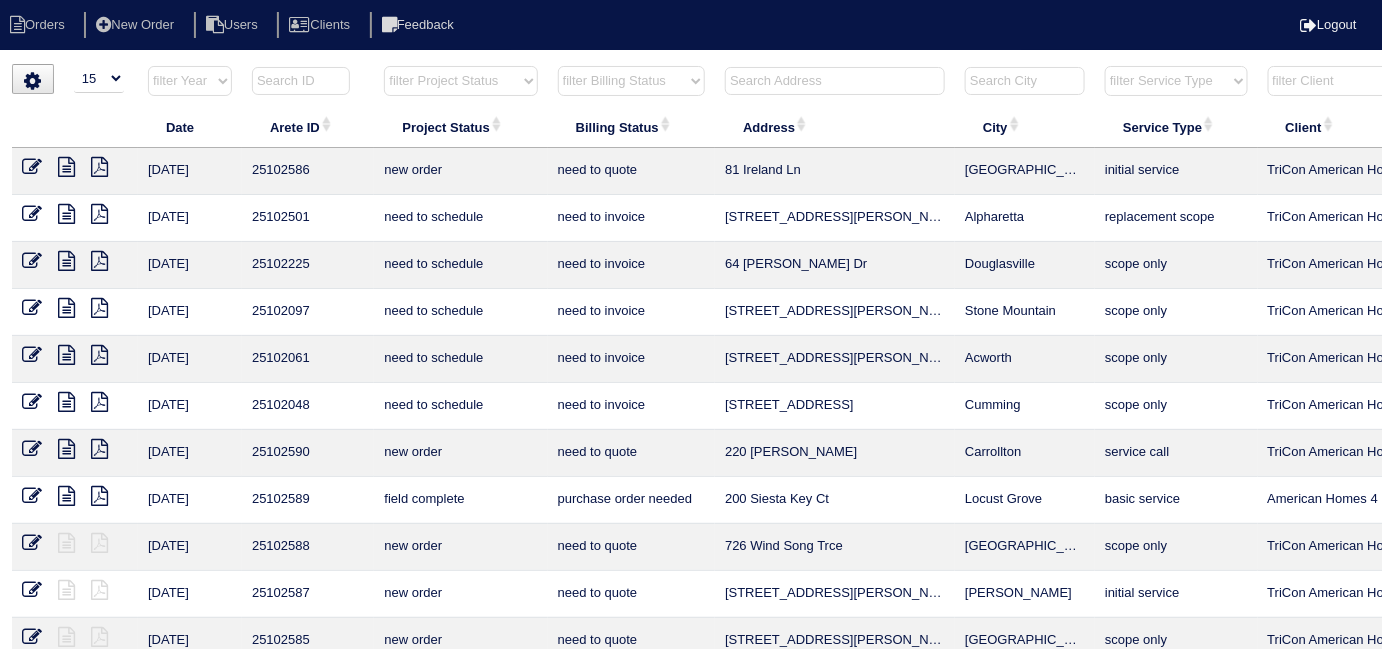 click at bounding box center [835, 81] 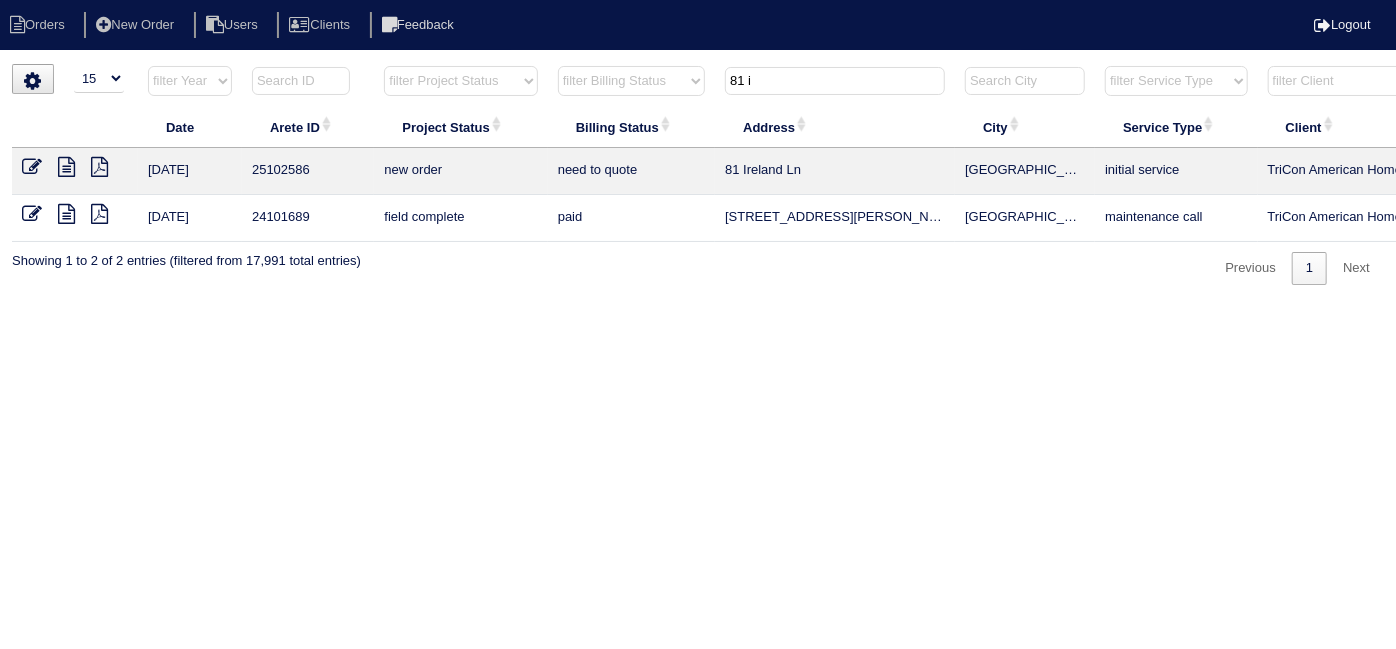 type on "81 i" 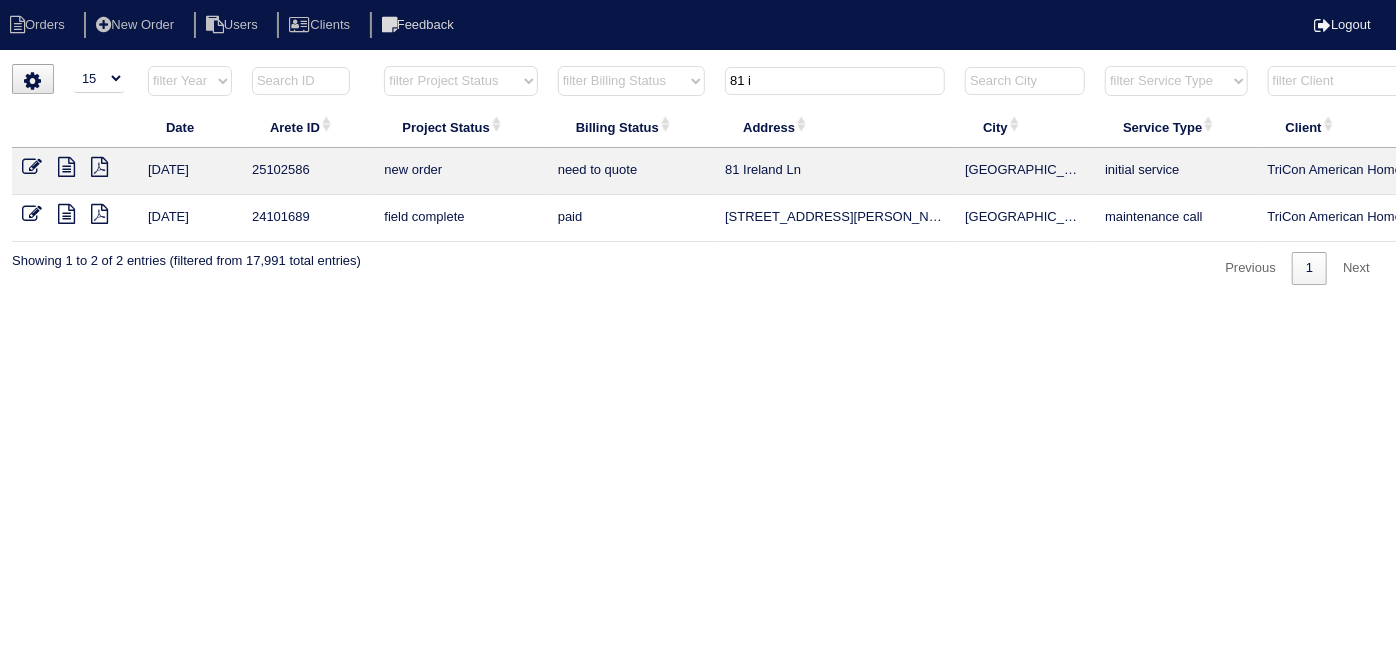 click at bounding box center [32, 167] 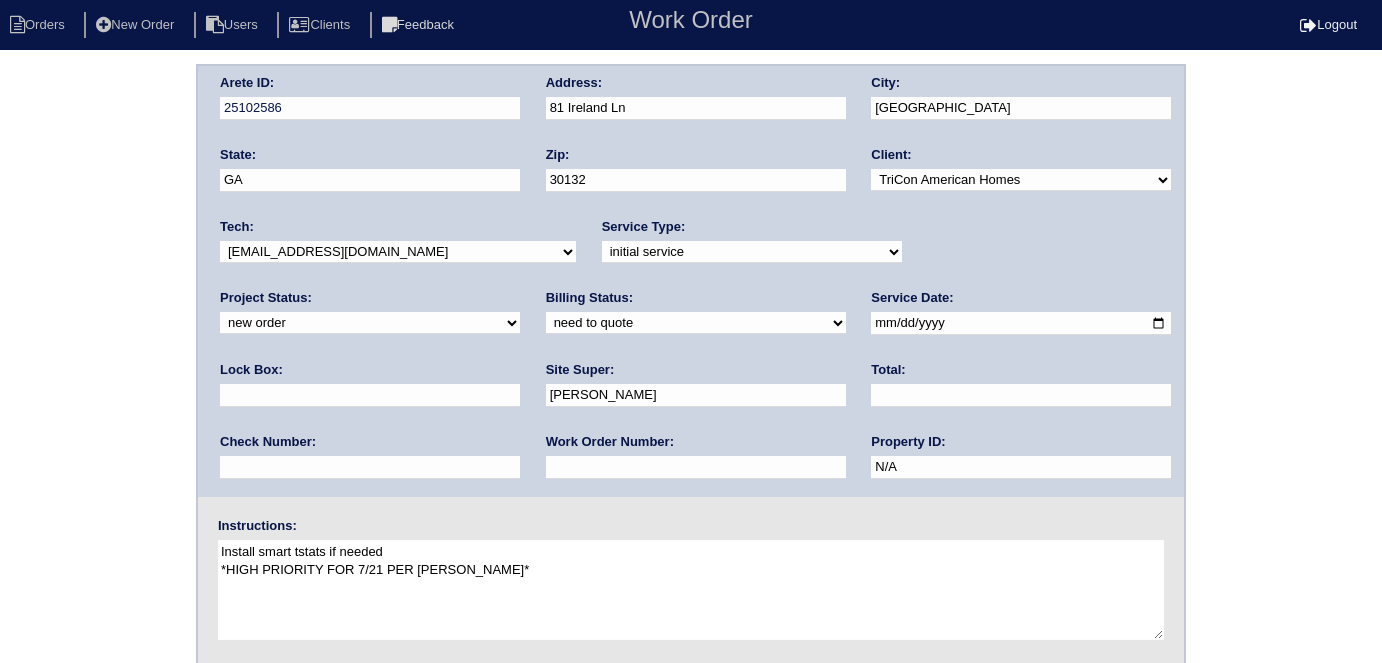 scroll, scrollTop: 0, scrollLeft: 0, axis: both 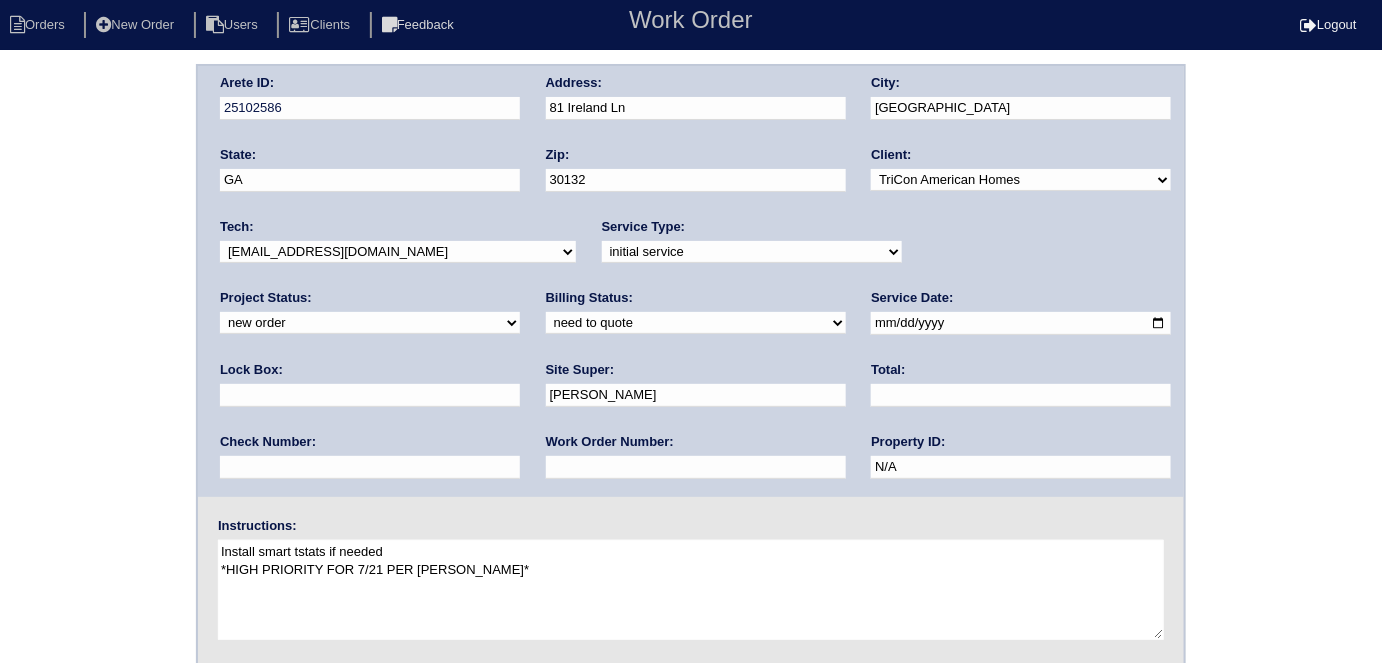 click at bounding box center (696, 467) 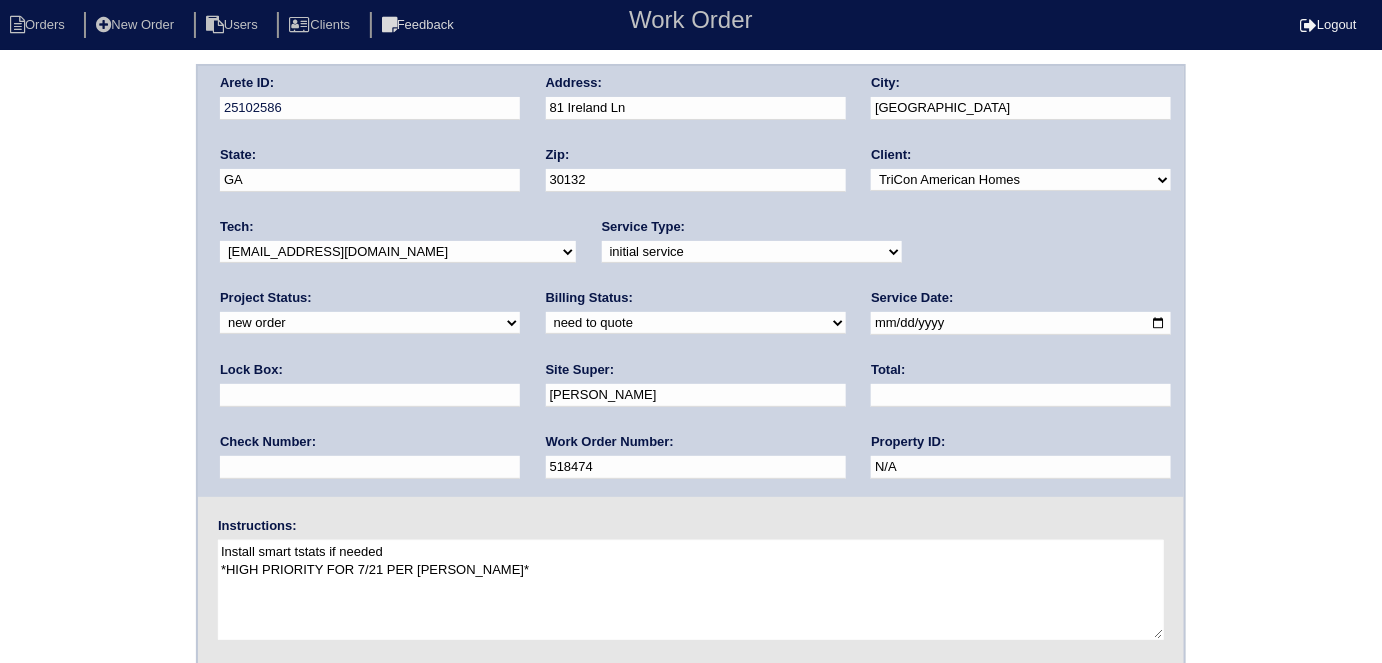 type on "518474" 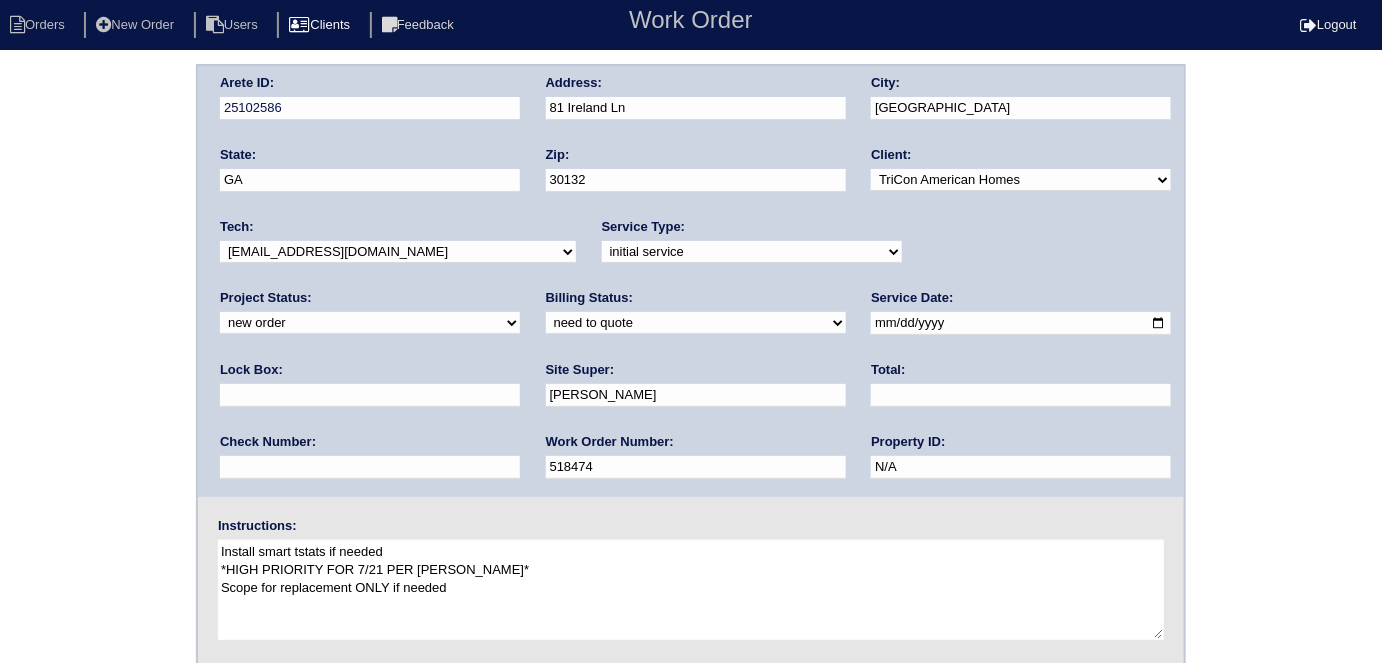 type on "Install smart tstats if needed
*HIGH PRIORITY FOR 7/21 PER DAN*
Scope for replacement ONLY if needed" 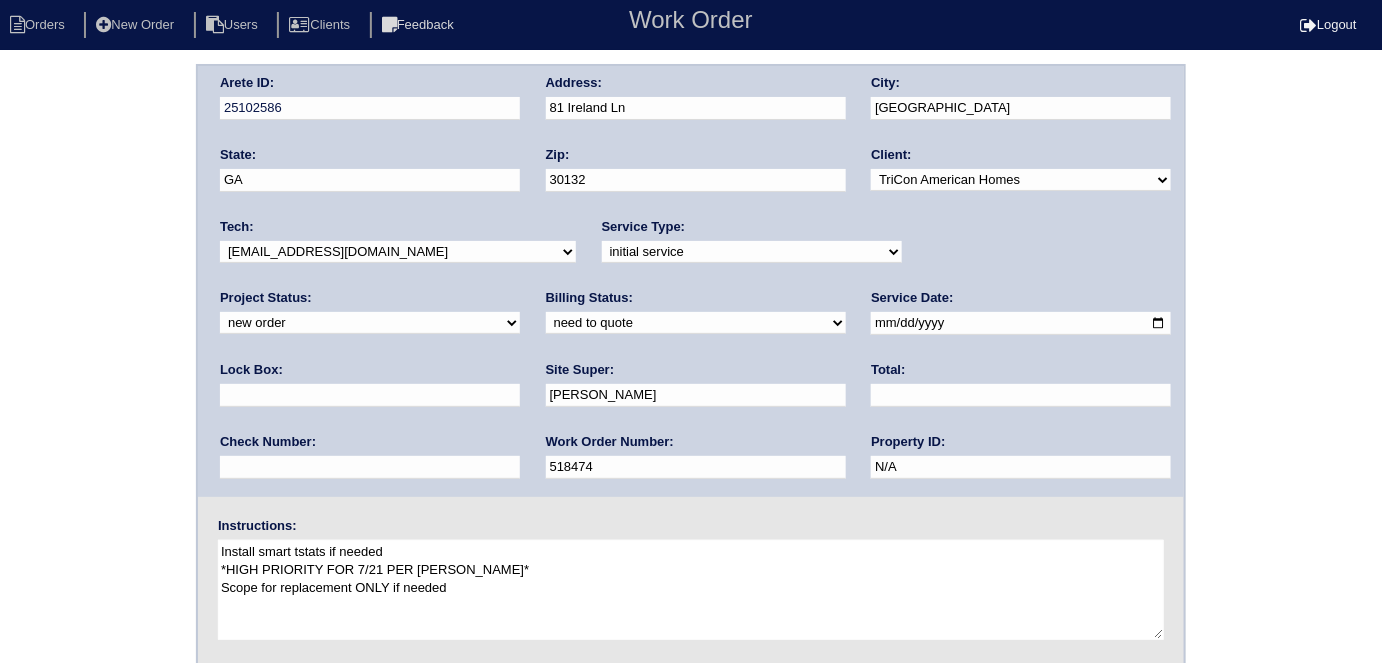 click on "Arete ID:
25102586
Address:
81 Ireland Ln
City:
Dallas
State:
GA
Zip:
30132
Client:
-select-
TriCon American Homes
American Homes 4 Rent
First Key Homes
Zillow
The Renovation Company
On The Level Development Group
Shepard Exposition Group
Sylvan Homes
Pathway Construction
Arete Personal
Arete SMG
Tiber Capital
Tiber Realty
Divvy
Rave
Stine Construction
Alan Luther
HomeRiver Group
Test Client
Rasmus Real Estate
Padly
Buffalo Homes
Phillip Brothers
Maymont Homes
Tech: -select-" at bounding box center [691, 468] 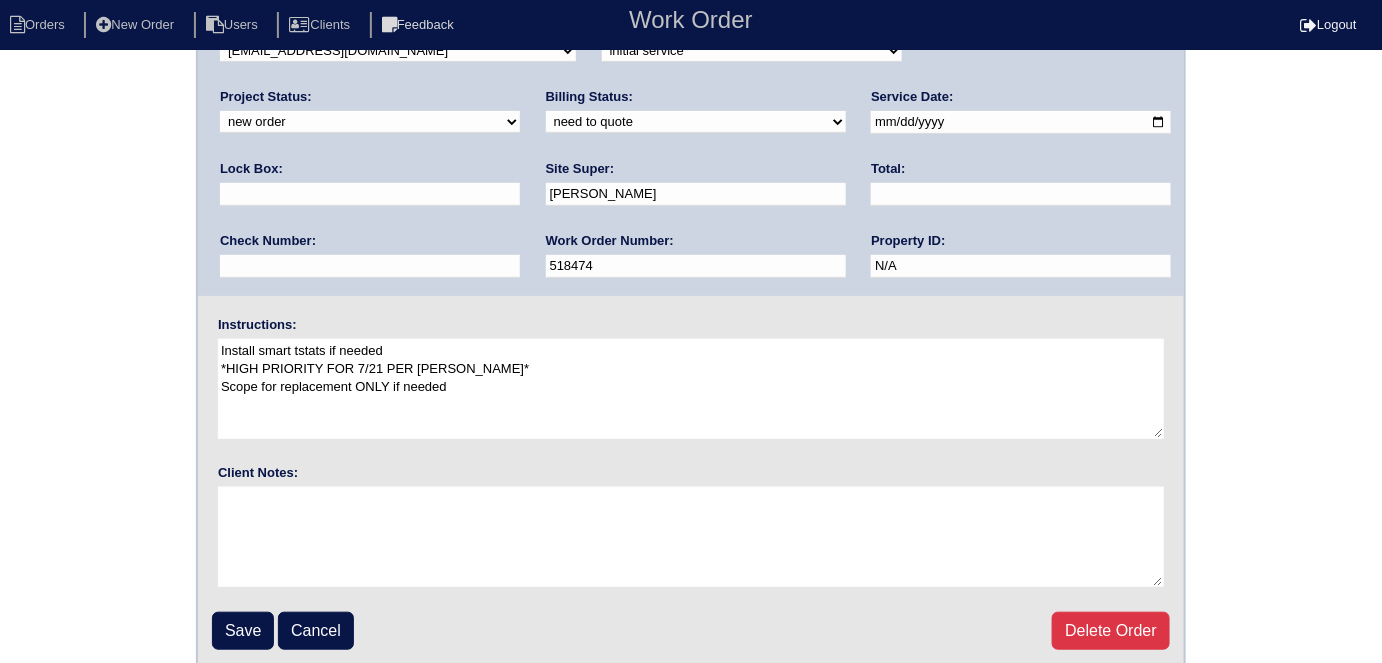 scroll, scrollTop: 205, scrollLeft: 0, axis: vertical 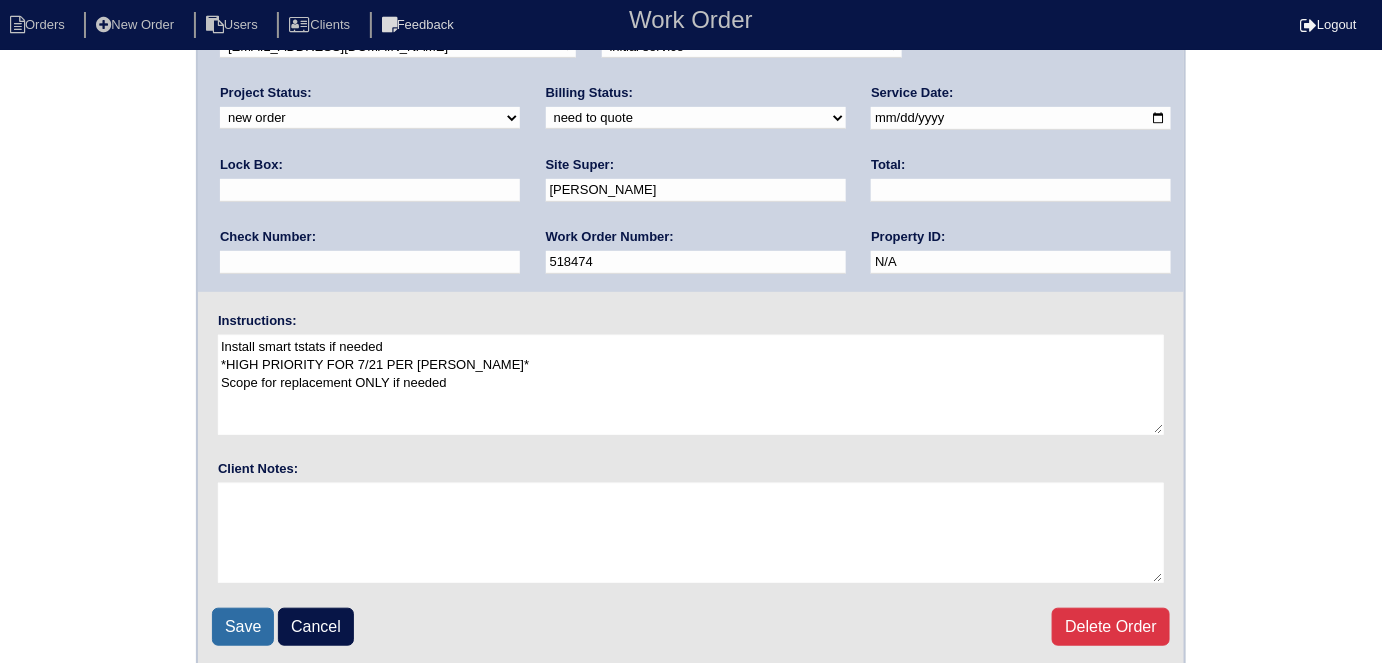 click on "Save" at bounding box center [243, 627] 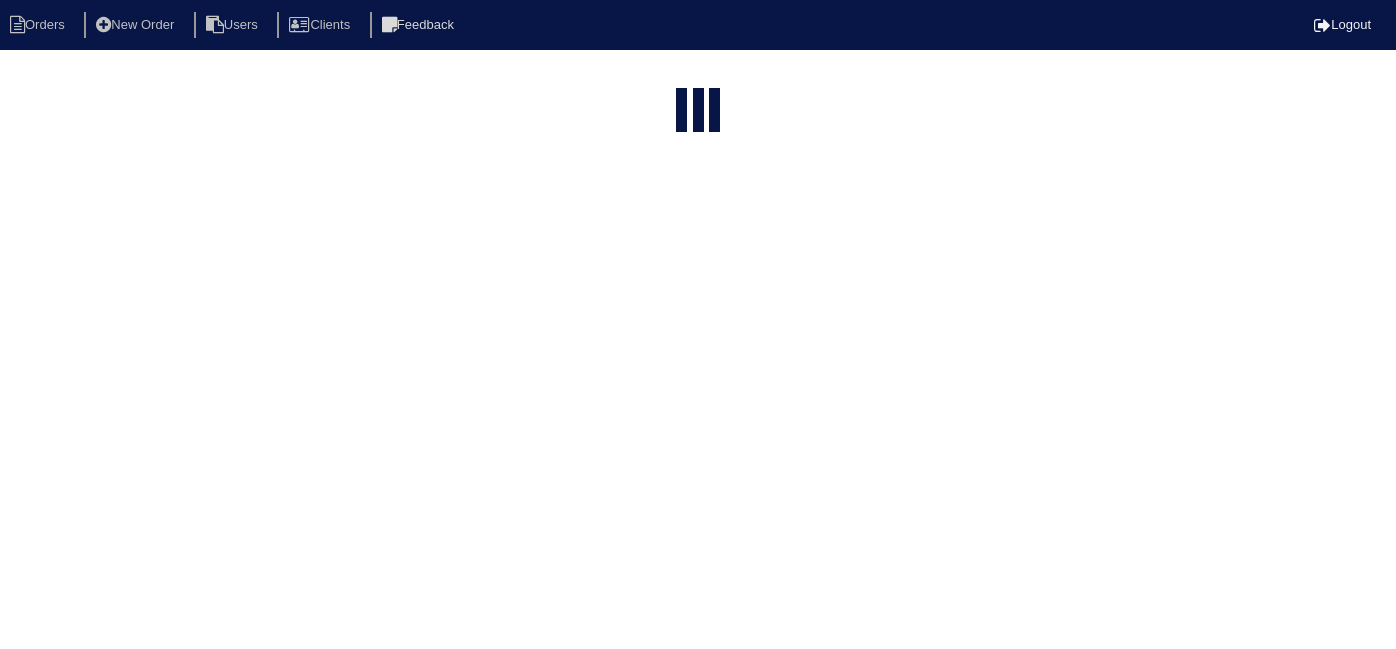 select on "15" 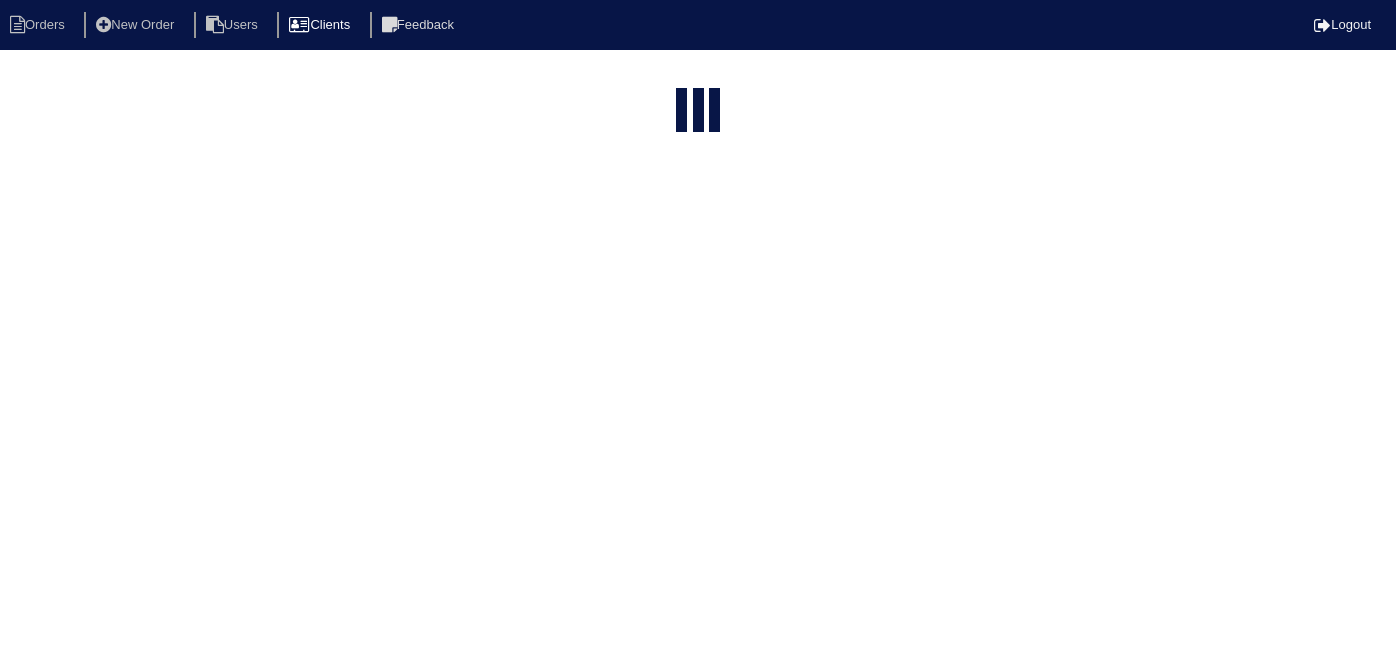scroll, scrollTop: 0, scrollLeft: 0, axis: both 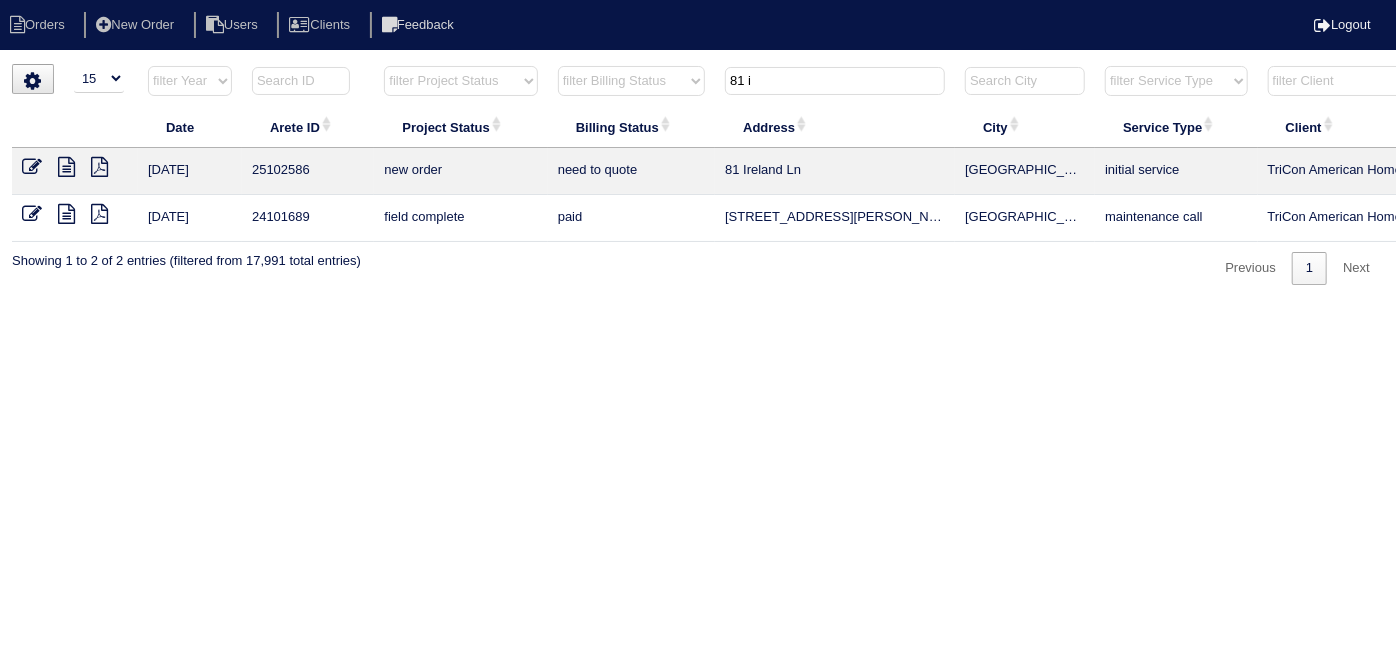 drag, startPoint x: 809, startPoint y: 79, endPoint x: 657, endPoint y: 81, distance: 152.01315 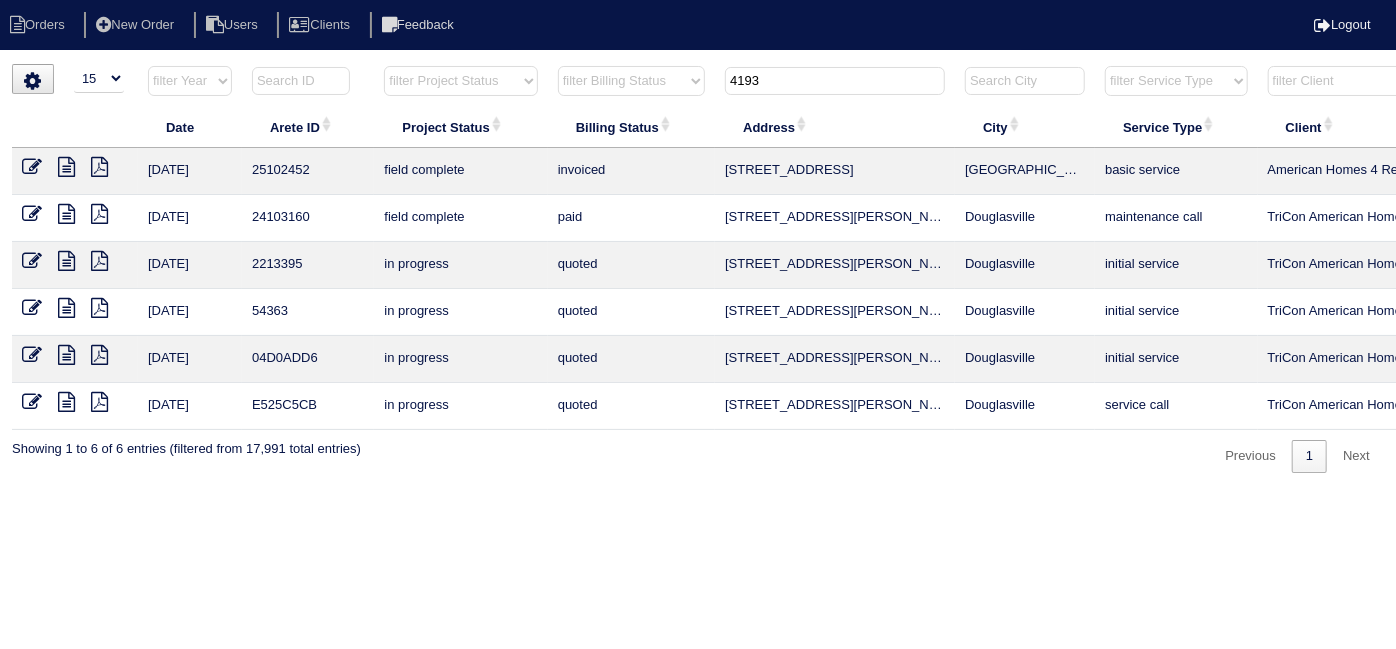 type on "4193" 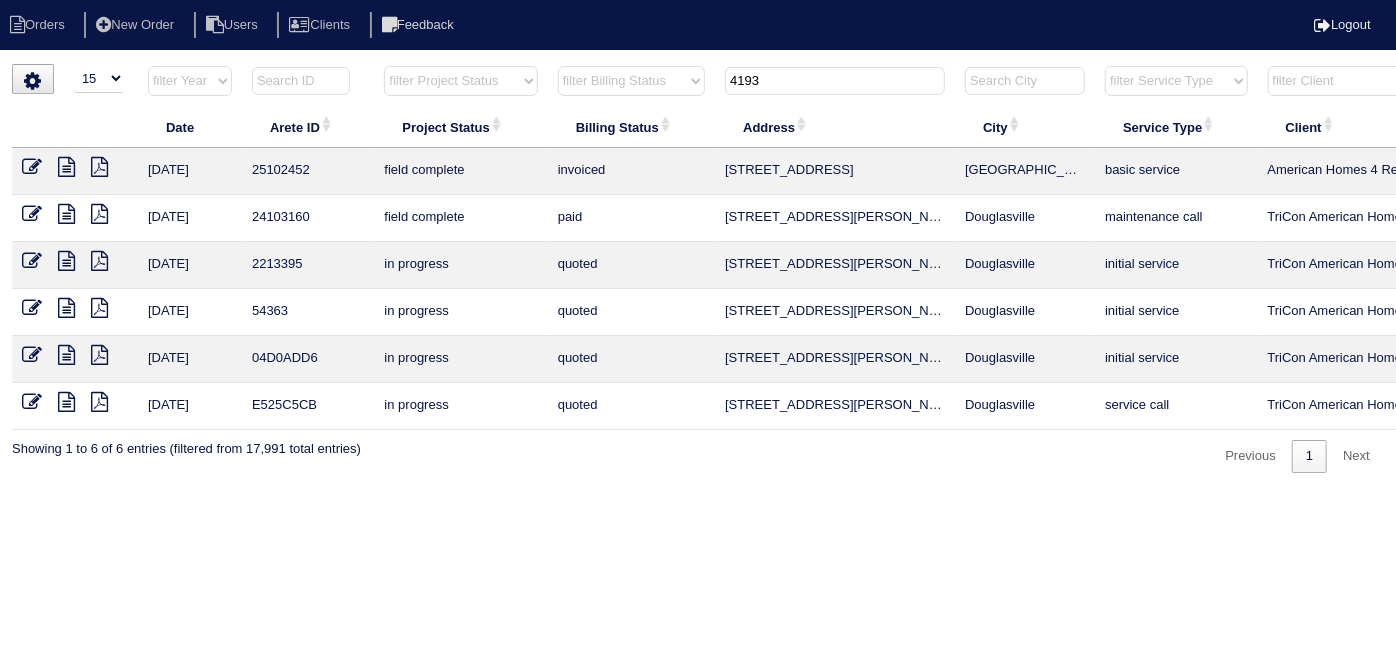 drag, startPoint x: 782, startPoint y: 82, endPoint x: 518, endPoint y: 23, distance: 270.51248 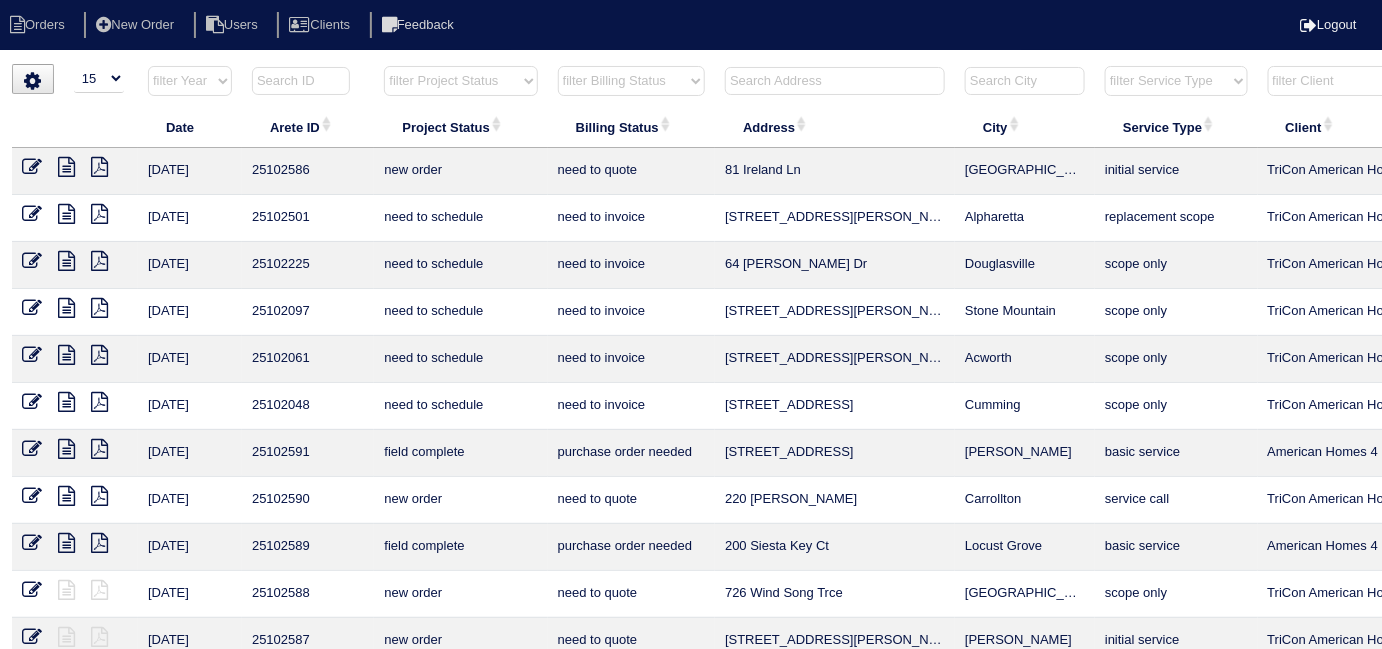click at bounding box center (835, 81) 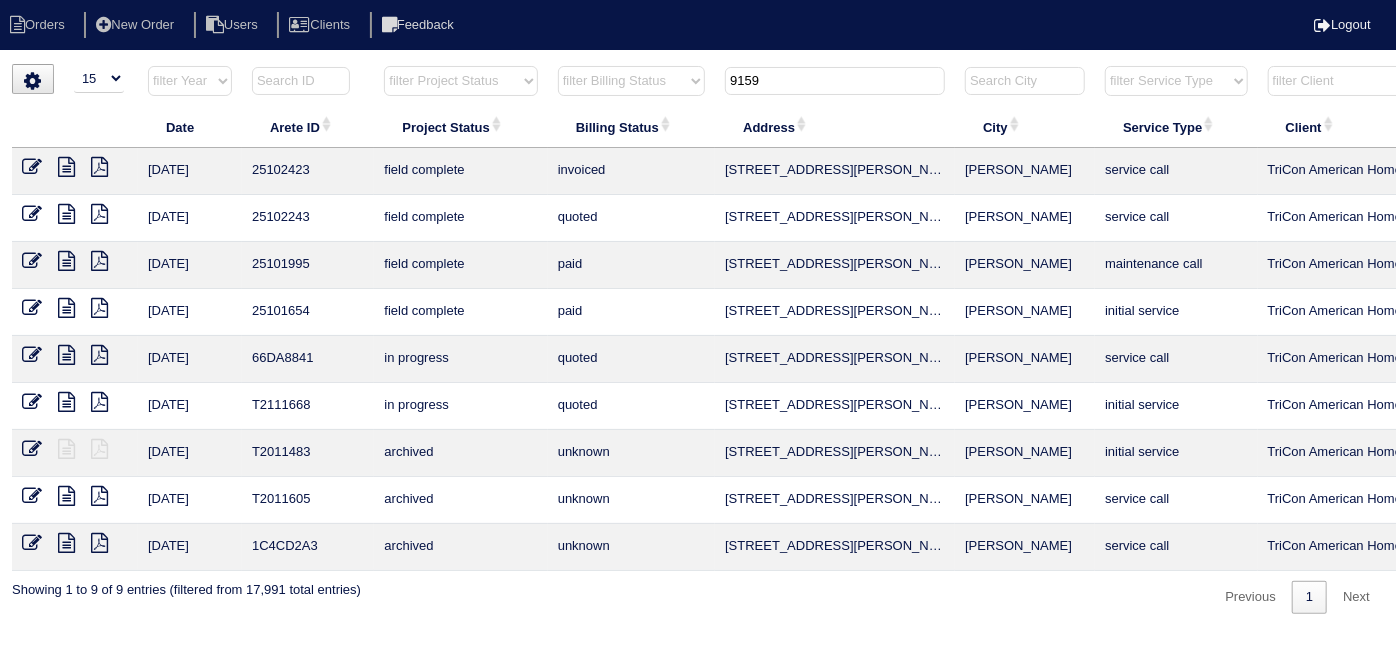 type on "9159" 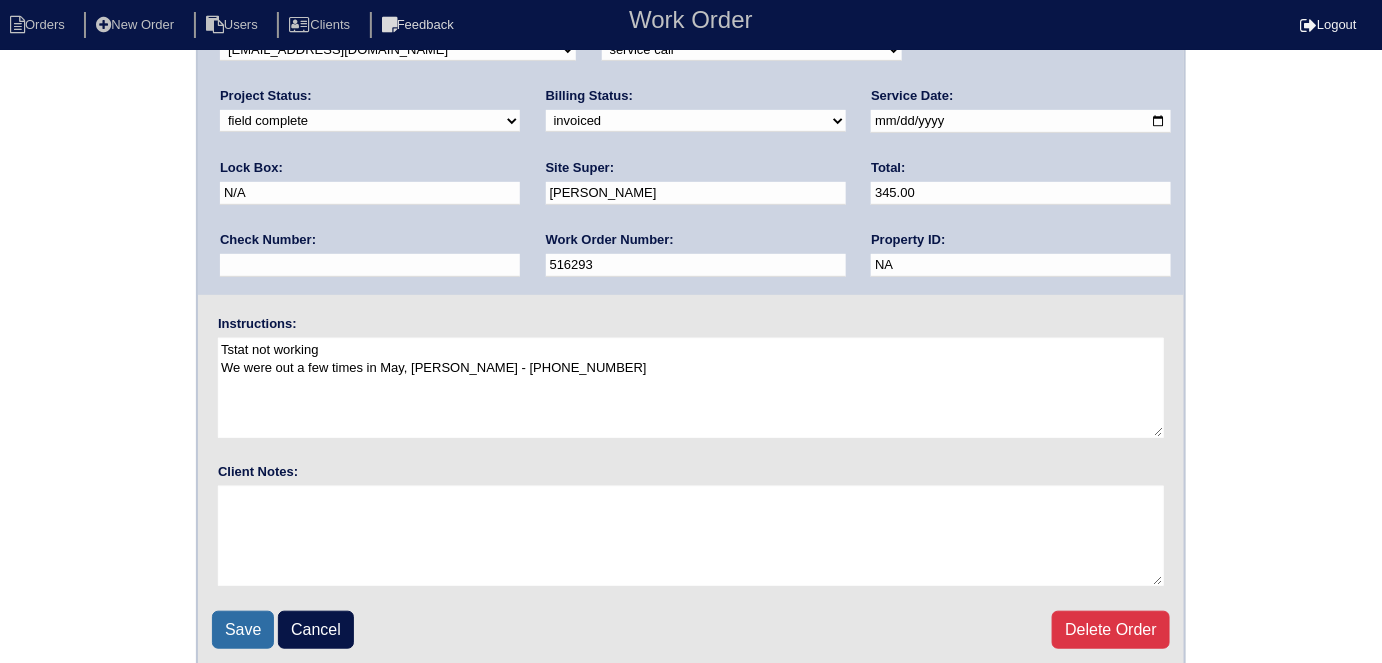 scroll, scrollTop: 205, scrollLeft: 0, axis: vertical 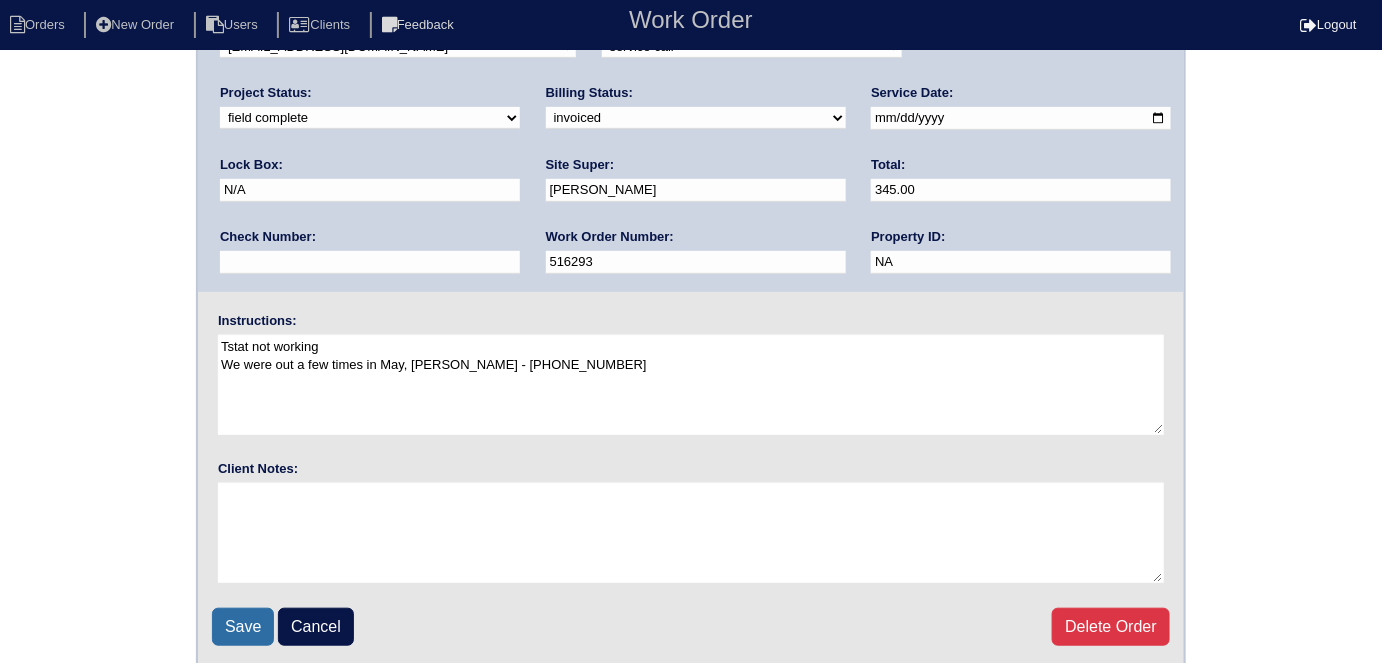 click on "Save" at bounding box center (243, 627) 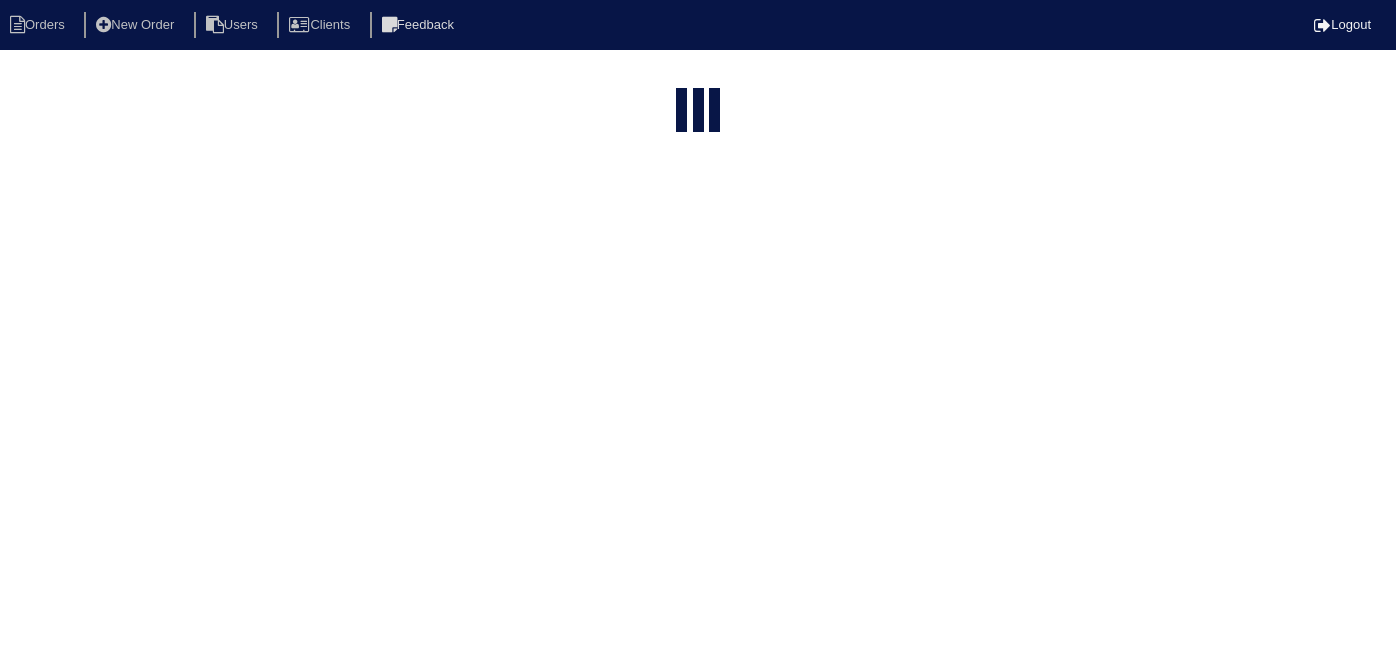 select on "15" 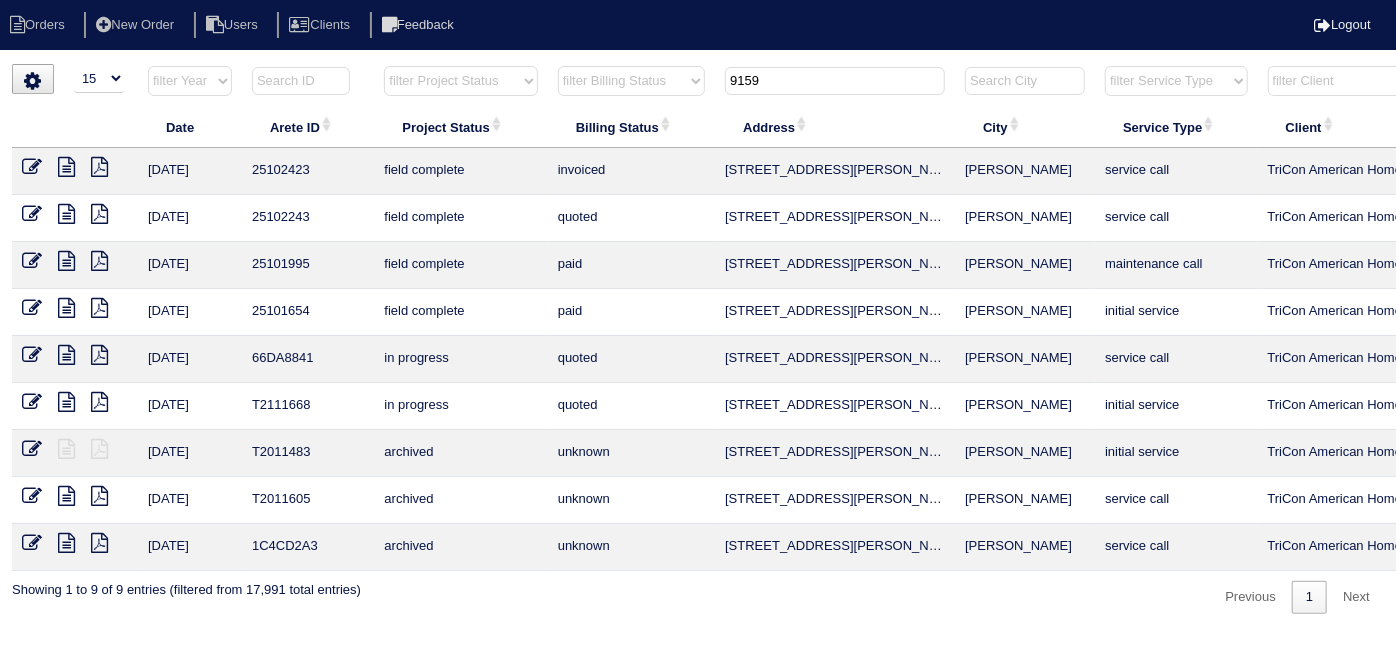 drag, startPoint x: 772, startPoint y: 90, endPoint x: 653, endPoint y: 86, distance: 119.06721 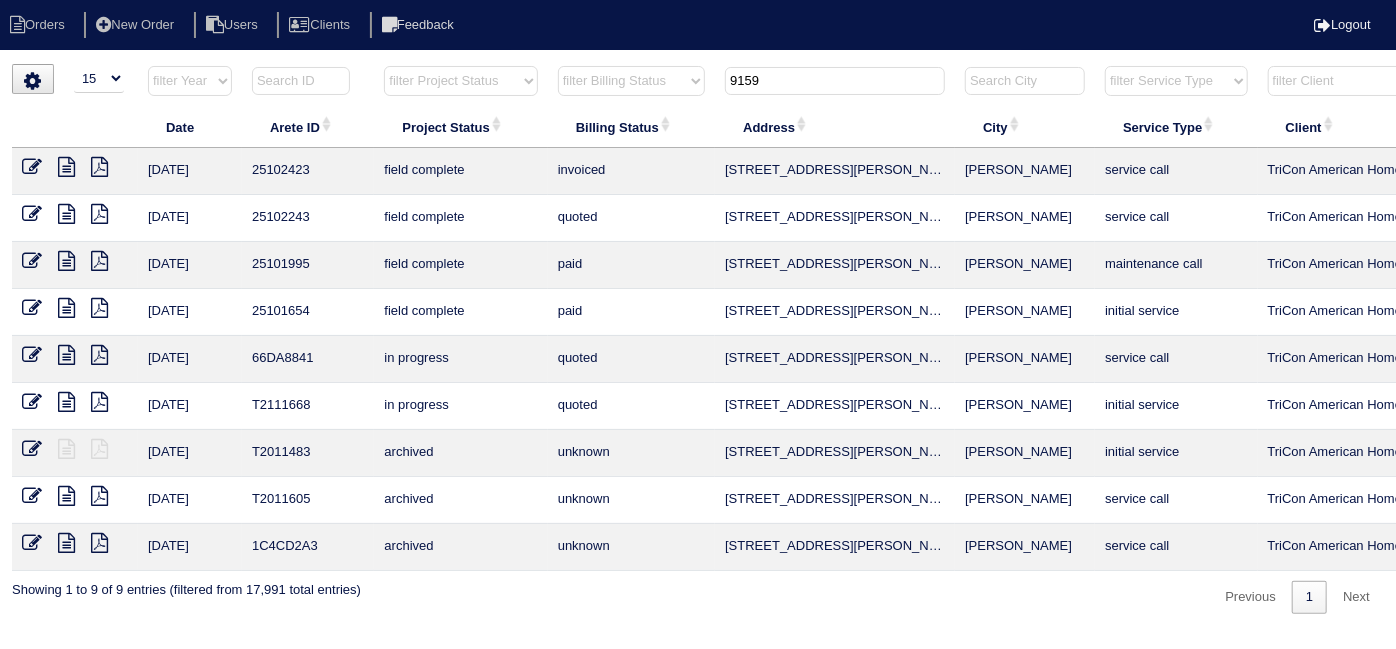 click on "9159" at bounding box center [835, 81] 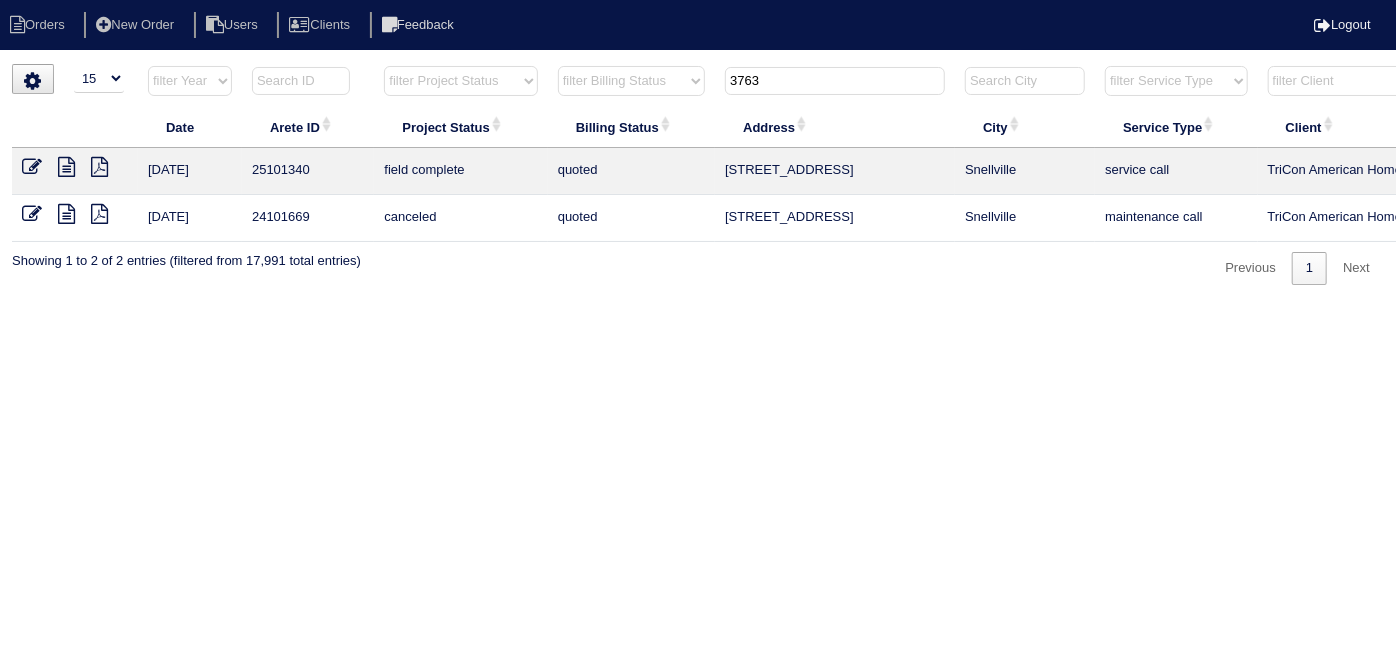 type on "3763" 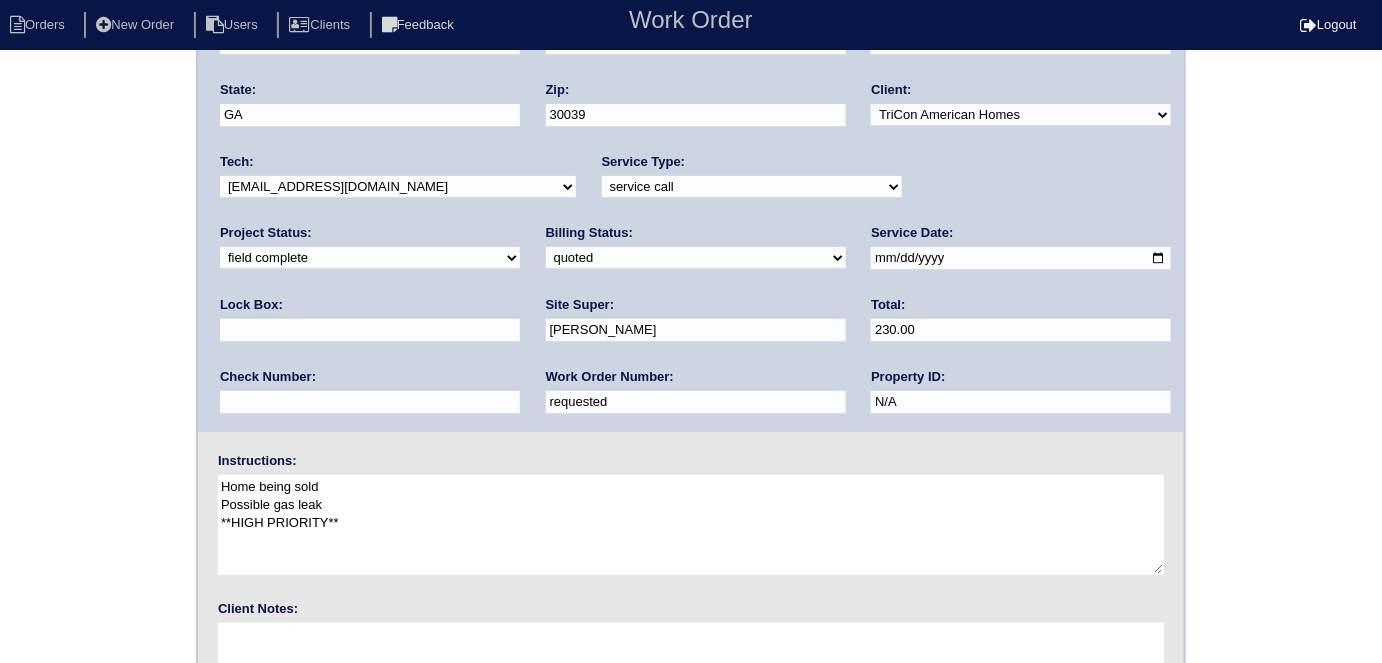 scroll, scrollTop: 205, scrollLeft: 0, axis: vertical 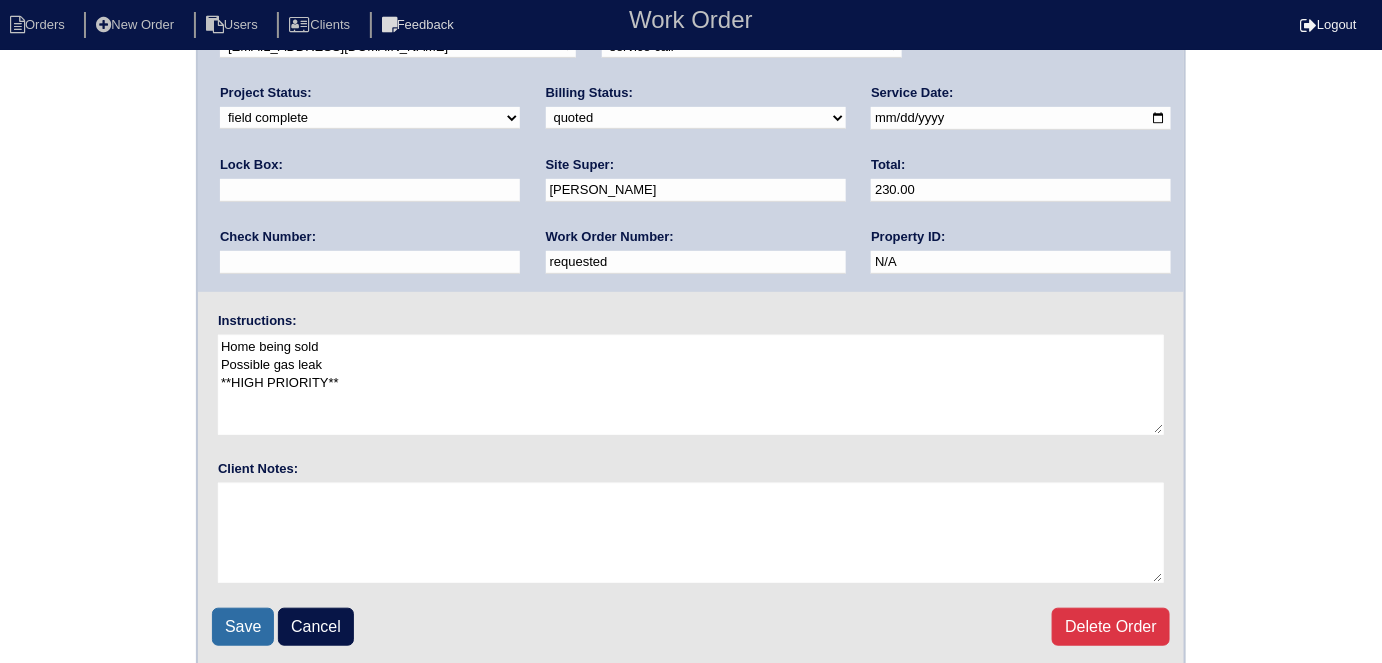 click on "Save" at bounding box center (243, 627) 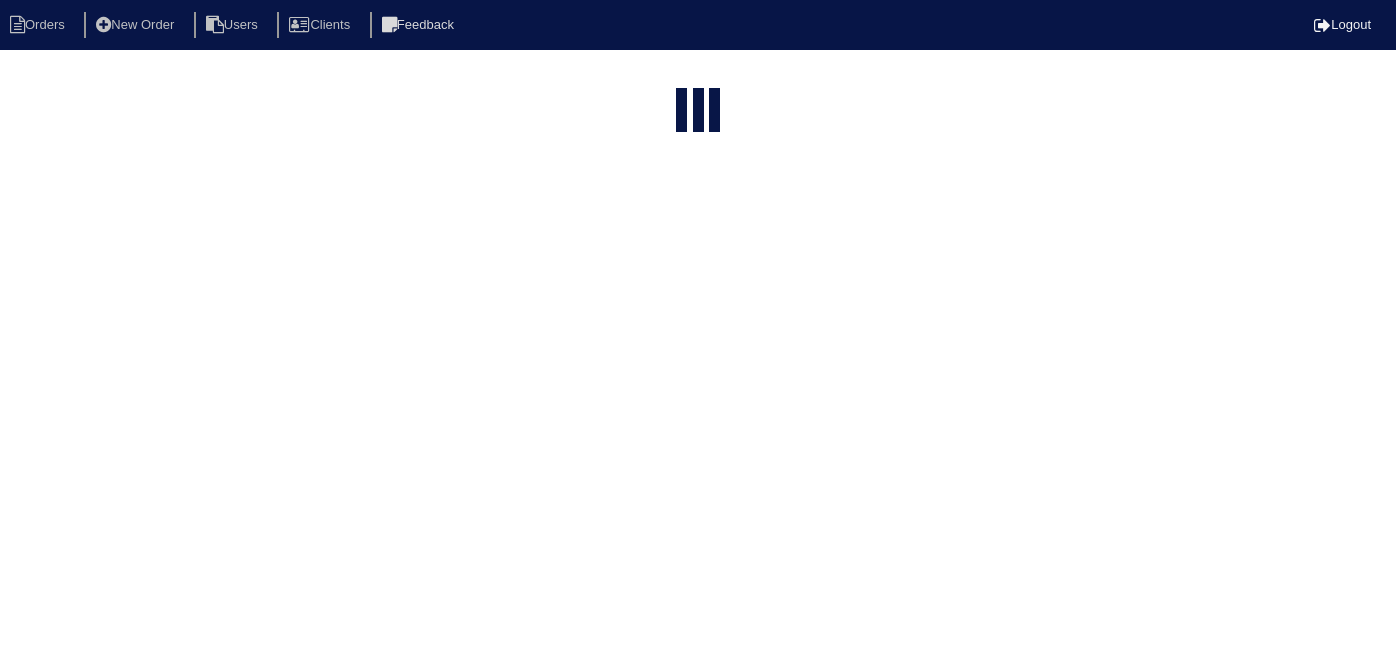 select on "15" 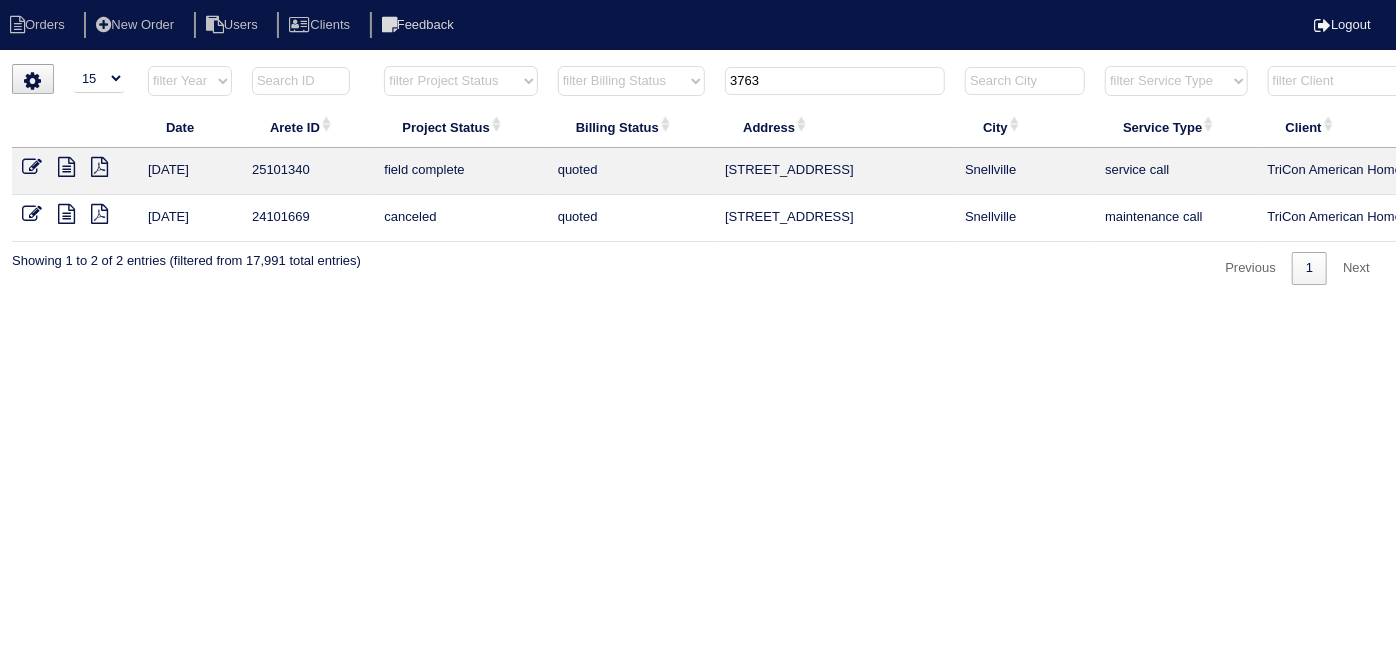 drag, startPoint x: 862, startPoint y: 84, endPoint x: 582, endPoint y: 74, distance: 280.17853 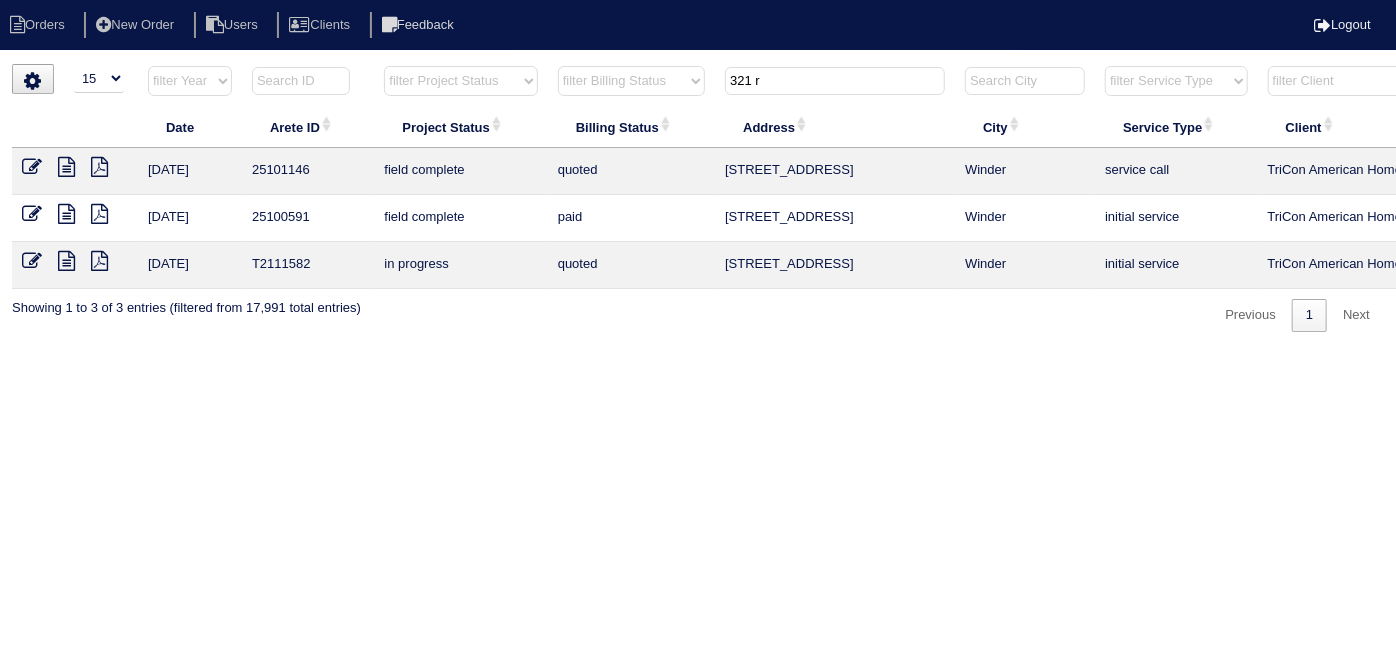 type on "321 r" 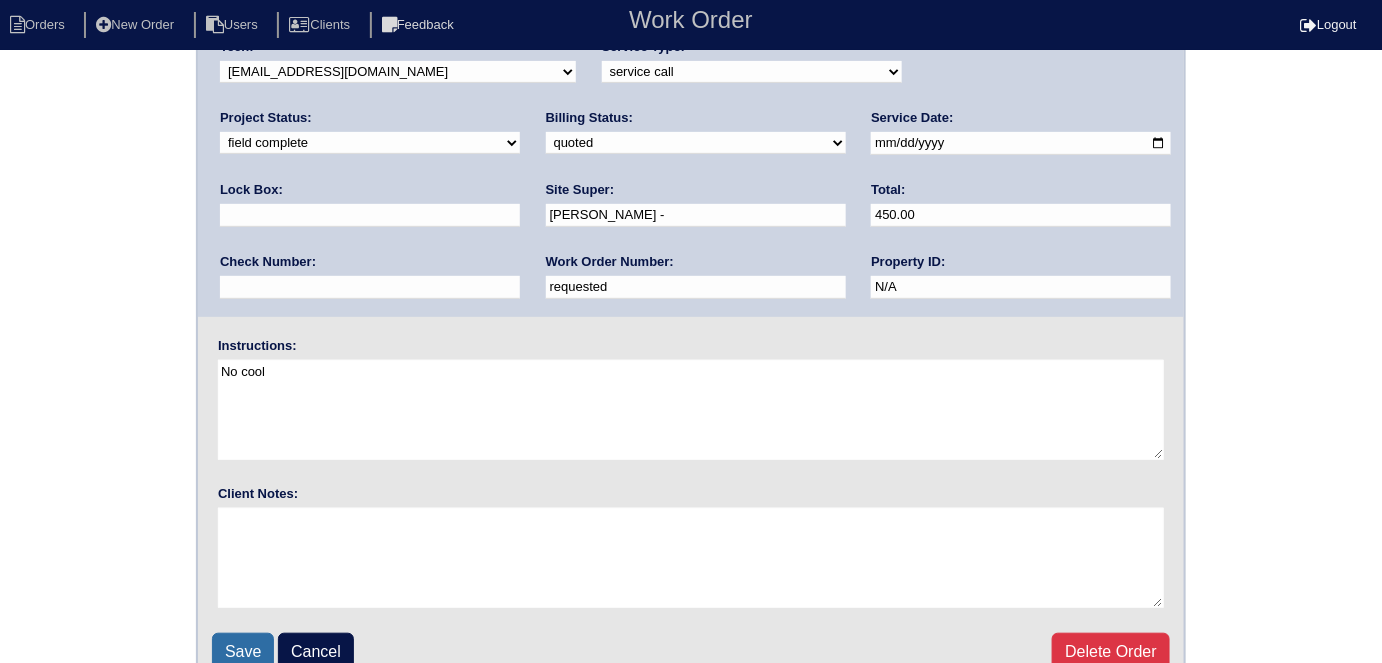 scroll, scrollTop: 181, scrollLeft: 0, axis: vertical 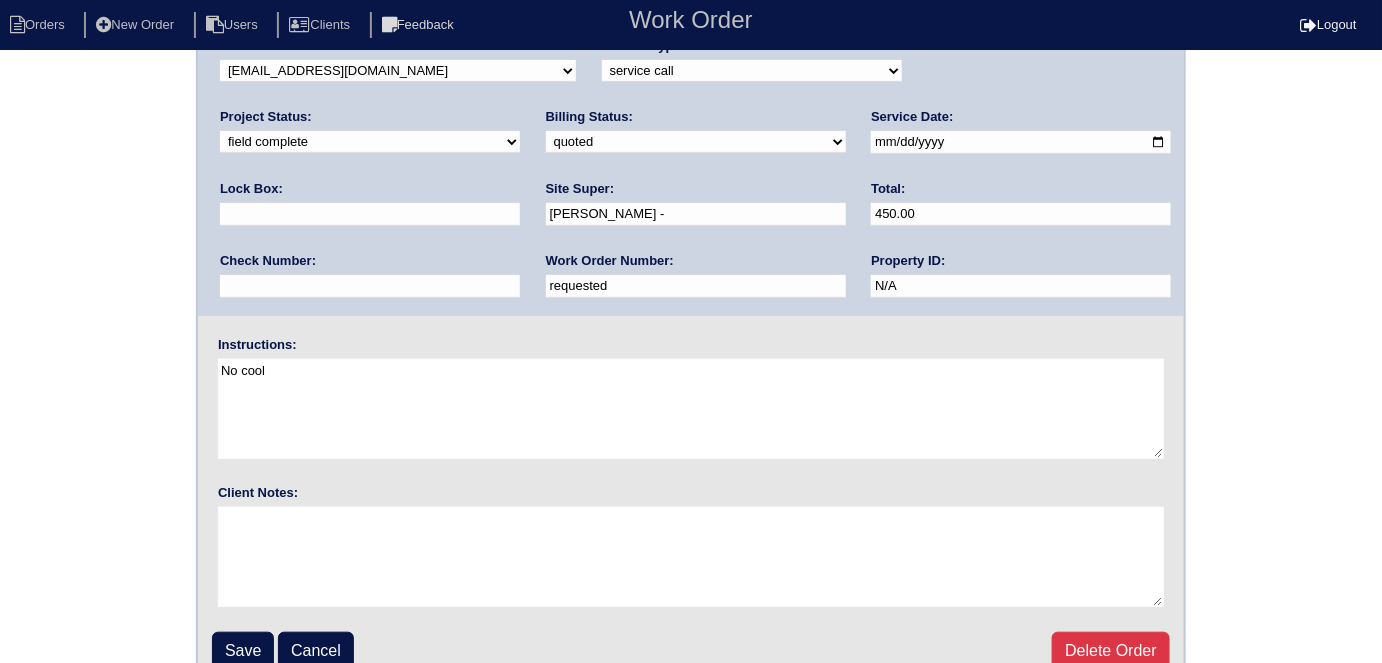 drag, startPoint x: 256, startPoint y: 641, endPoint x: 258, endPoint y: 630, distance: 11.18034 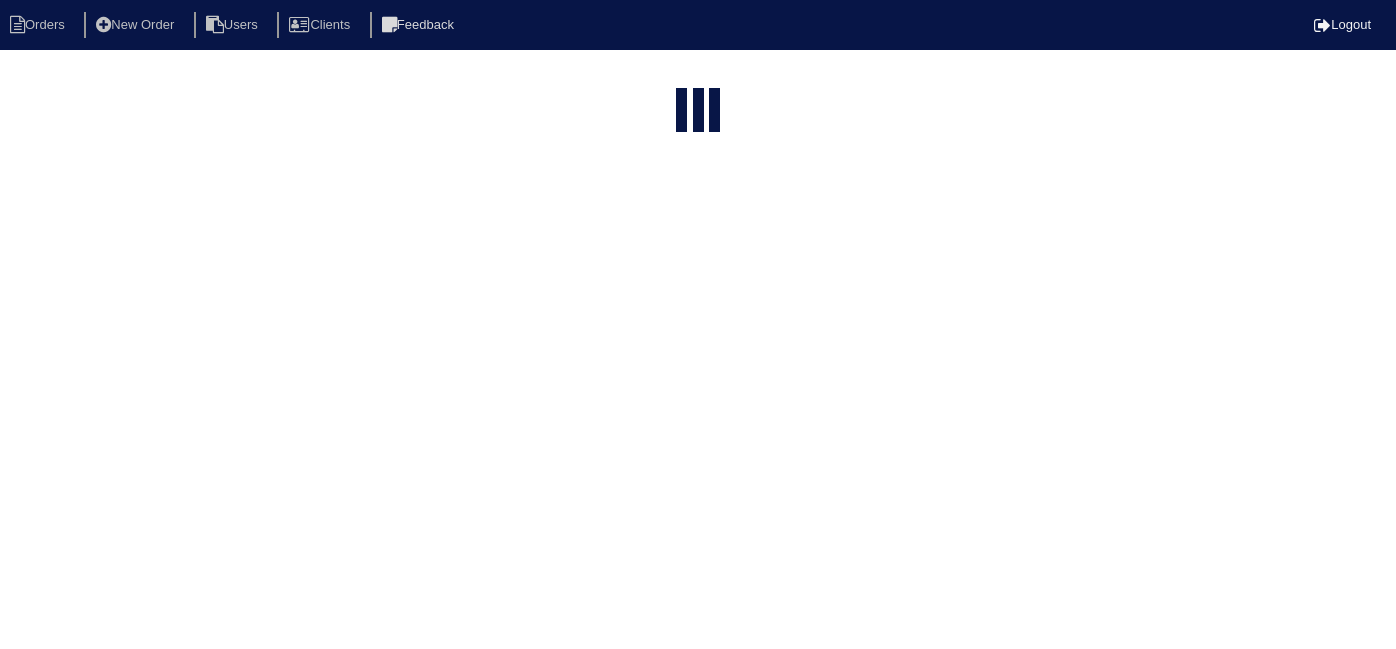 select on "15" 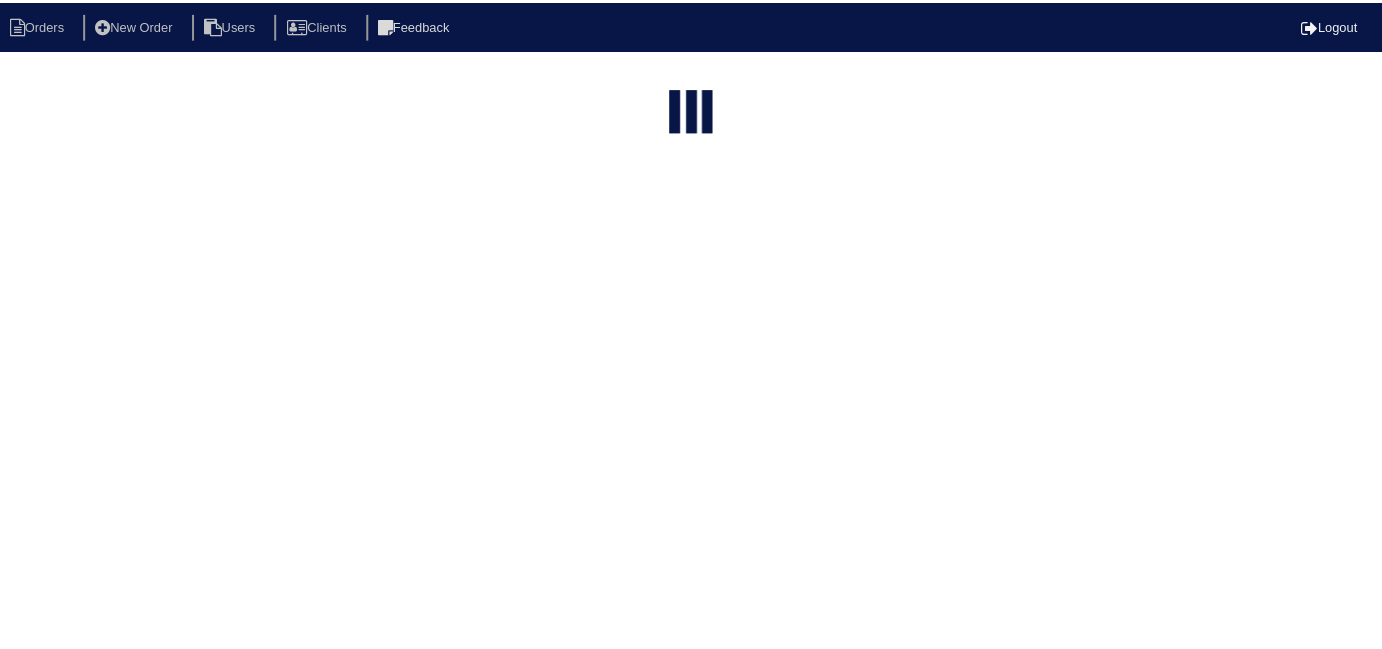 scroll, scrollTop: 0, scrollLeft: 0, axis: both 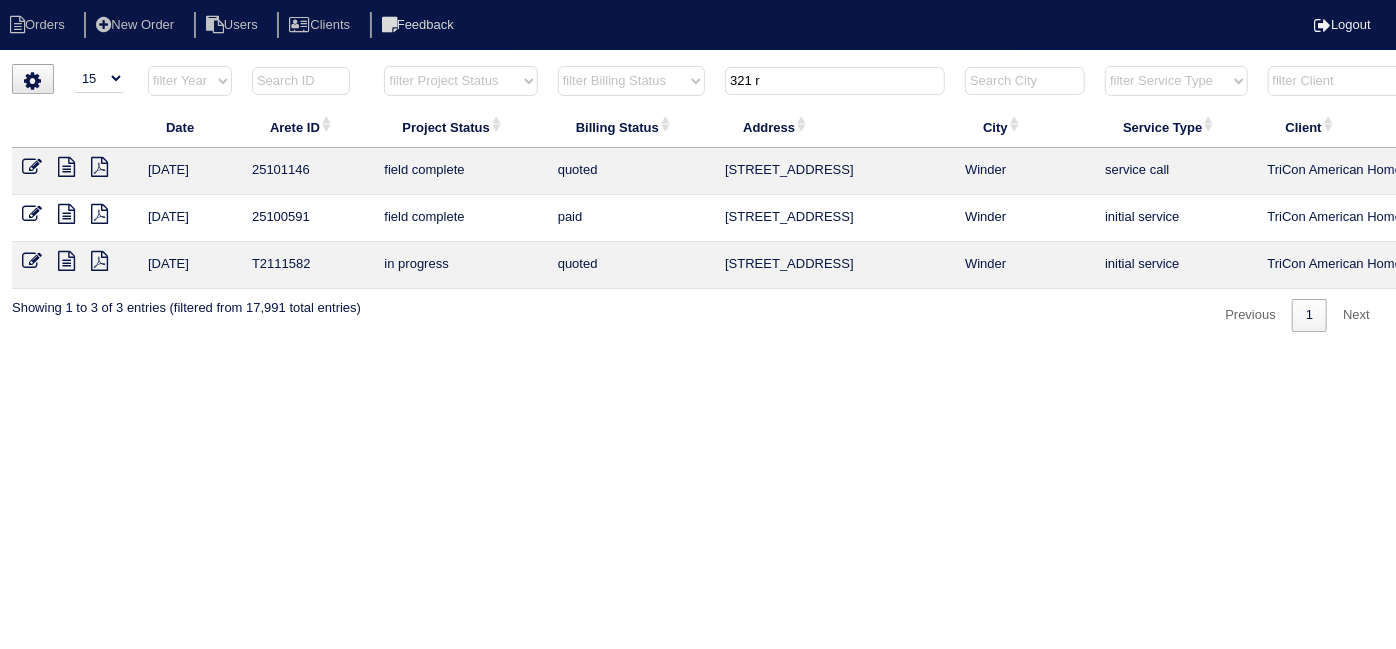 drag, startPoint x: 772, startPoint y: 86, endPoint x: 586, endPoint y: 65, distance: 187.18173 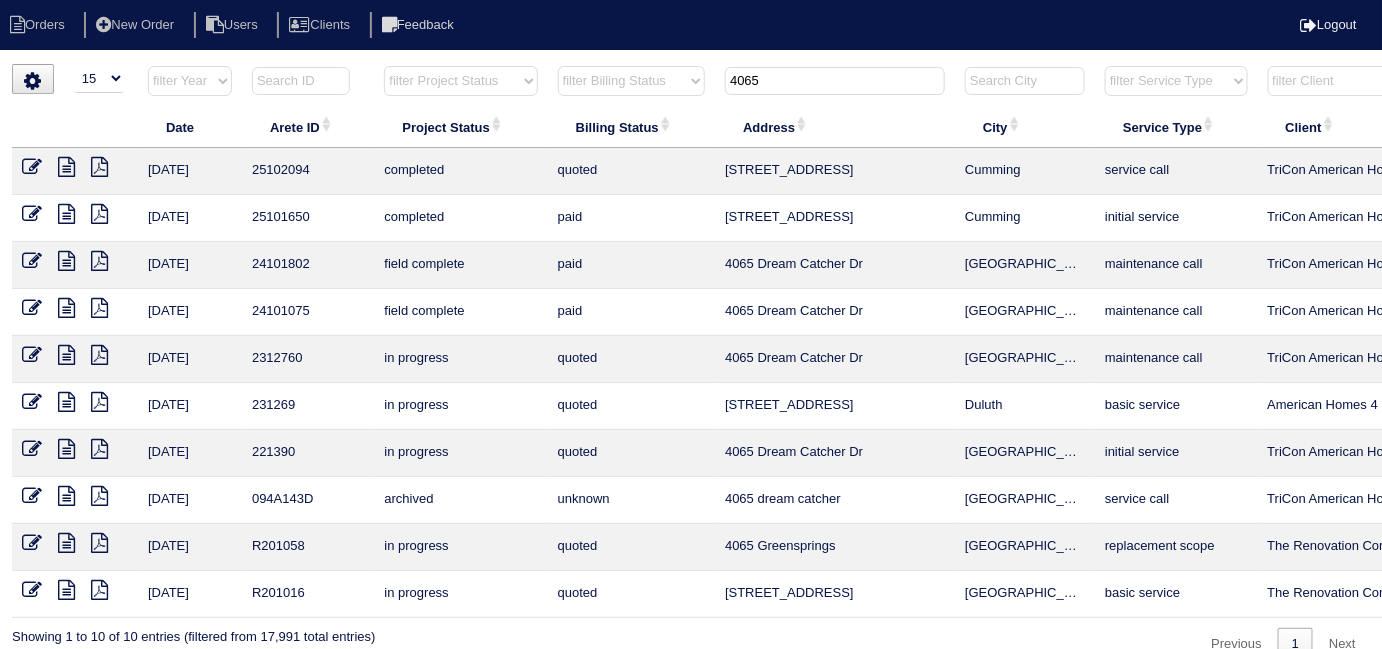 type on "4065" 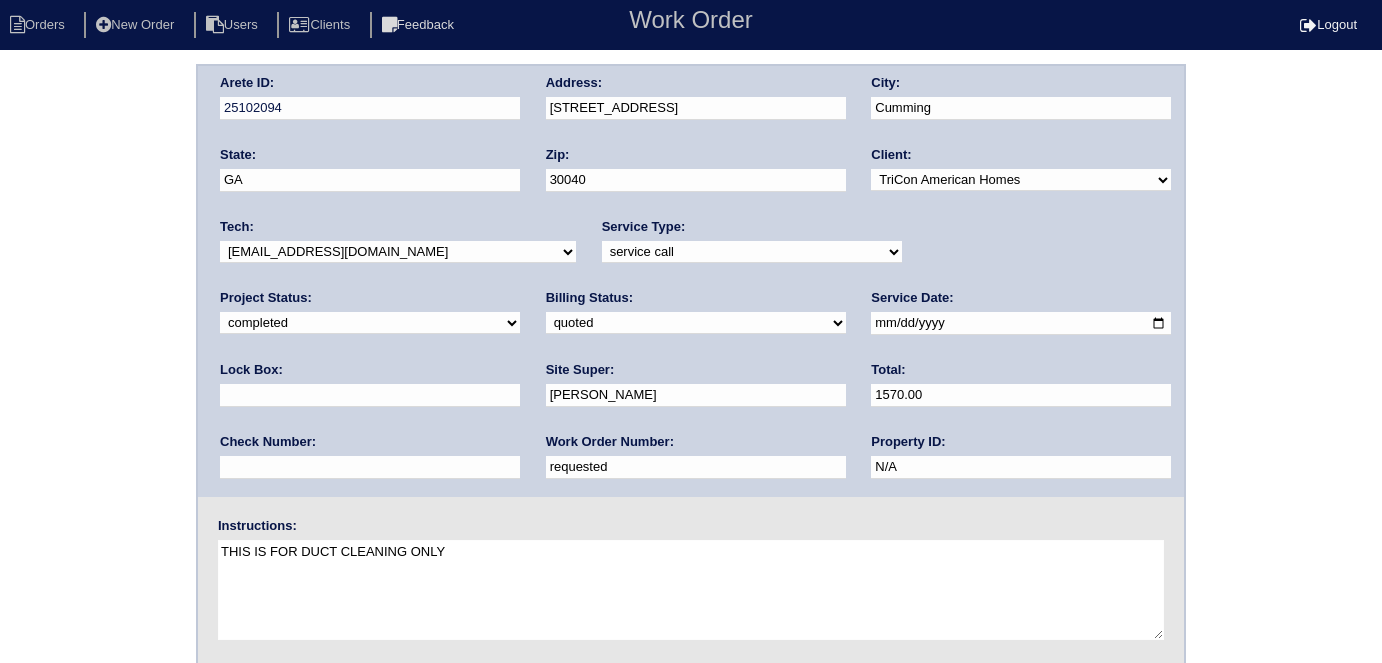 scroll, scrollTop: 0, scrollLeft: 0, axis: both 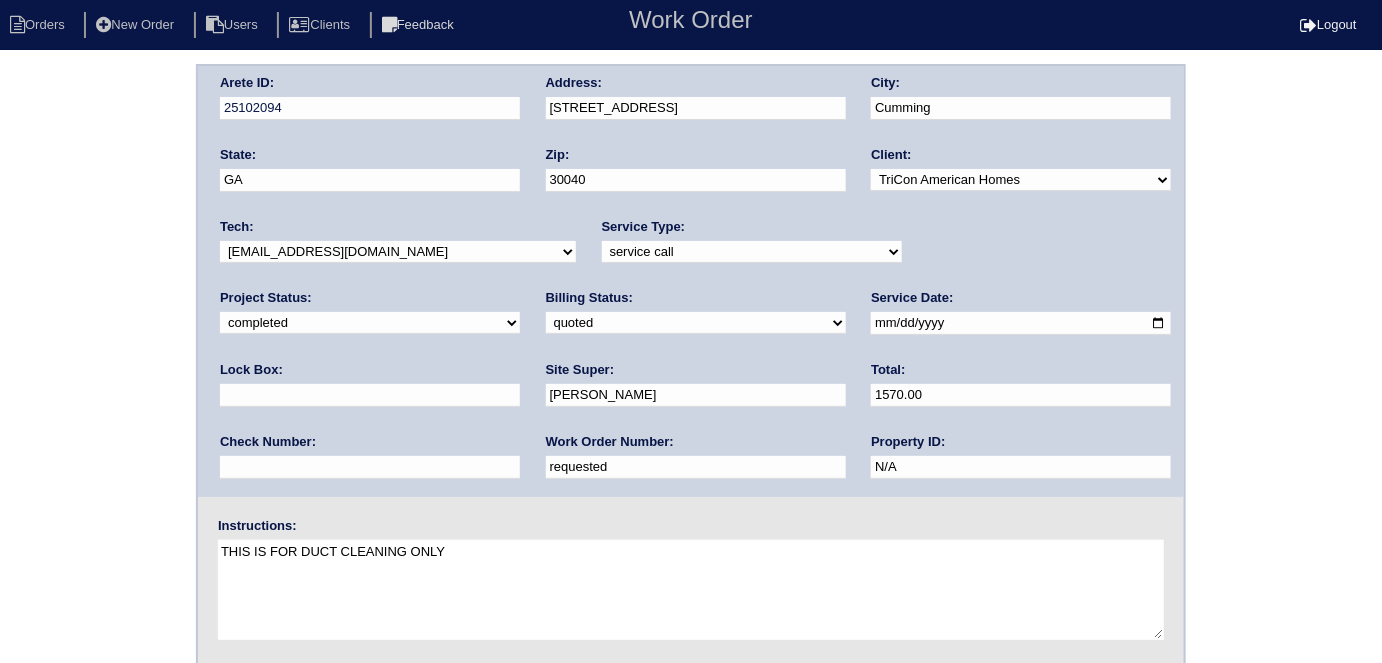 click on "Arete ID:
25102094
Address:
[STREET_ADDRESS]
City:
[GEOGRAPHIC_DATA]
State:
[GEOGRAPHIC_DATA]
Zip:
30040
Client:
-select-
TriCon American Homes
American Homes 4 Rent
First Key Homes
Zillow
The Renovation Company
On The Level Development Group
[PERSON_NAME] Exposition Group
Sylvan Homes
Pathway Construction
Arete Personal
Arete SMG
Tiber Capital
Tiber Realty
Divvy
Rave
[PERSON_NAME] Construction
[PERSON_NAME]
HomeRiver Group
Test Client
Rasmus Real Estate
Padly
Buffalo Homes
[PERSON_NAME]
Maymont Homes" at bounding box center (691, 468) 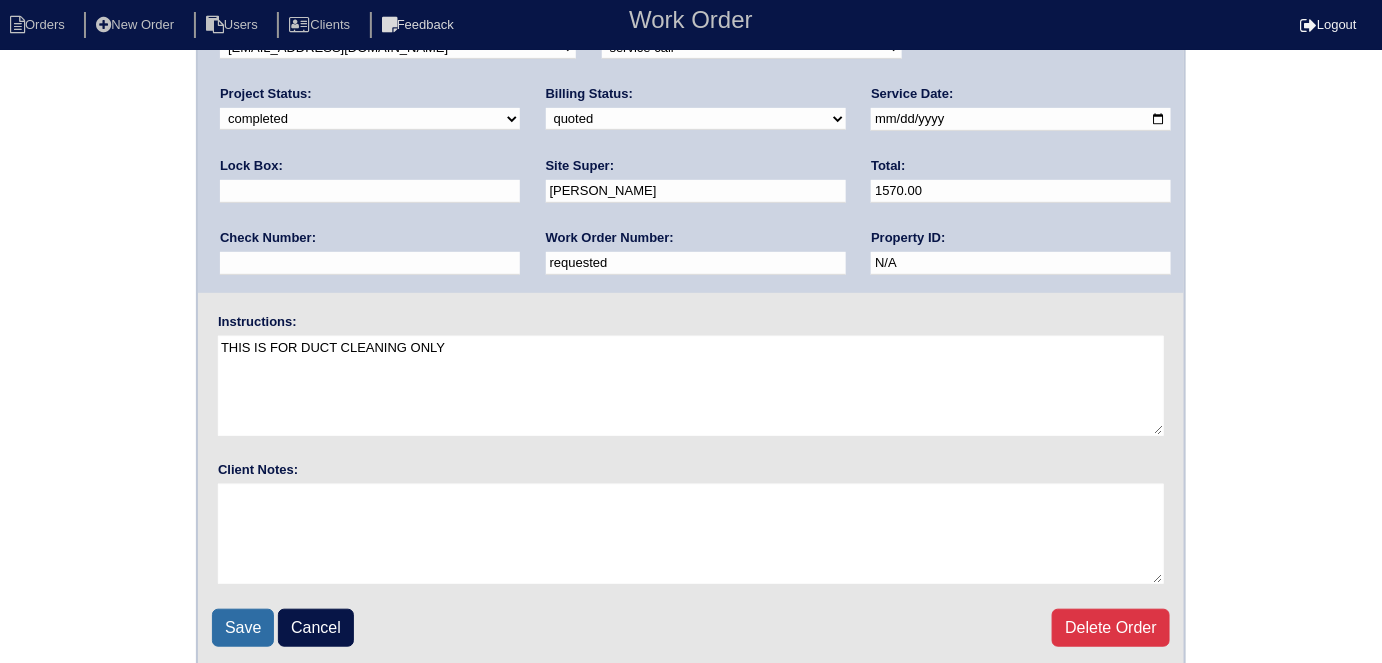 scroll, scrollTop: 205, scrollLeft: 0, axis: vertical 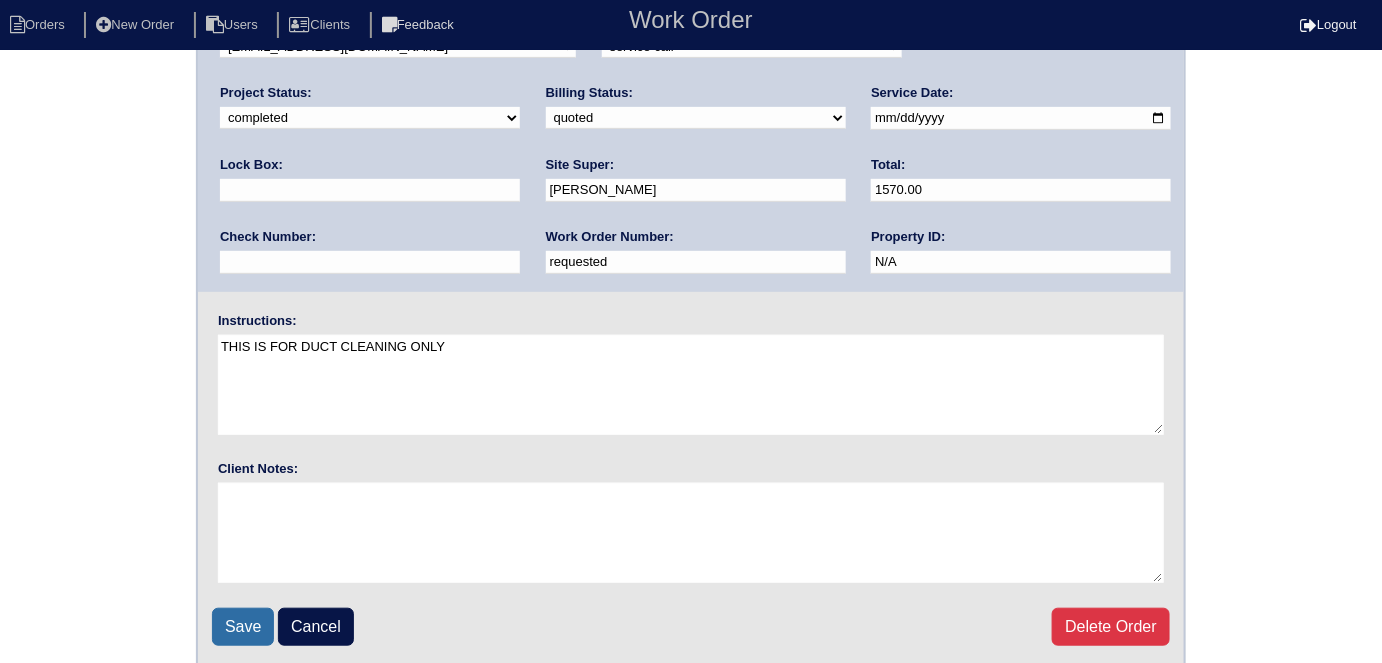 click on "Save" at bounding box center (243, 627) 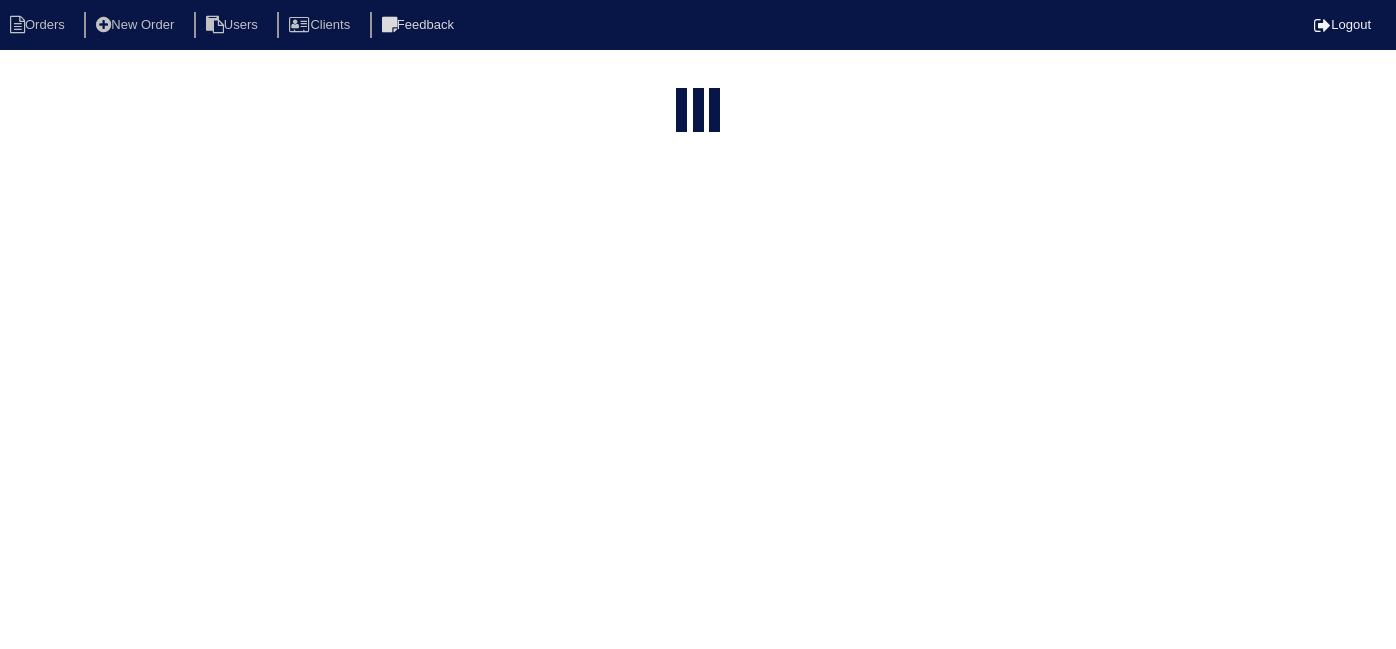 select on "15" 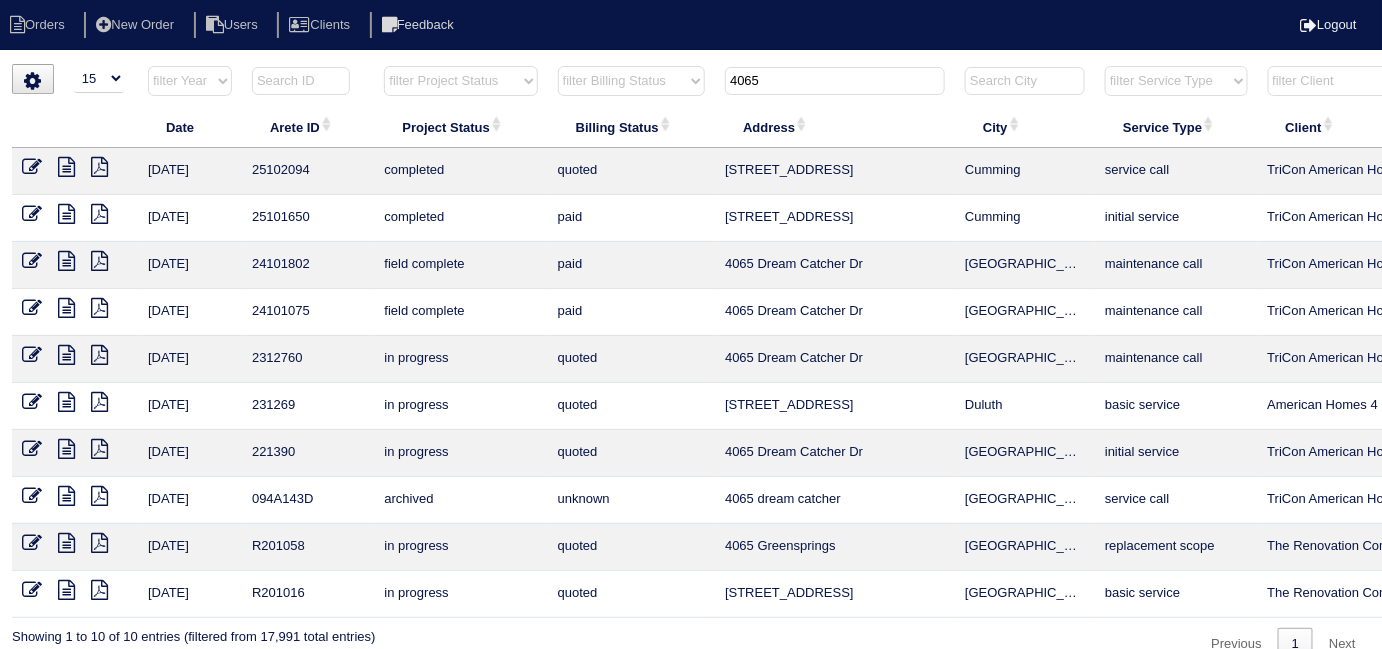 drag, startPoint x: 794, startPoint y: 75, endPoint x: 605, endPoint y: 55, distance: 190.05525 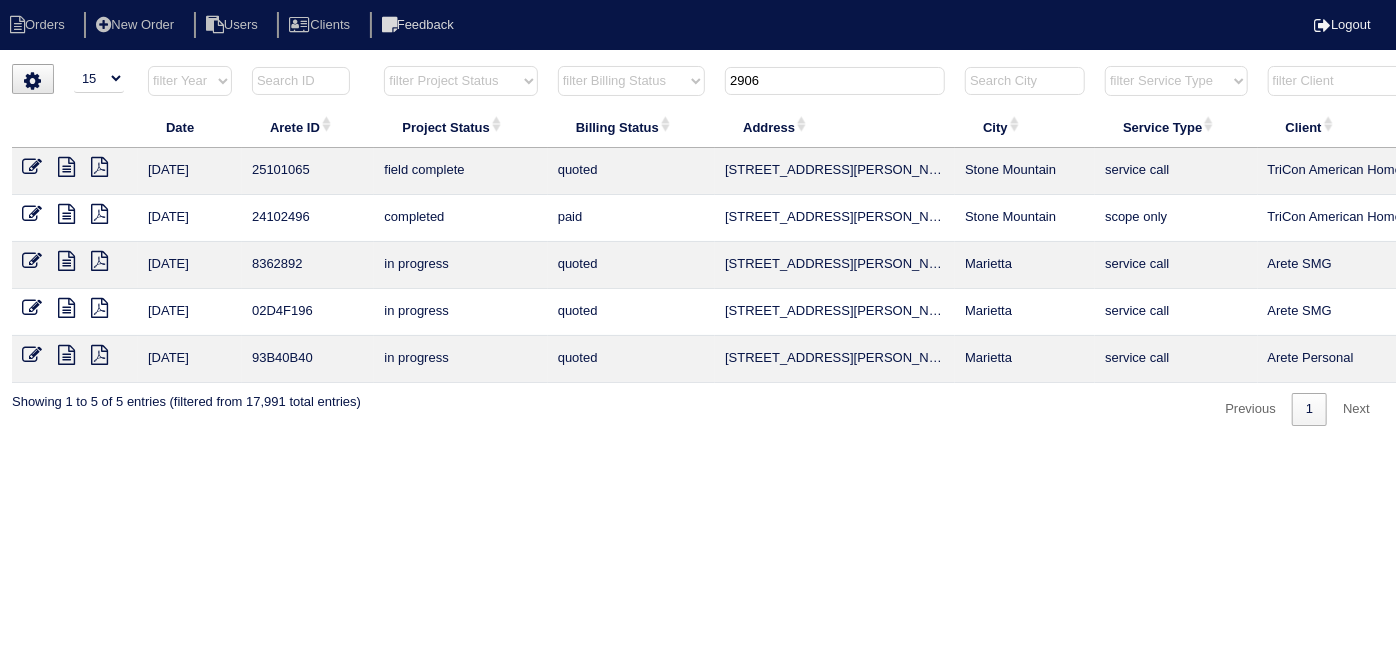 type on "2906" 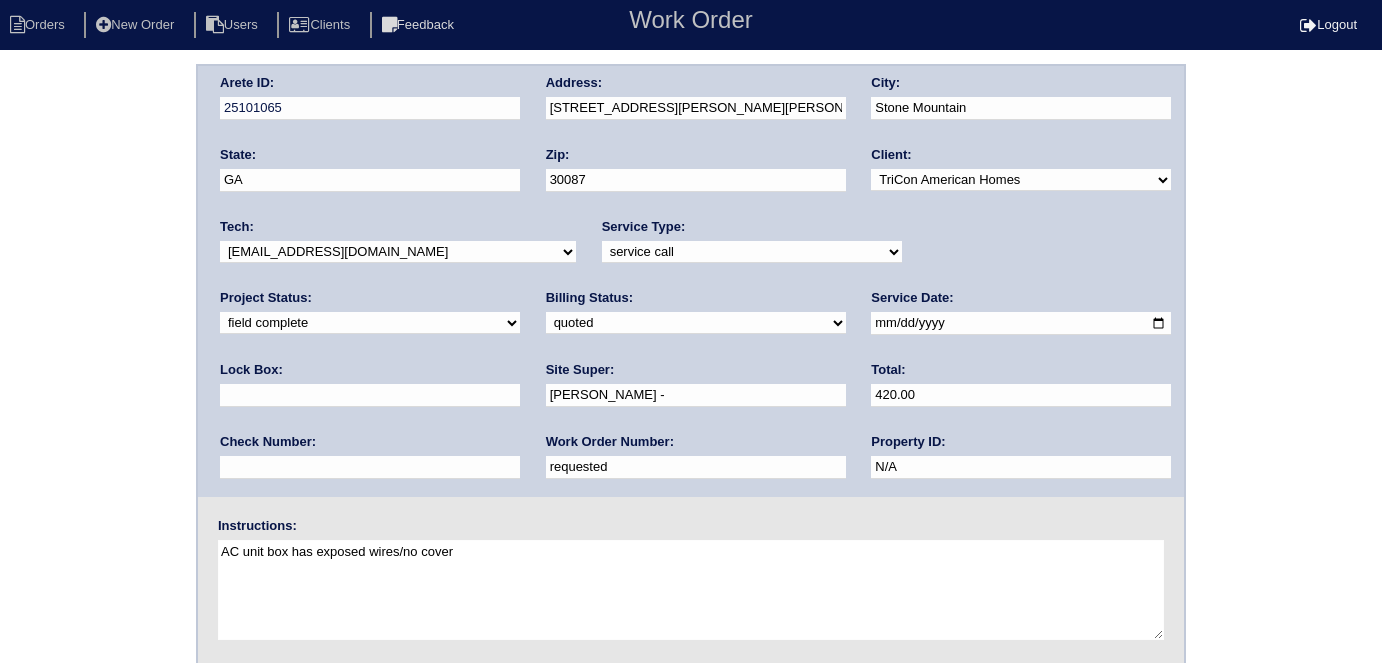 scroll, scrollTop: 0, scrollLeft: 0, axis: both 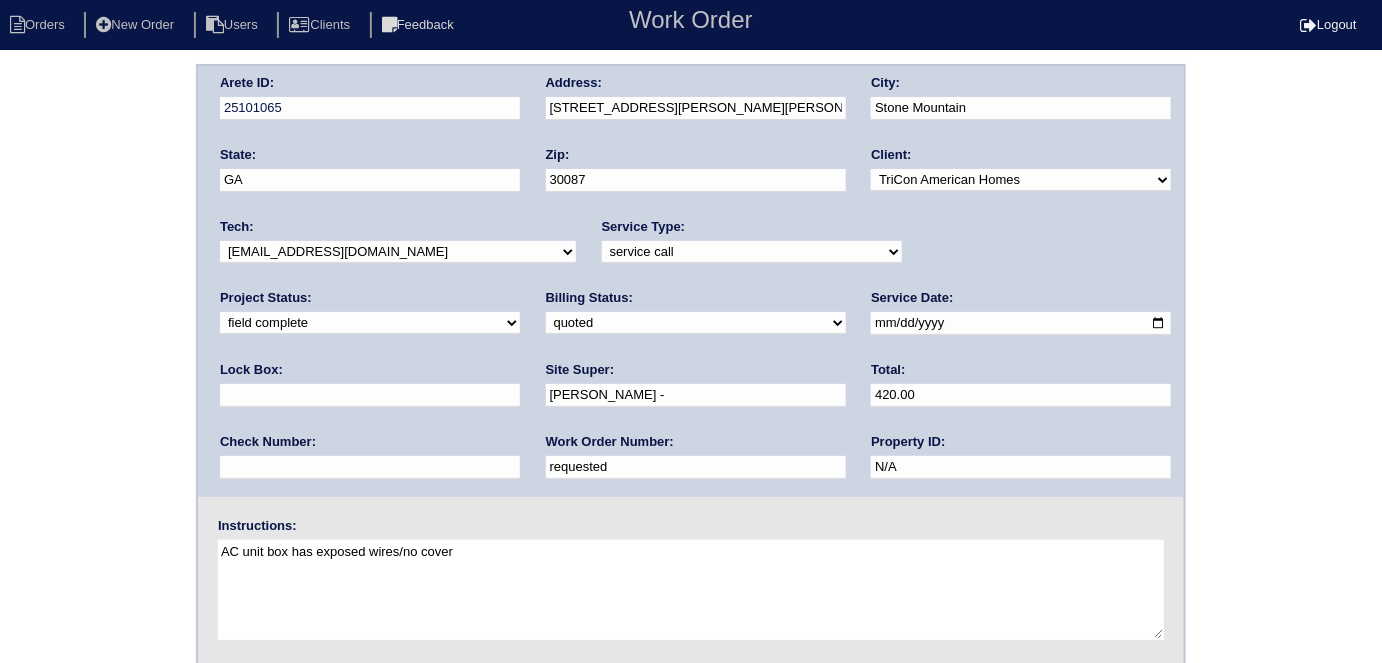 click on "Arete ID:
25101065
Address:
[STREET_ADDRESS][PERSON_NAME]
City:
[GEOGRAPHIC_DATA]
State:
[GEOGRAPHIC_DATA]
Zip:
30087
Client:
-select-
TriCon American Homes
American Homes 4 Rent
First Key Homes
Zillow
The Renovation Company
On The Level Development Group
[PERSON_NAME] Exposition Group
Sylvan Homes
Pathway Construction
Arete Personal
Arete SMG
Tiber Capital
Tiber Realty
Divvy
Rave
[PERSON_NAME] Construction
[PERSON_NAME]
HomeRiver Group
Test Client
Rasmus Real Estate
Padly
Buffalo Homes
[PERSON_NAME]
Maymont Homes" at bounding box center [691, 468] 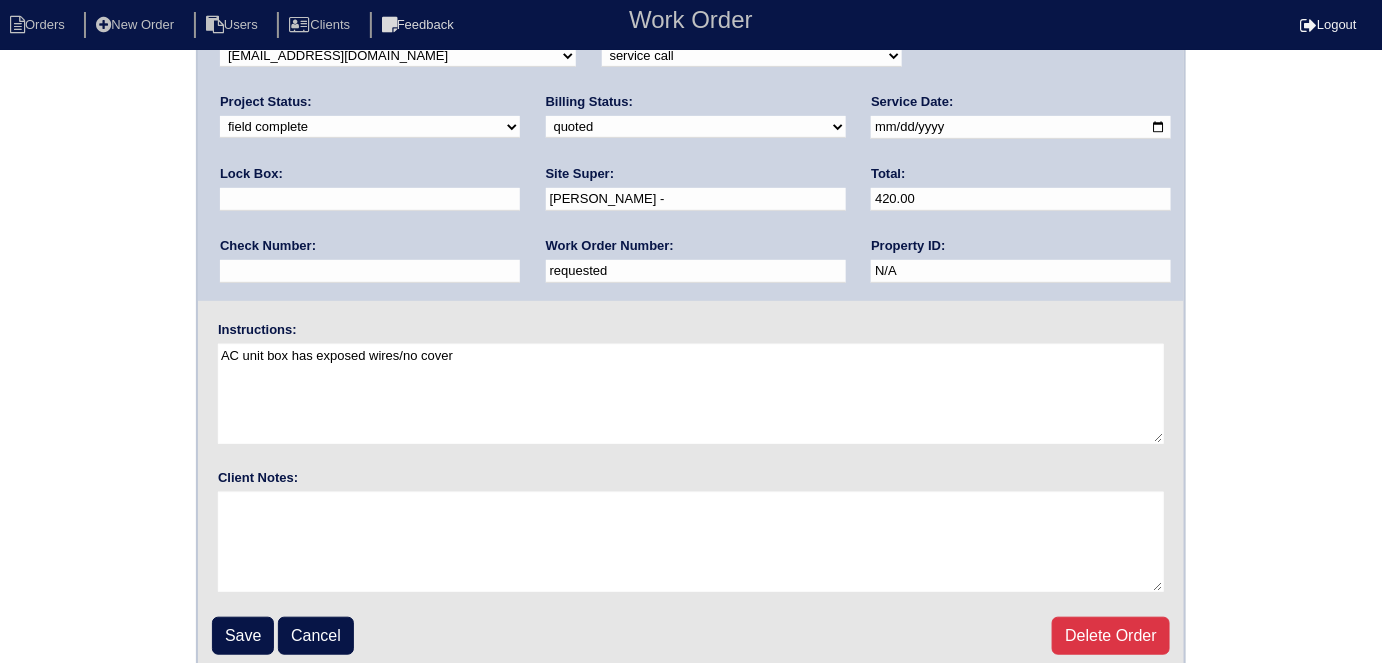 scroll, scrollTop: 205, scrollLeft: 0, axis: vertical 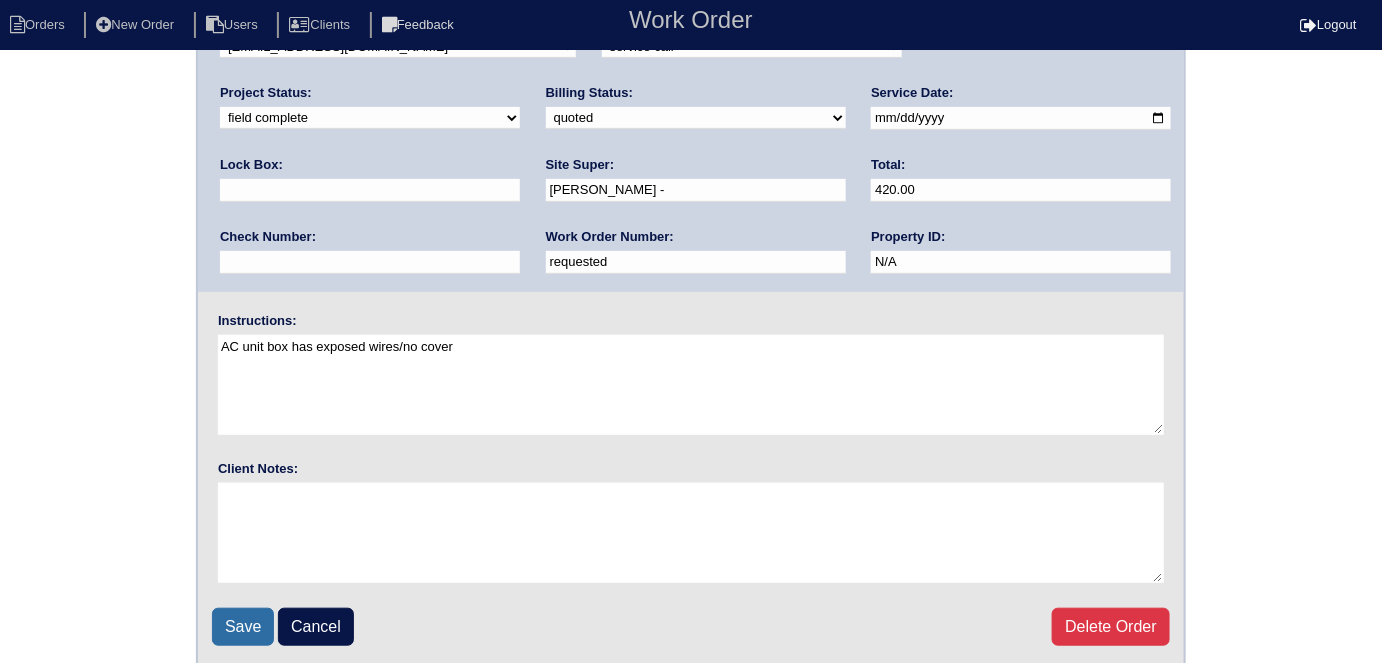 click on "Save" at bounding box center [243, 627] 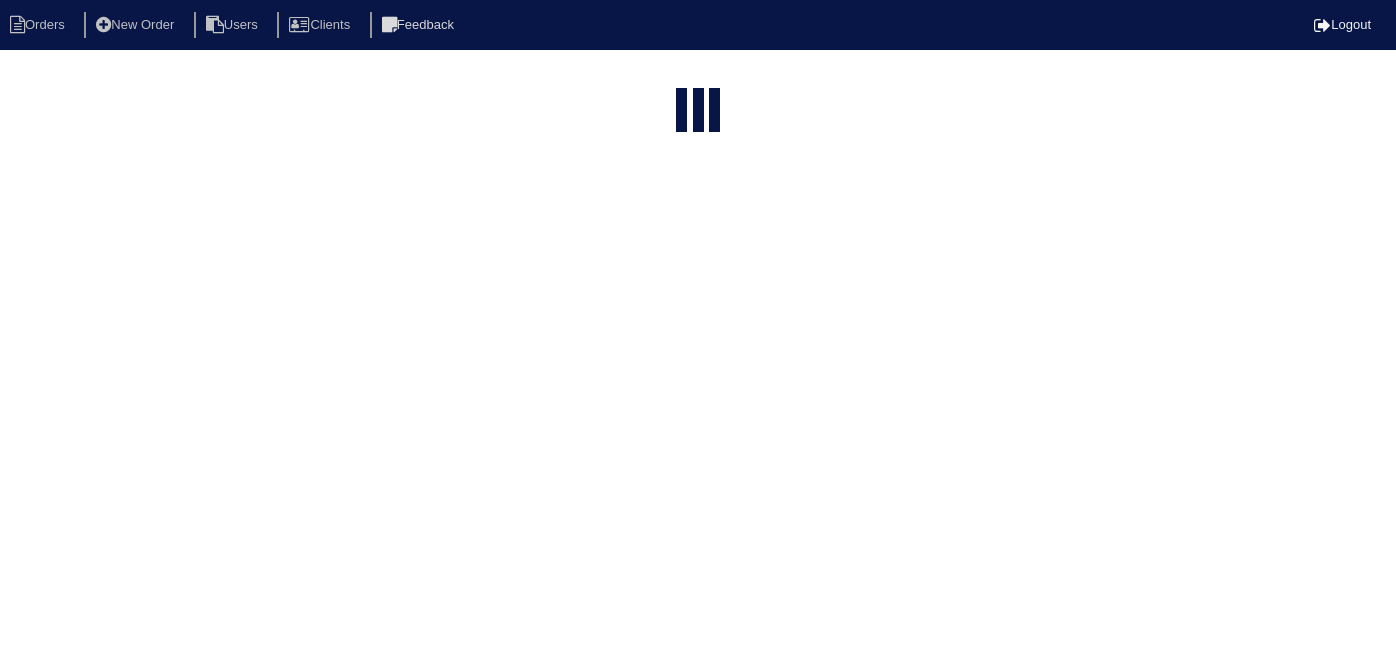 select on "15" 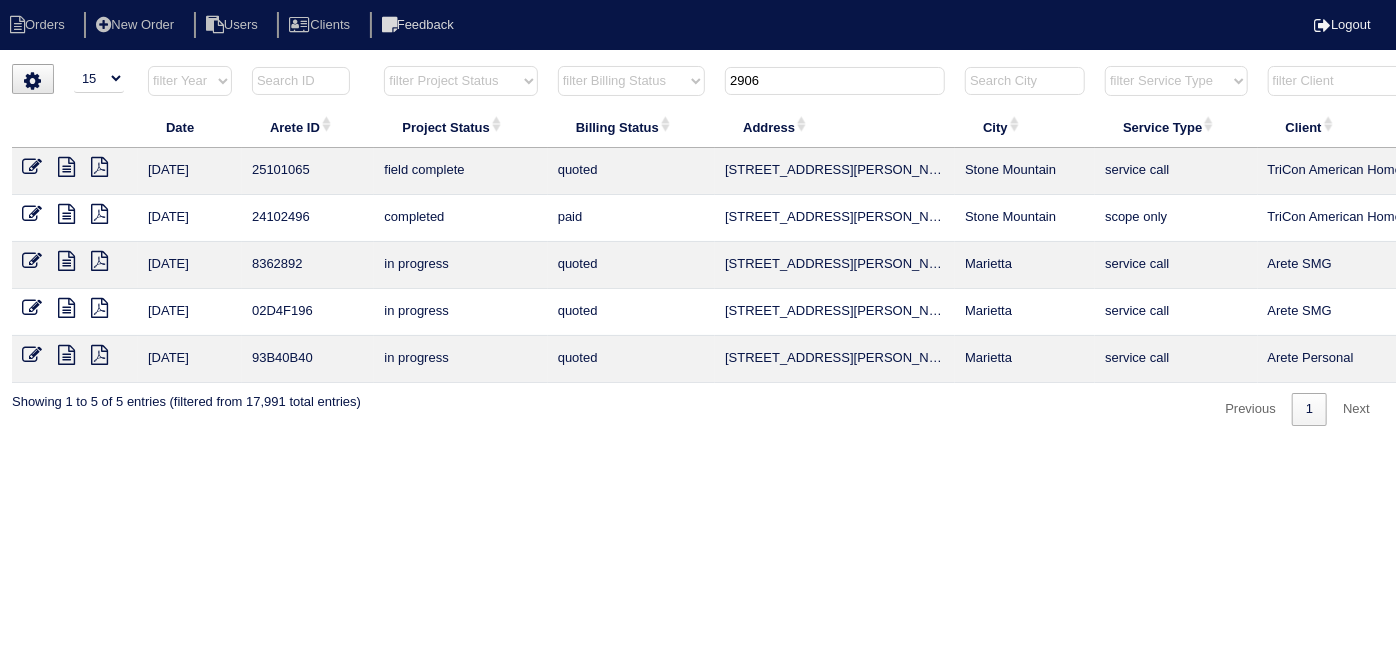 drag, startPoint x: 767, startPoint y: 72, endPoint x: 670, endPoint y: 72, distance: 97 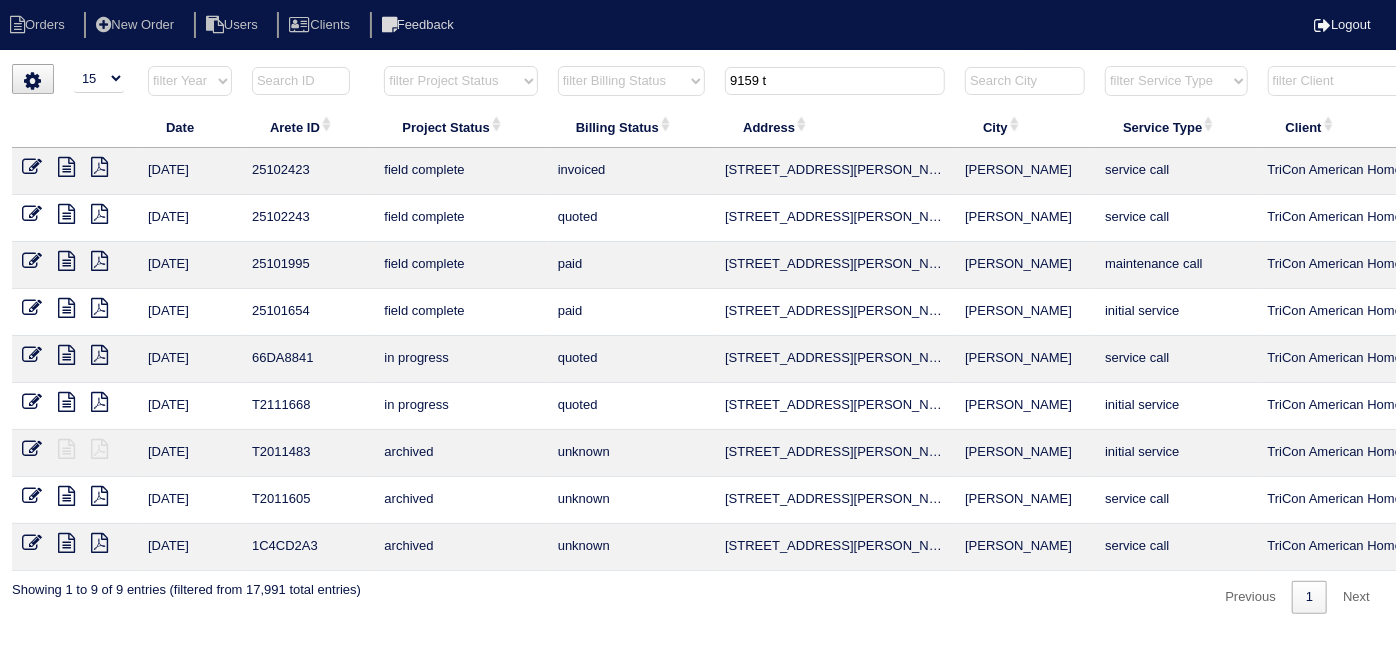 type on "9159 t" 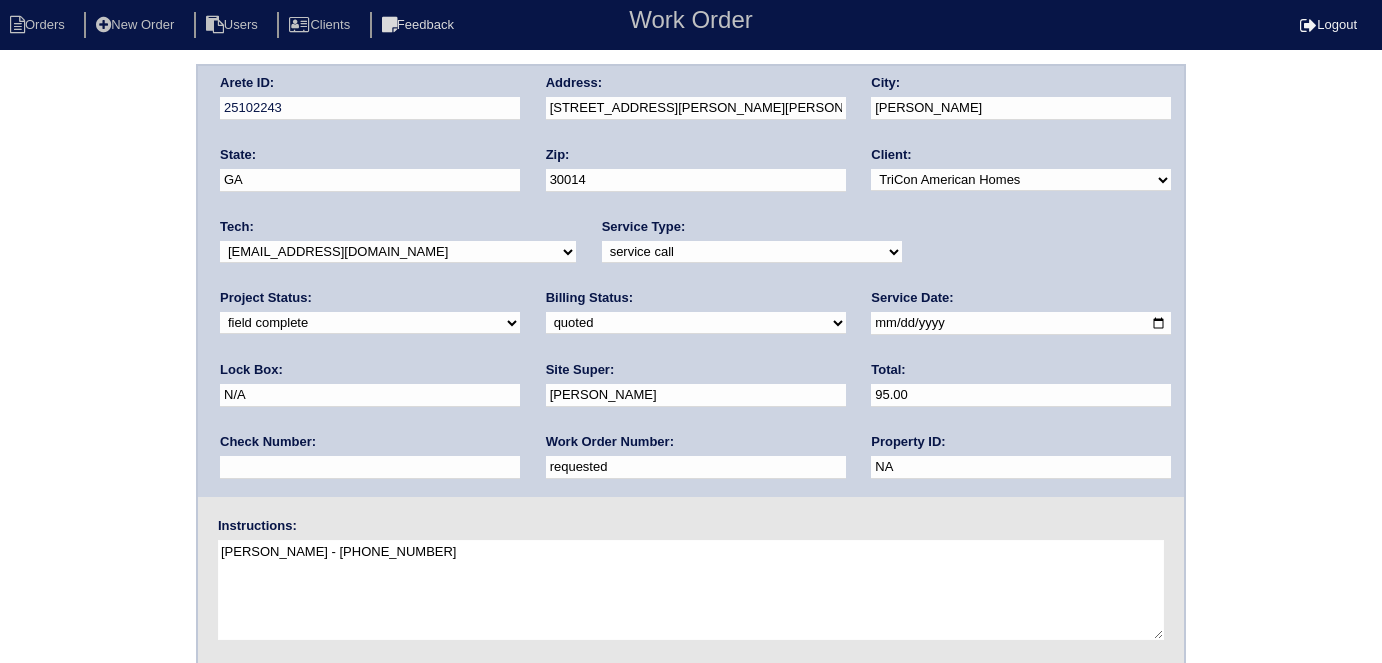 scroll, scrollTop: 0, scrollLeft: 0, axis: both 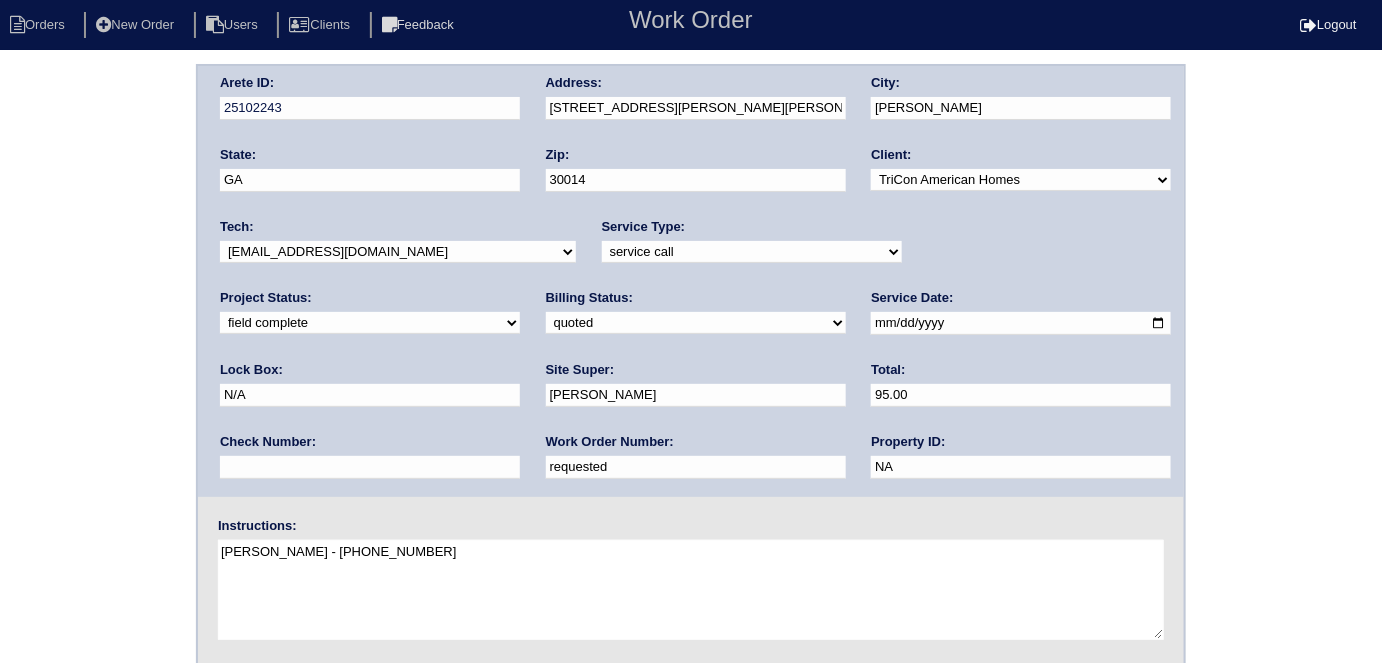 drag, startPoint x: 330, startPoint y: 461, endPoint x: 149, endPoint y: 428, distance: 183.98369 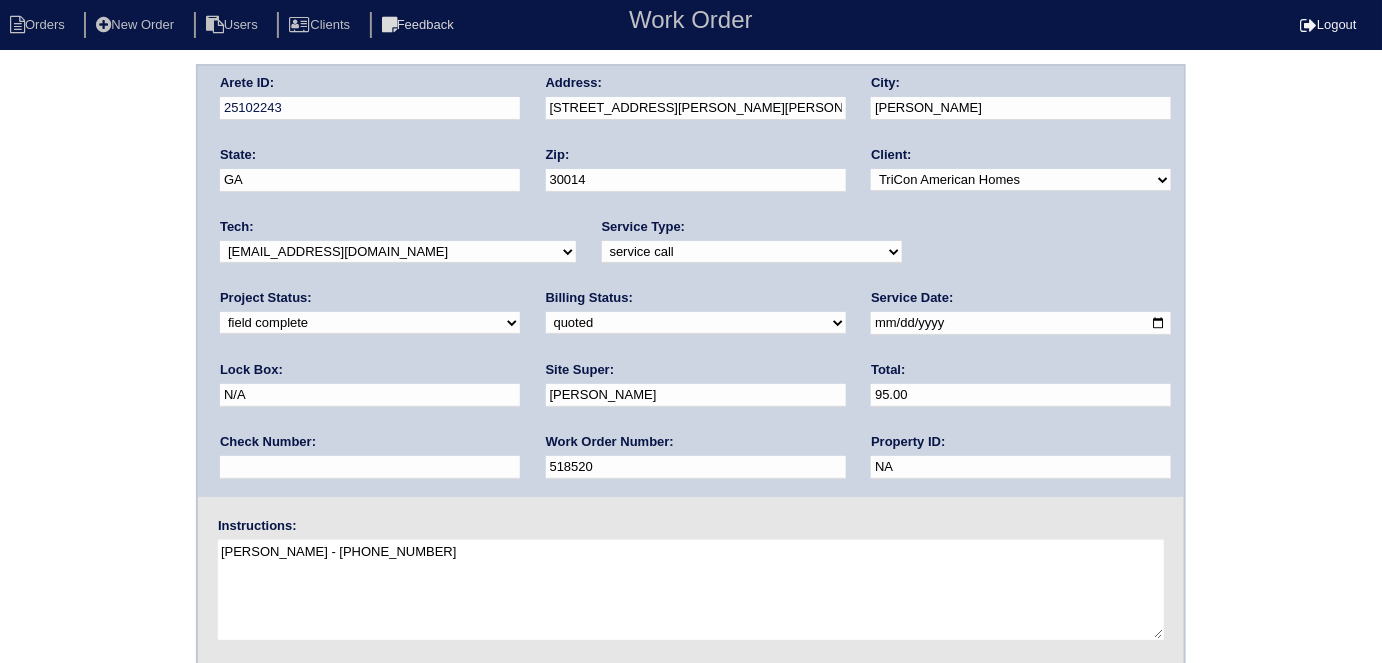 type on "518520" 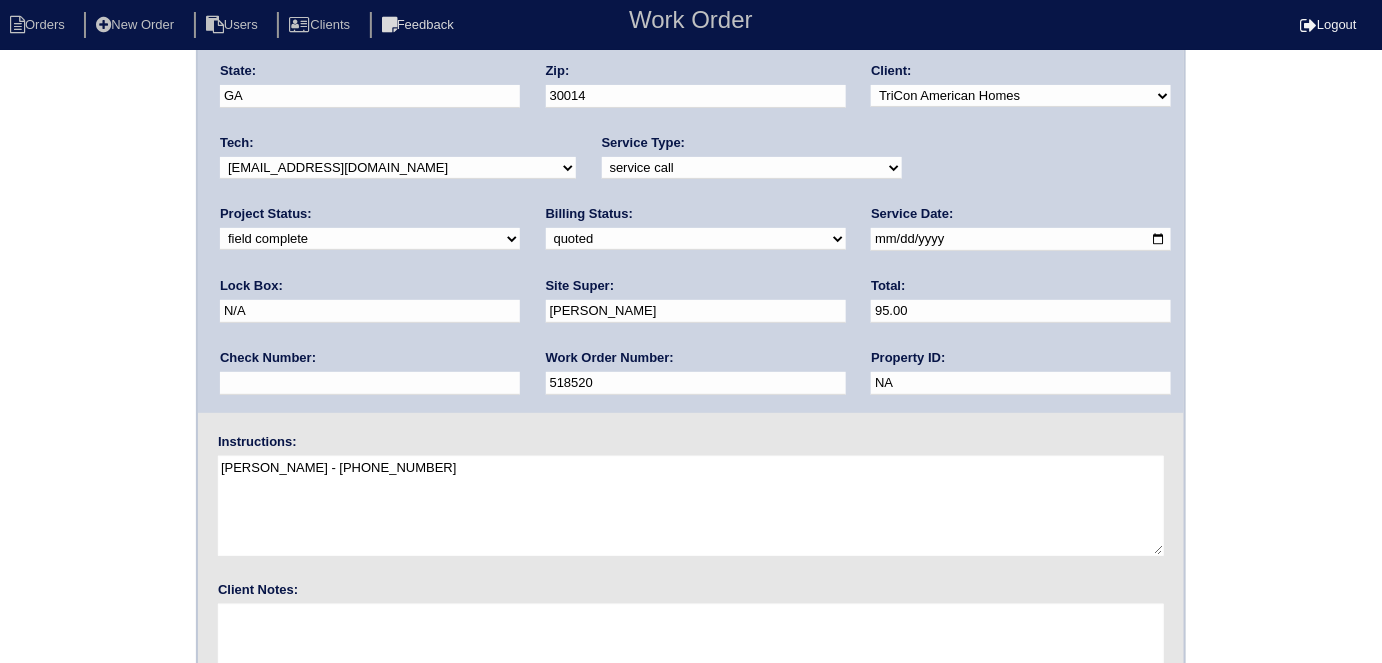 scroll, scrollTop: 205, scrollLeft: 0, axis: vertical 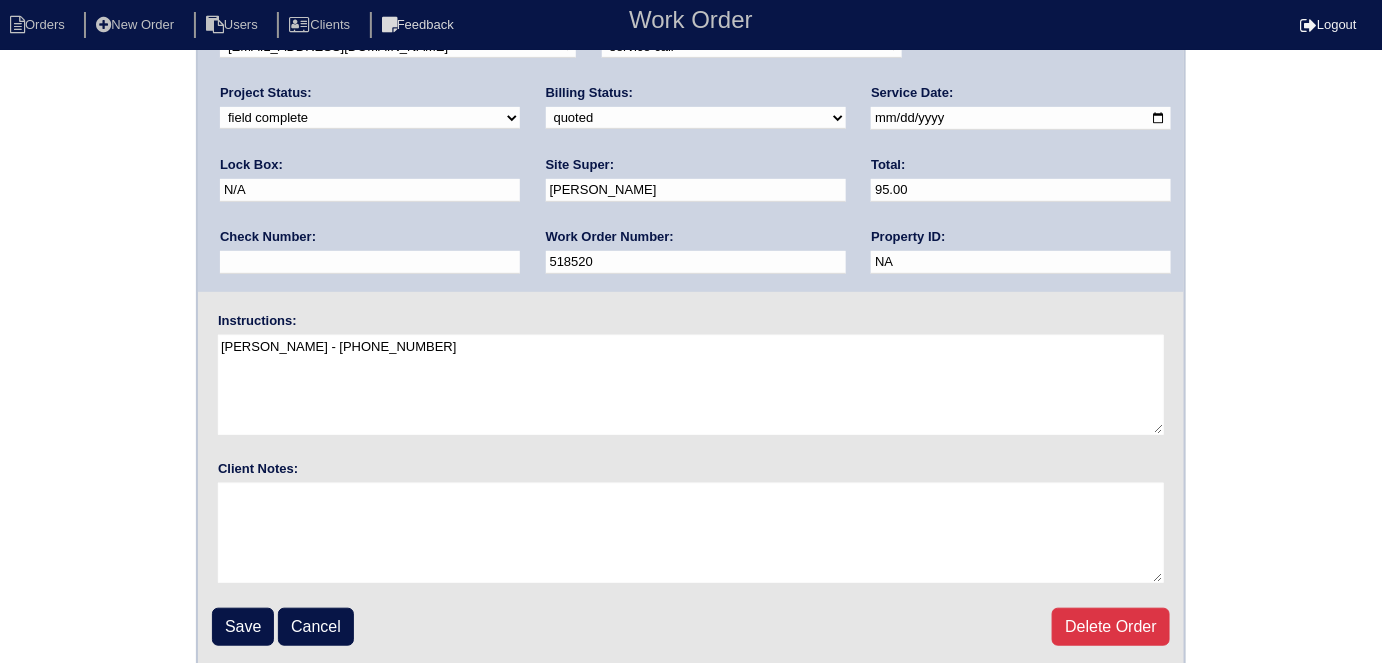 click on "Arete ID:
25102243
Address:
9159 Tara Dr SW
City:
Covington
State:
GA
Zip:
30014
Client:
-select-
TriCon American Homes
American Homes 4 Rent
First Key Homes
Zillow
The Renovation Company
On The Level Development Group
Shepard Exposition Group
Sylvan Homes
Pathway Construction
Arete Personal
Arete SMG
Tiber Capital
Tiber Realty
Divvy
Rave
Stine Construction
Alan Luther
HomeRiver Group
Test Client
Rasmus Real Estate
Padly
Buffalo Homes
Phillip Brothers
Maymont Homes
Tech:" at bounding box center (691, 263) 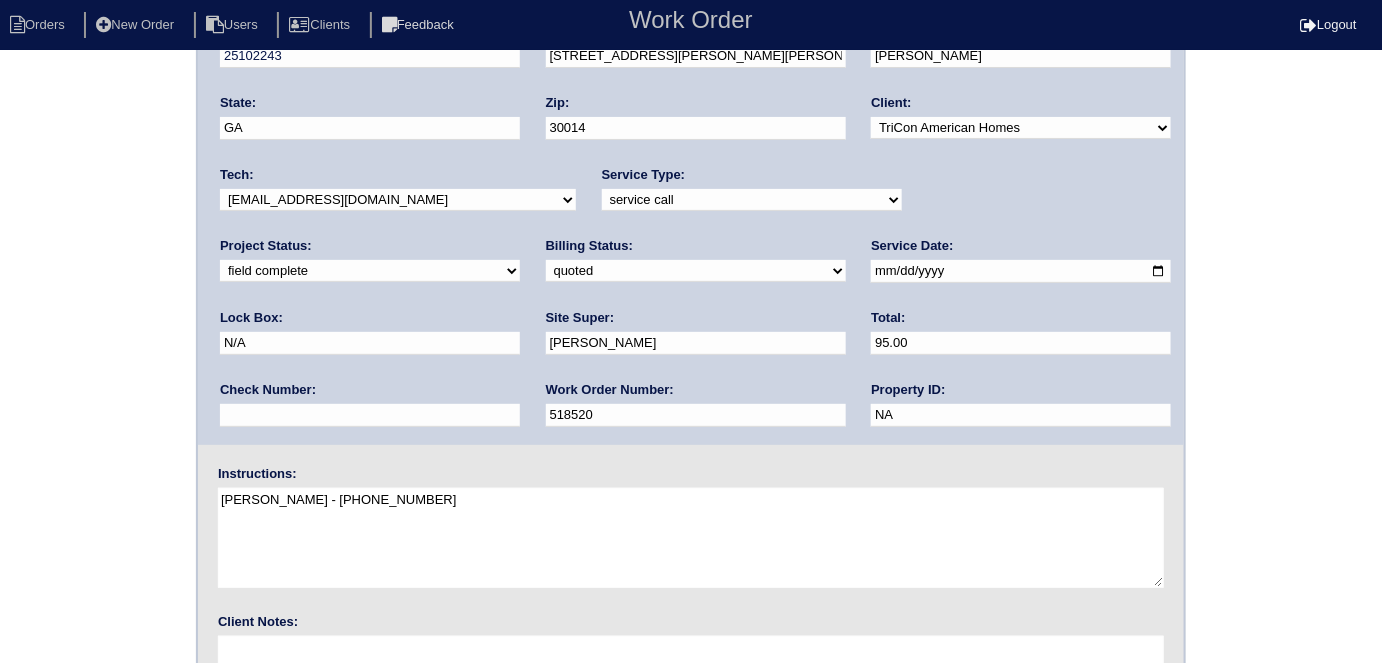 scroll, scrollTop: 0, scrollLeft: 0, axis: both 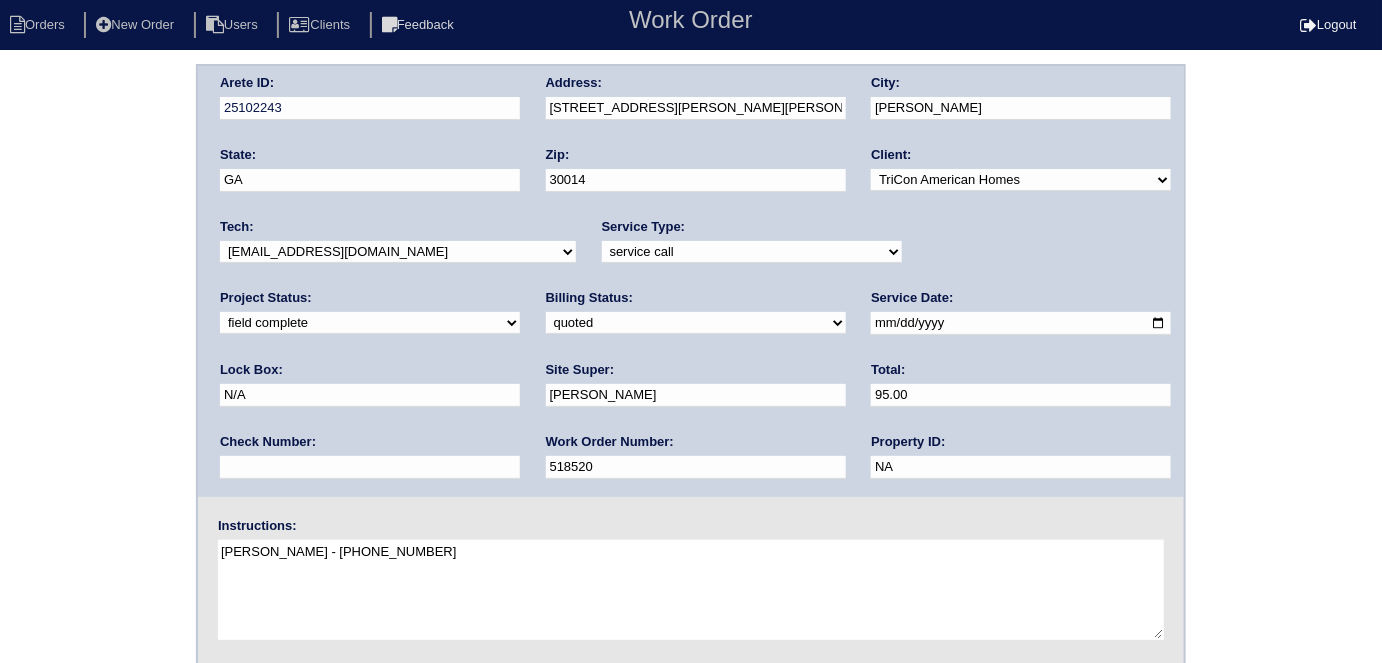 click on "Arete ID:
25102243
Address:
9159 Tara Dr SW
City:
Covington
State:
GA
Zip:
30014
Client:
-select-
TriCon American Homes
American Homes 4 Rent
First Key Homes
Zillow
The Renovation Company
On The Level Development Group
Shepard Exposition Group
Sylvan Homes
Pathway Construction
Arete Personal
Arete SMG
Tiber Capital
Tiber Realty
Divvy
Rave
Stine Construction
Alan Luther
HomeRiver Group
Test Client
Rasmus Real Estate
Padly
Buffalo Homes
Phillip Brothers
Maymont Homes
Tech:" at bounding box center [691, 468] 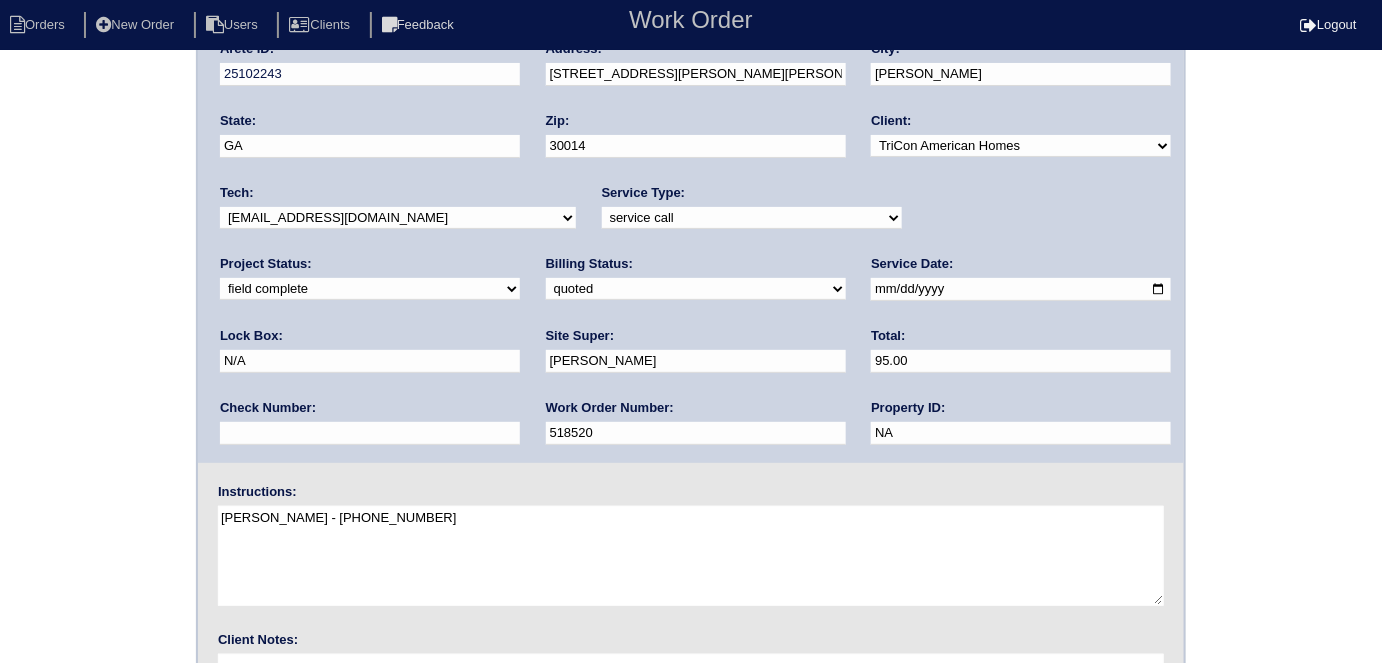 scroll, scrollTop: 205, scrollLeft: 0, axis: vertical 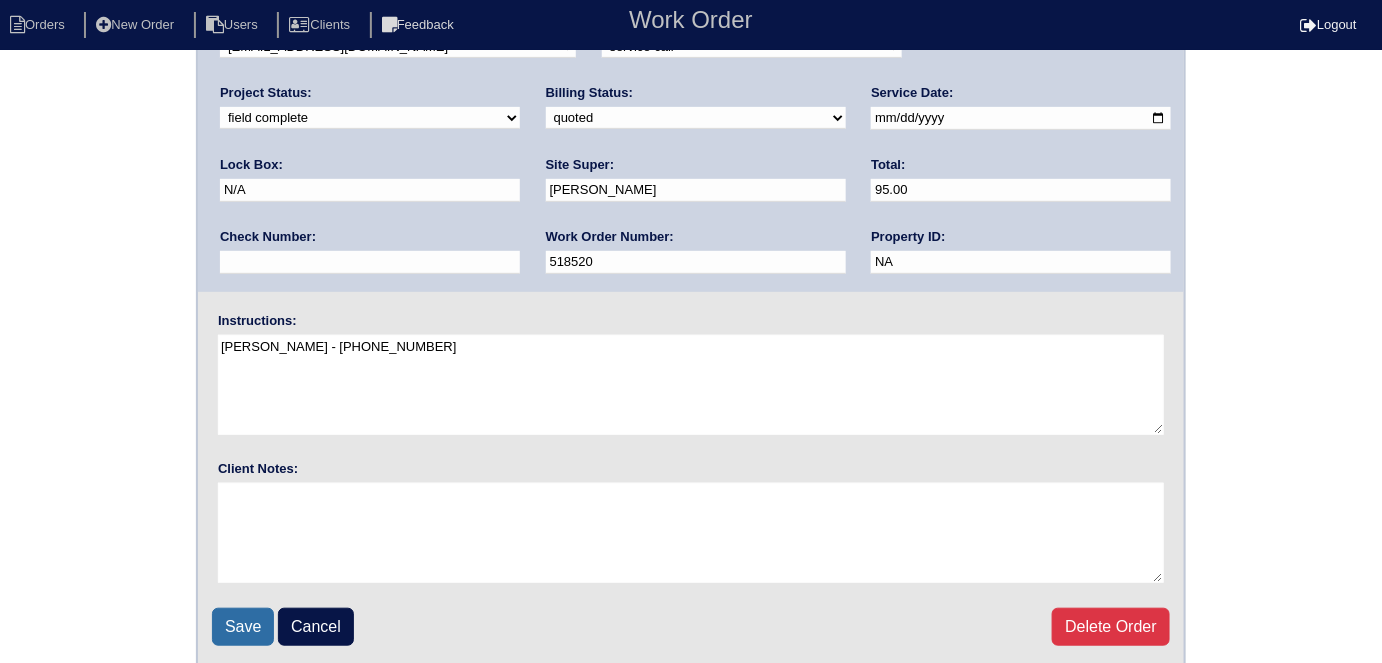 click on "Save" at bounding box center [243, 627] 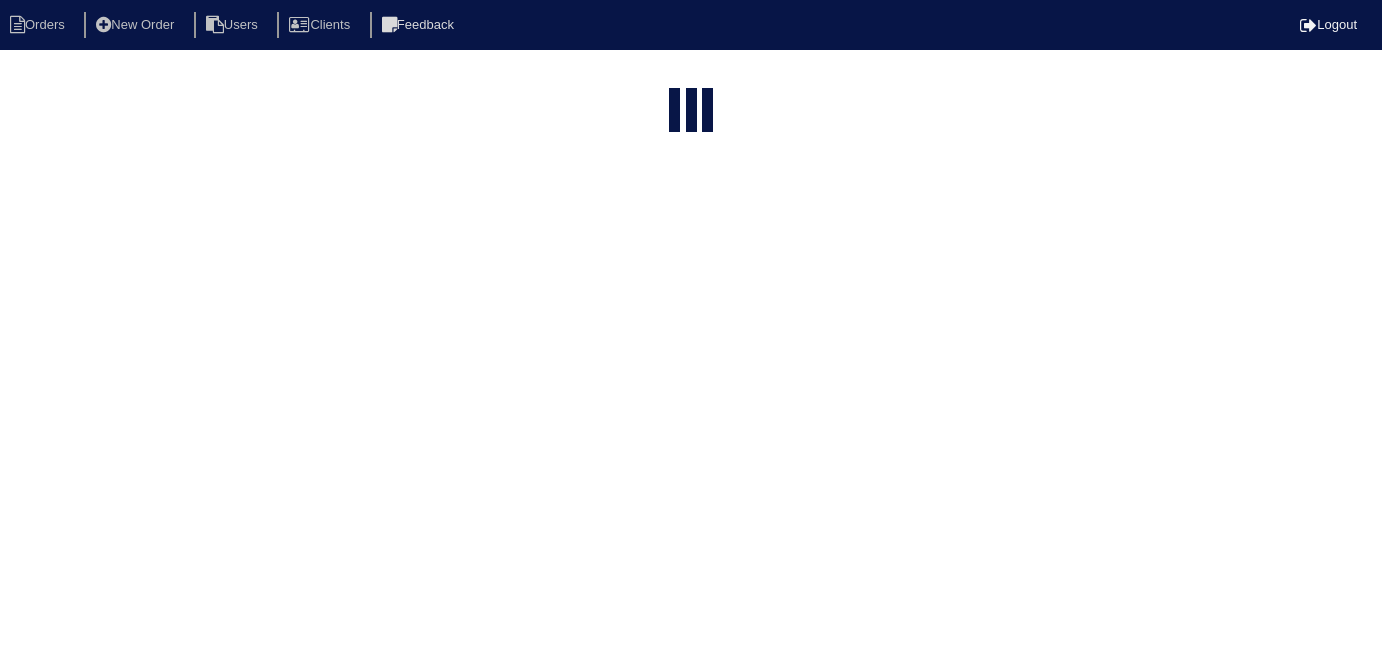 select on "15" 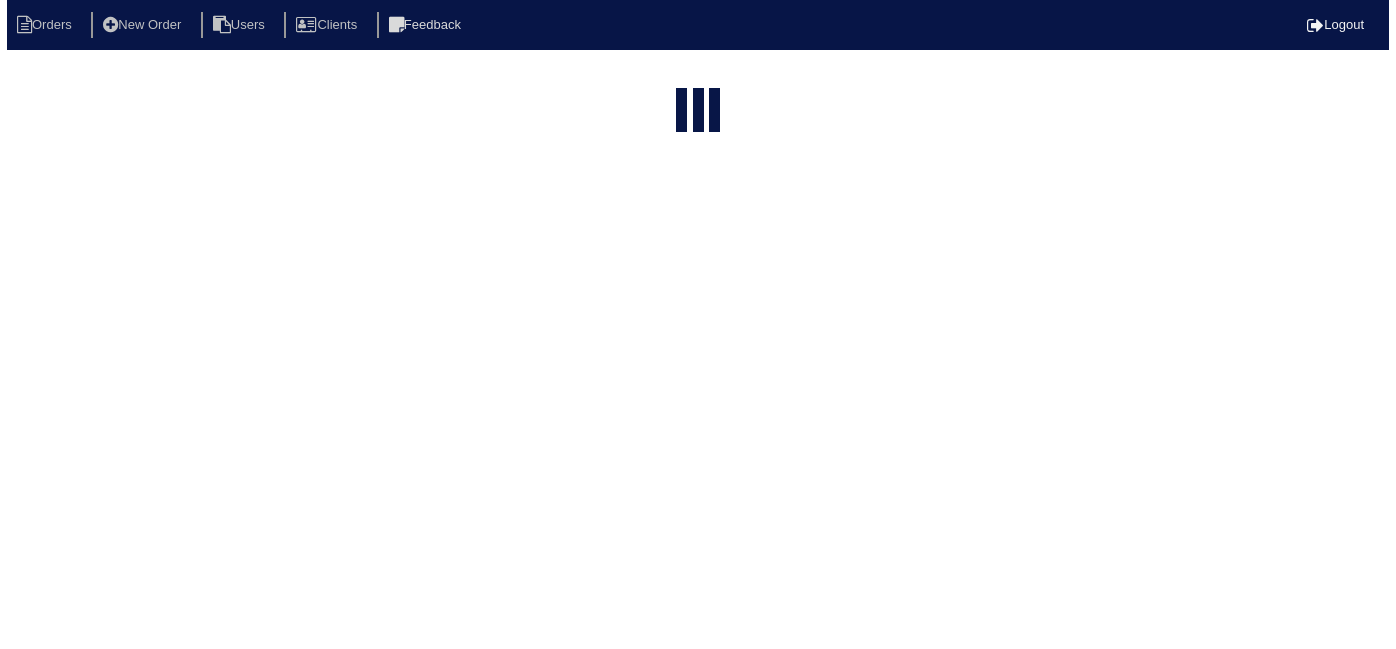 scroll, scrollTop: 0, scrollLeft: 0, axis: both 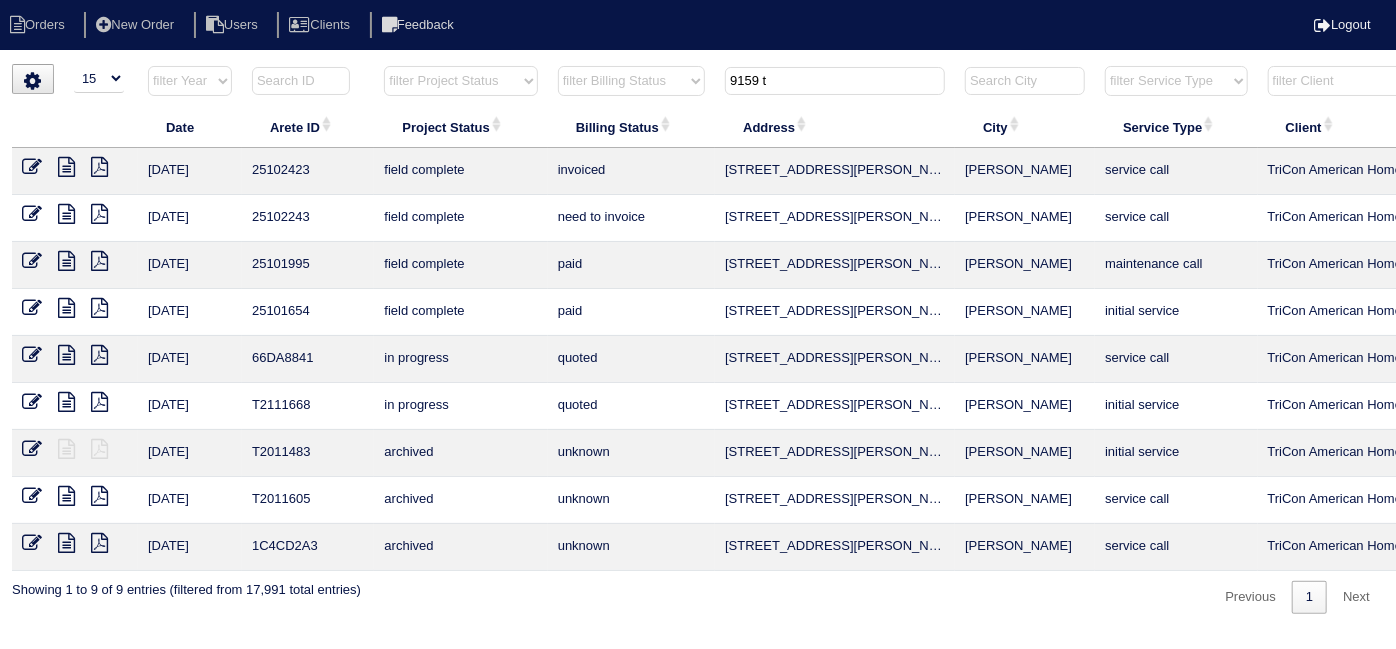 drag, startPoint x: 838, startPoint y: 96, endPoint x: 797, endPoint y: 88, distance: 41.773197 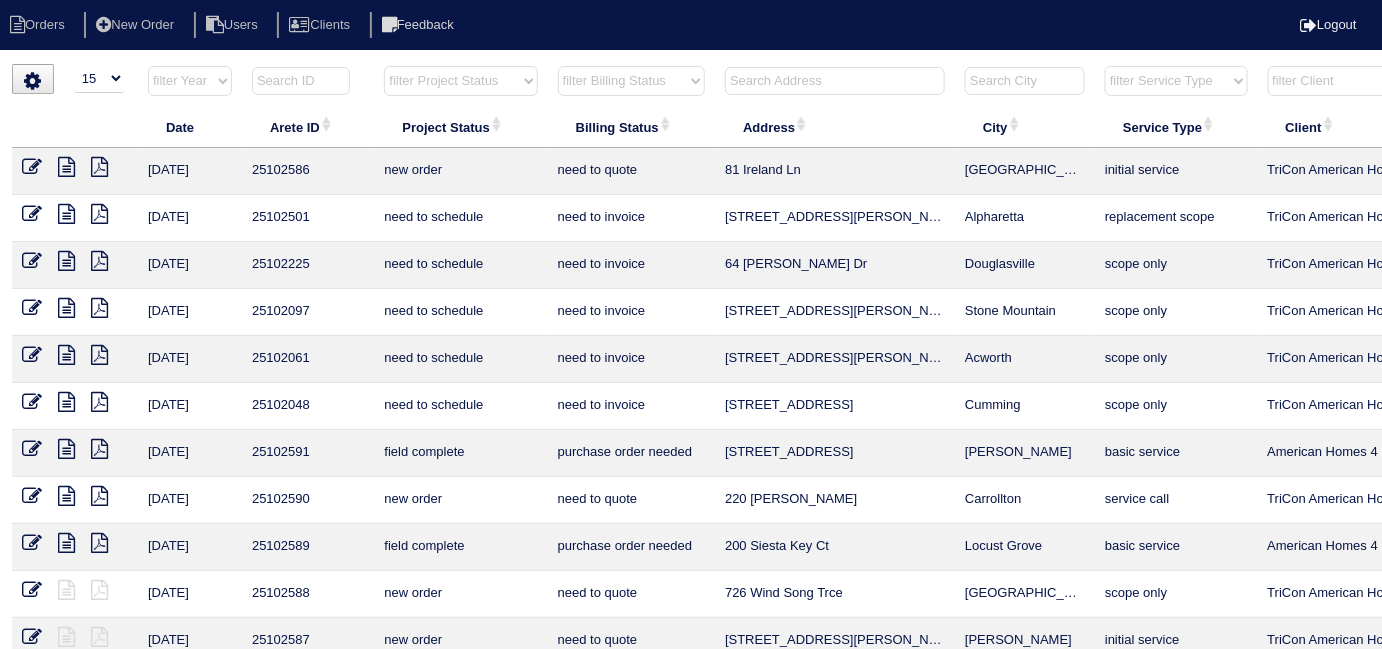 click at bounding box center [835, 81] 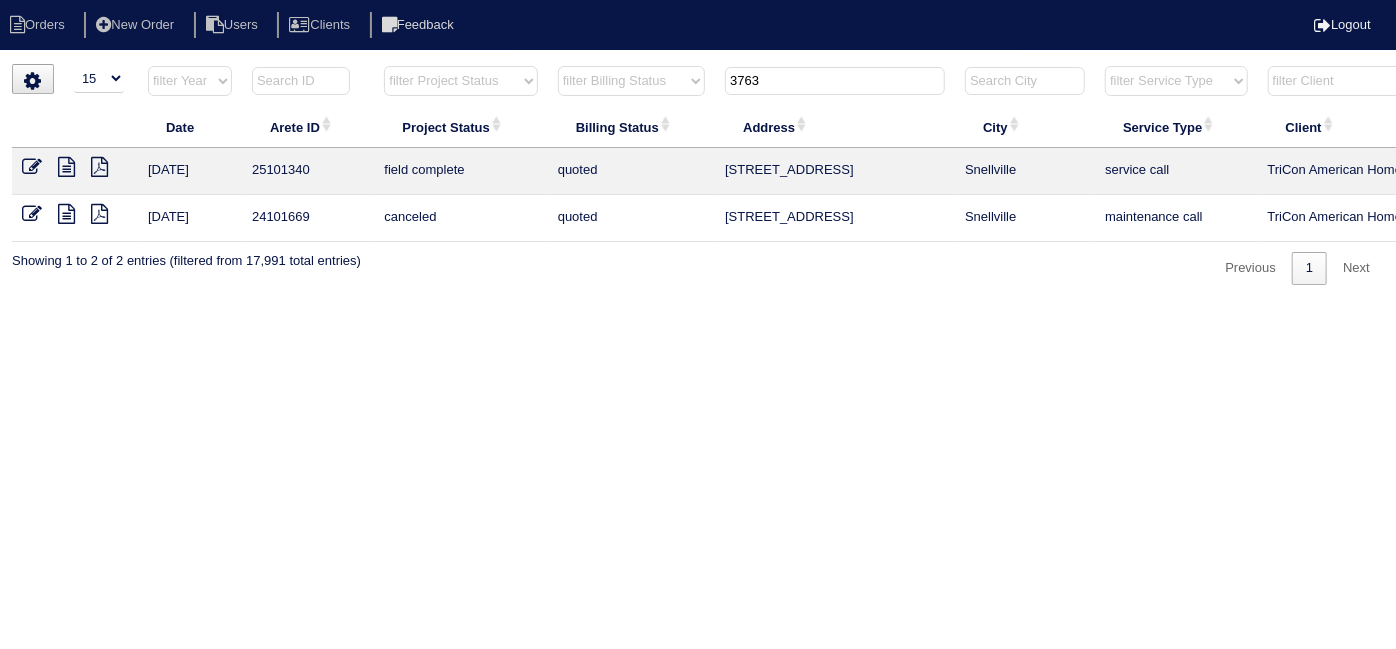 type on "3763" 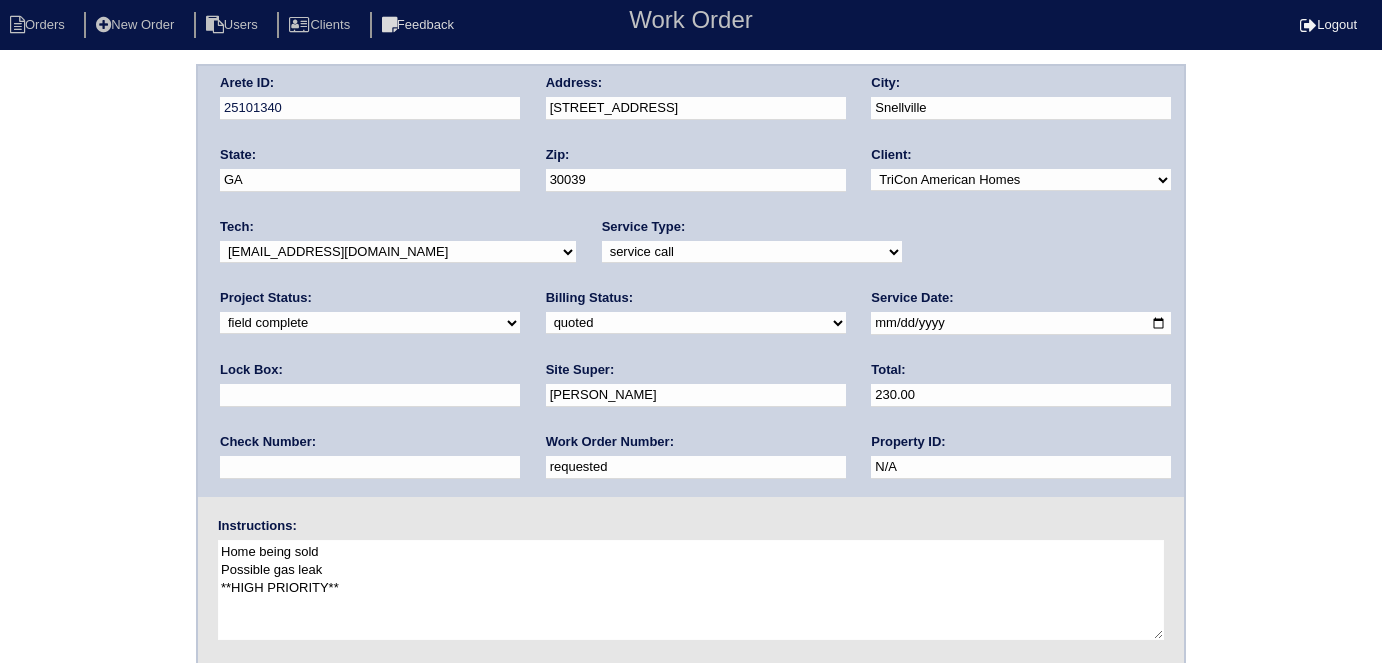 scroll, scrollTop: 0, scrollLeft: 0, axis: both 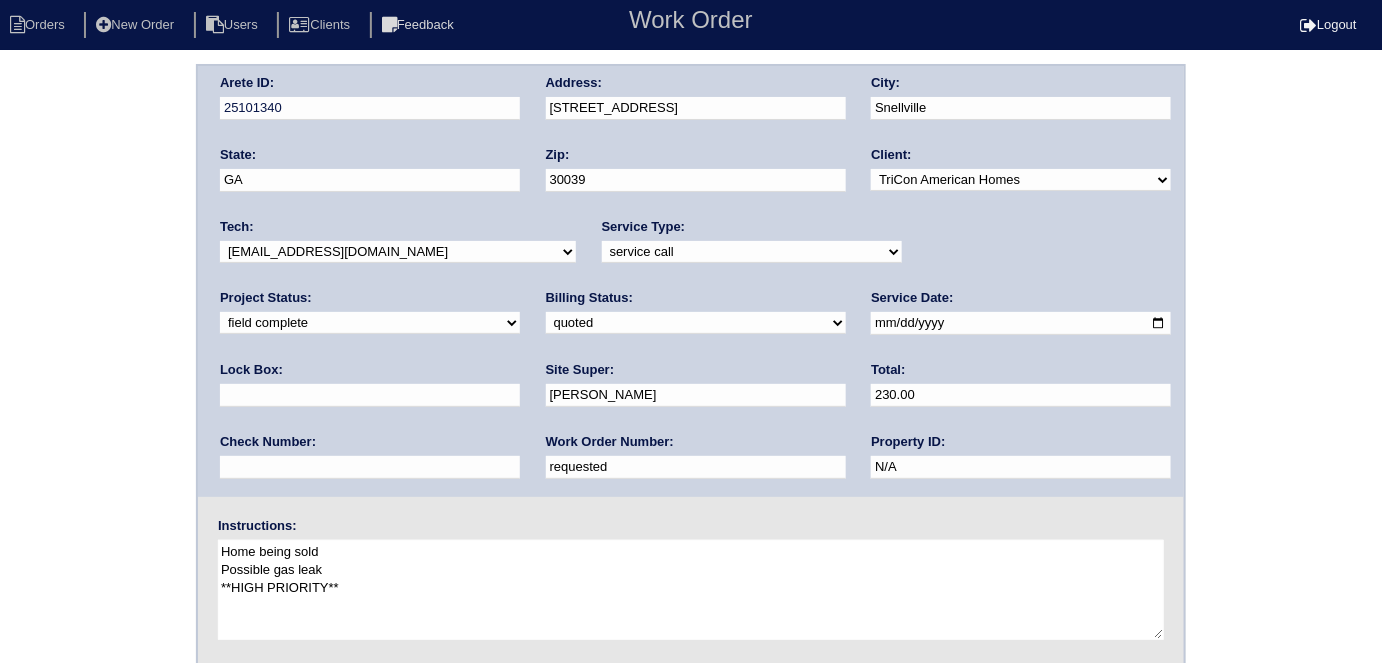drag, startPoint x: 324, startPoint y: 473, endPoint x: 82, endPoint y: 446, distance: 243.50154 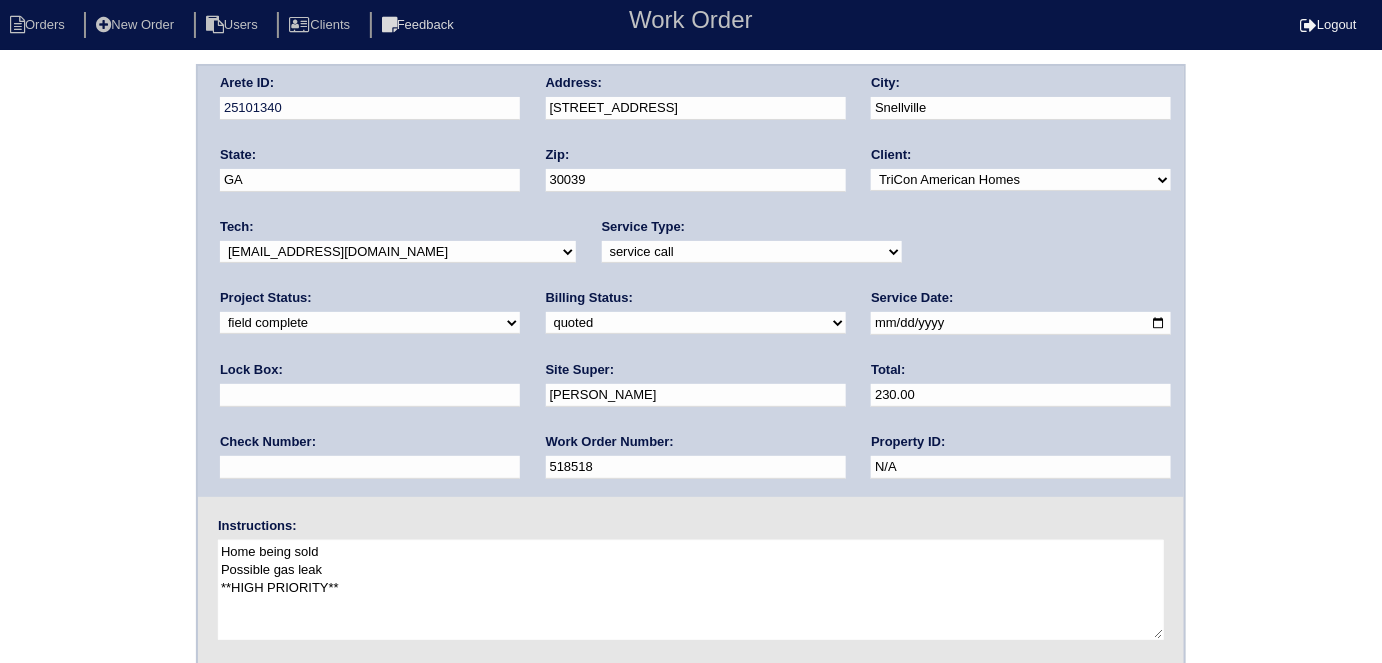type on "518518" 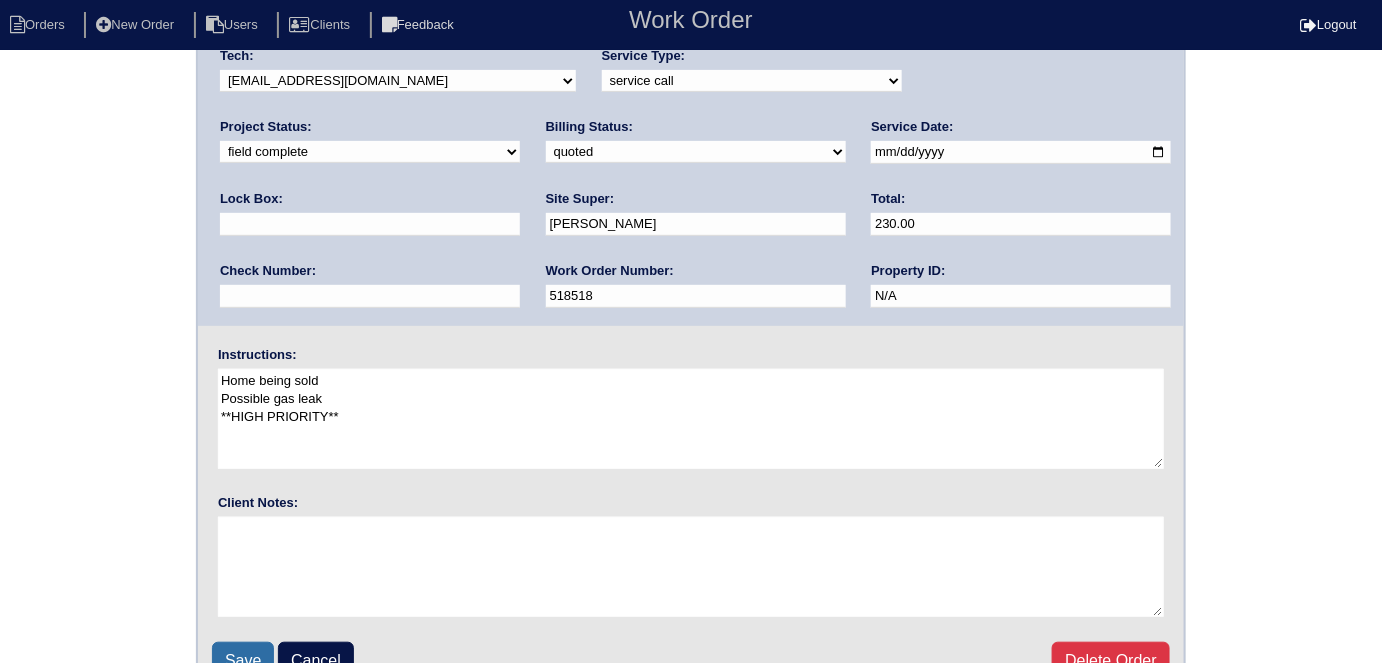 scroll, scrollTop: 205, scrollLeft: 0, axis: vertical 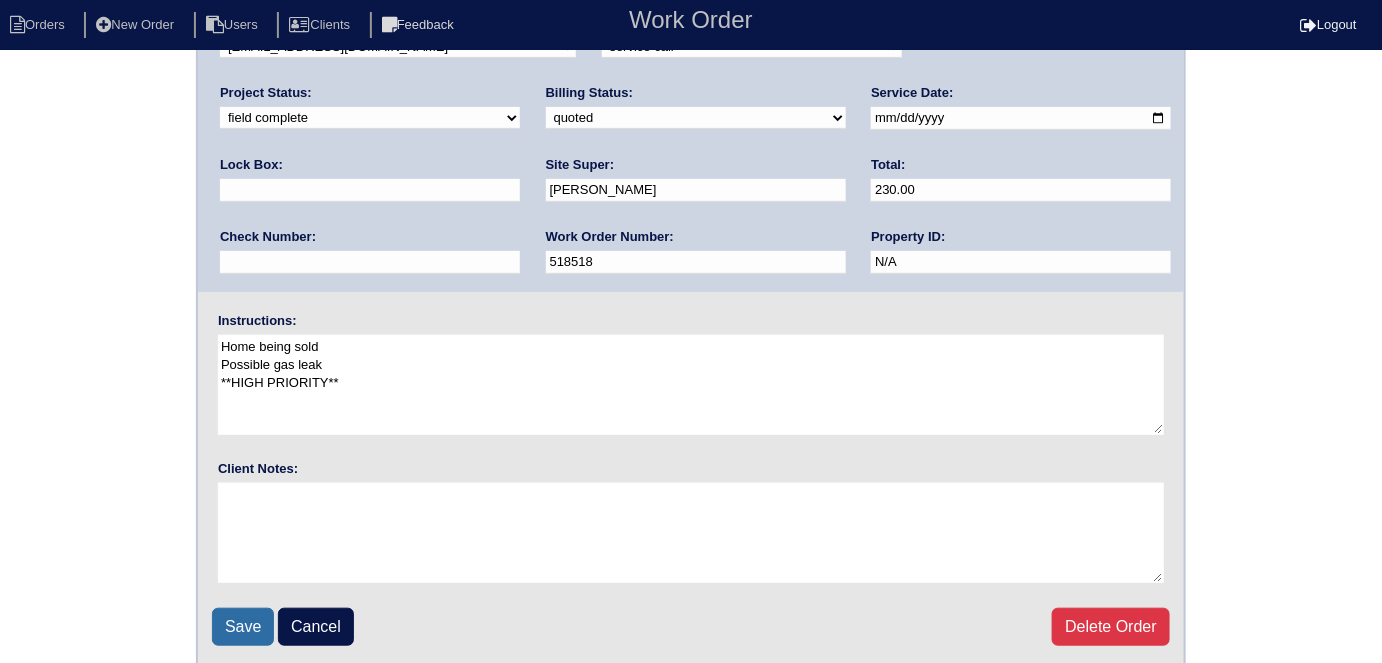 click on "Save" at bounding box center (243, 627) 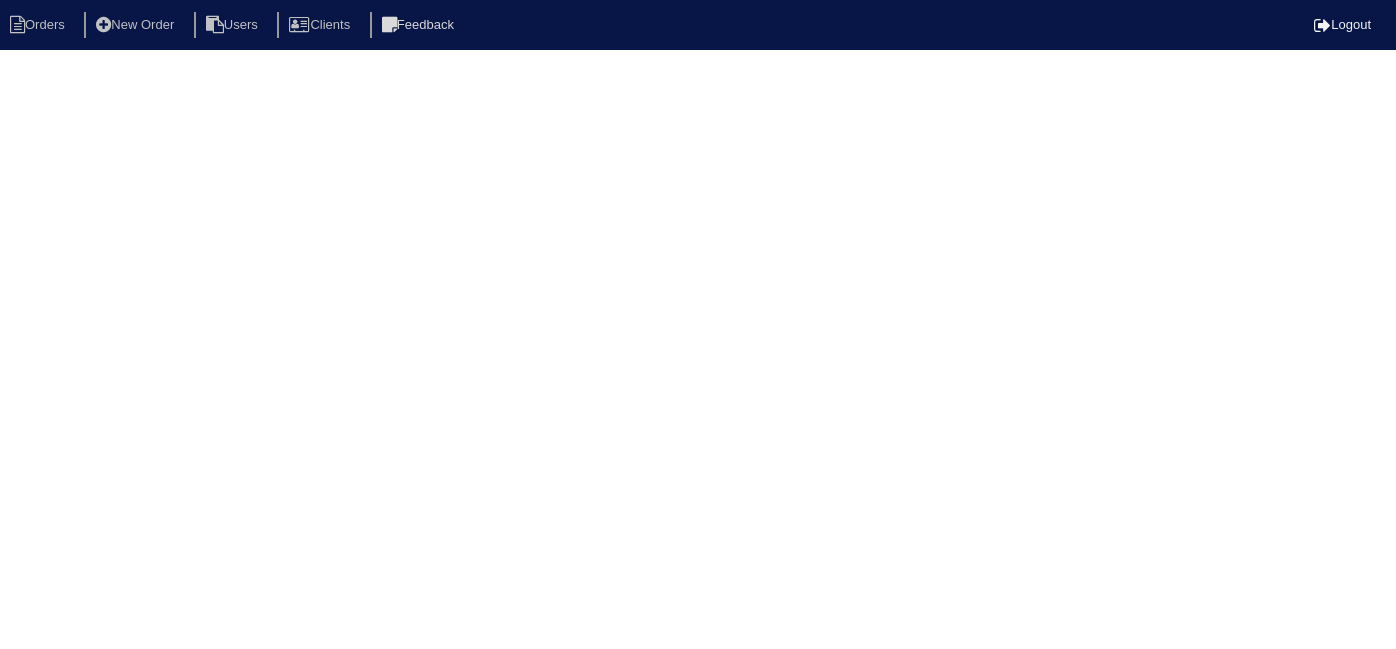 select on "15" 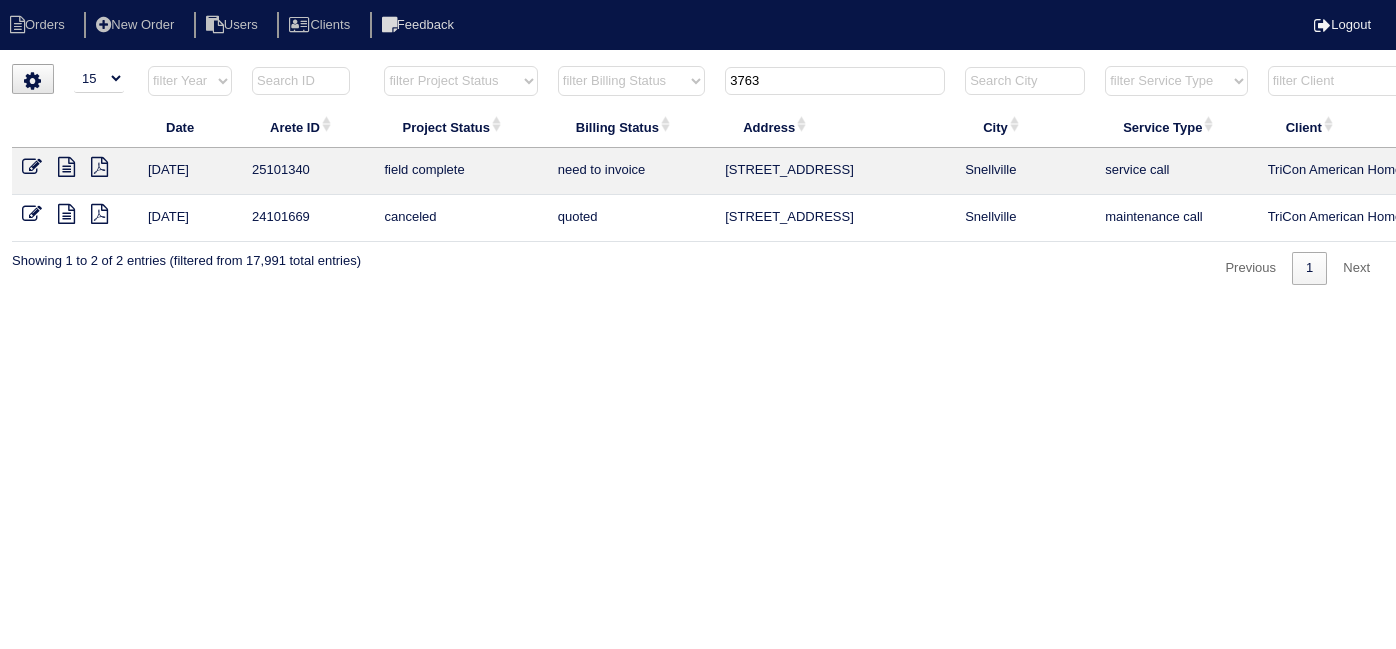 scroll, scrollTop: 0, scrollLeft: 0, axis: both 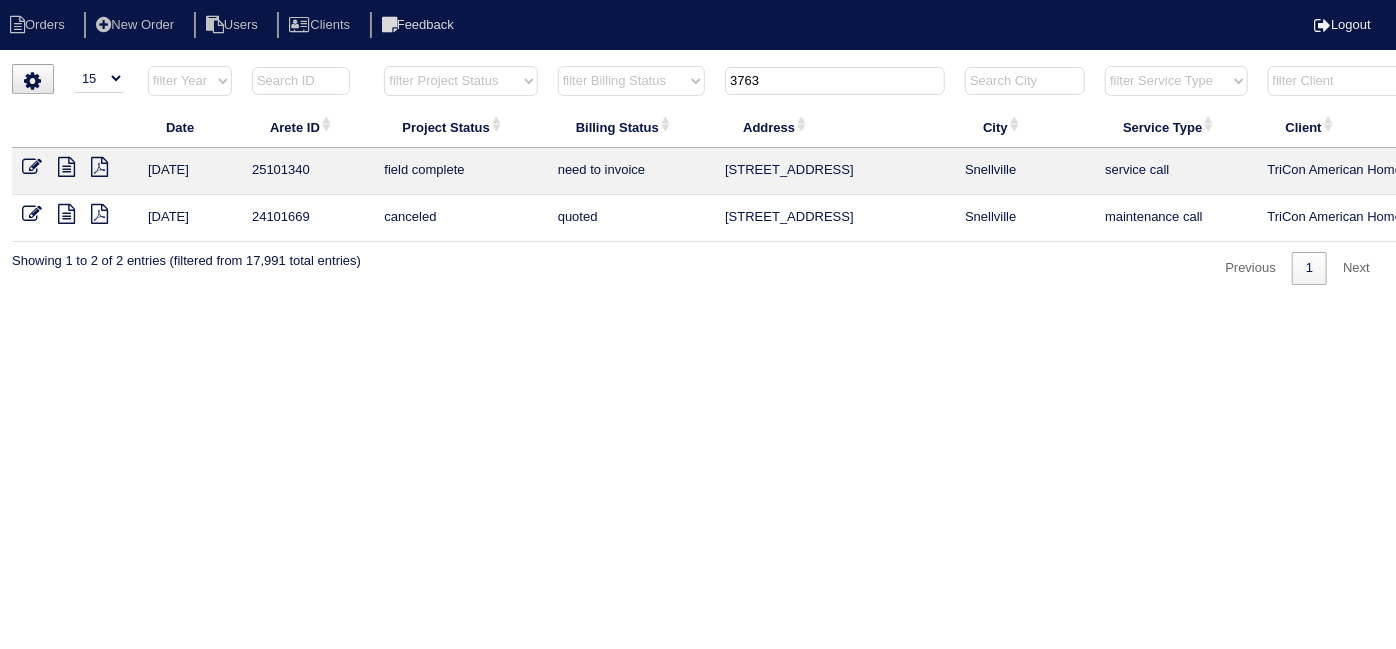 drag, startPoint x: 794, startPoint y: 88, endPoint x: 263, endPoint y: 0, distance: 538.2425 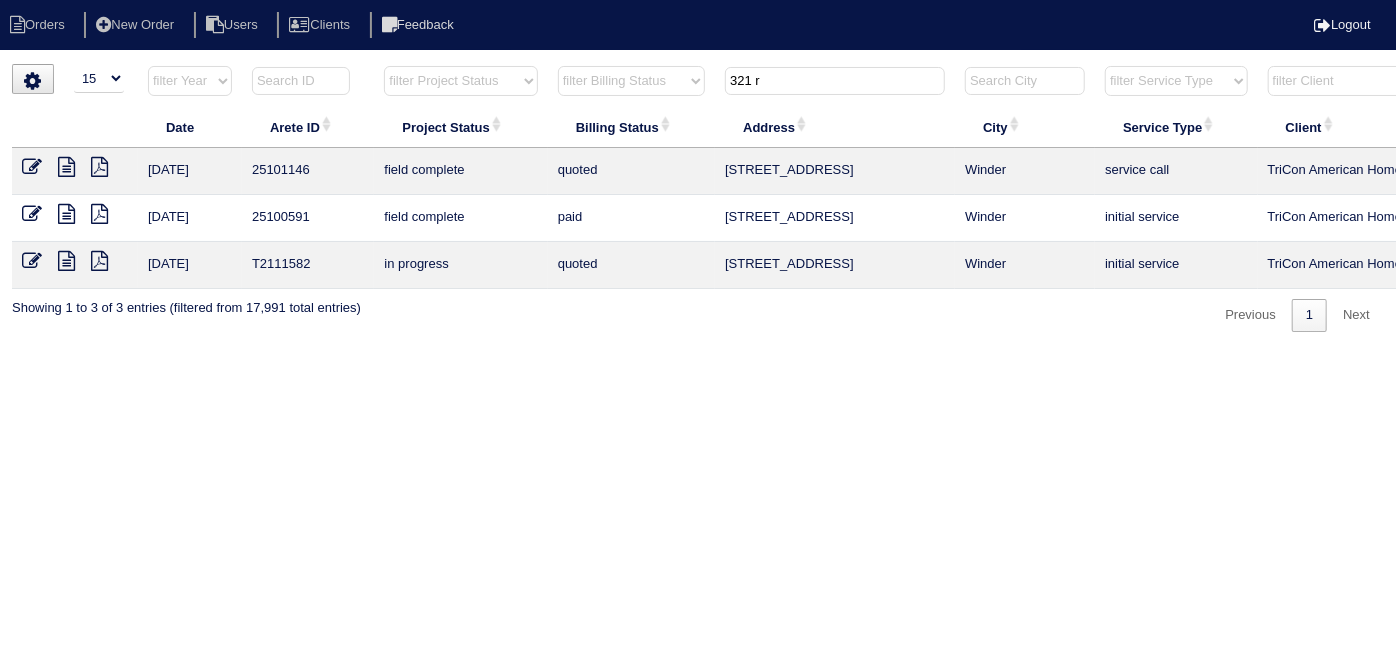 type on "321 r" 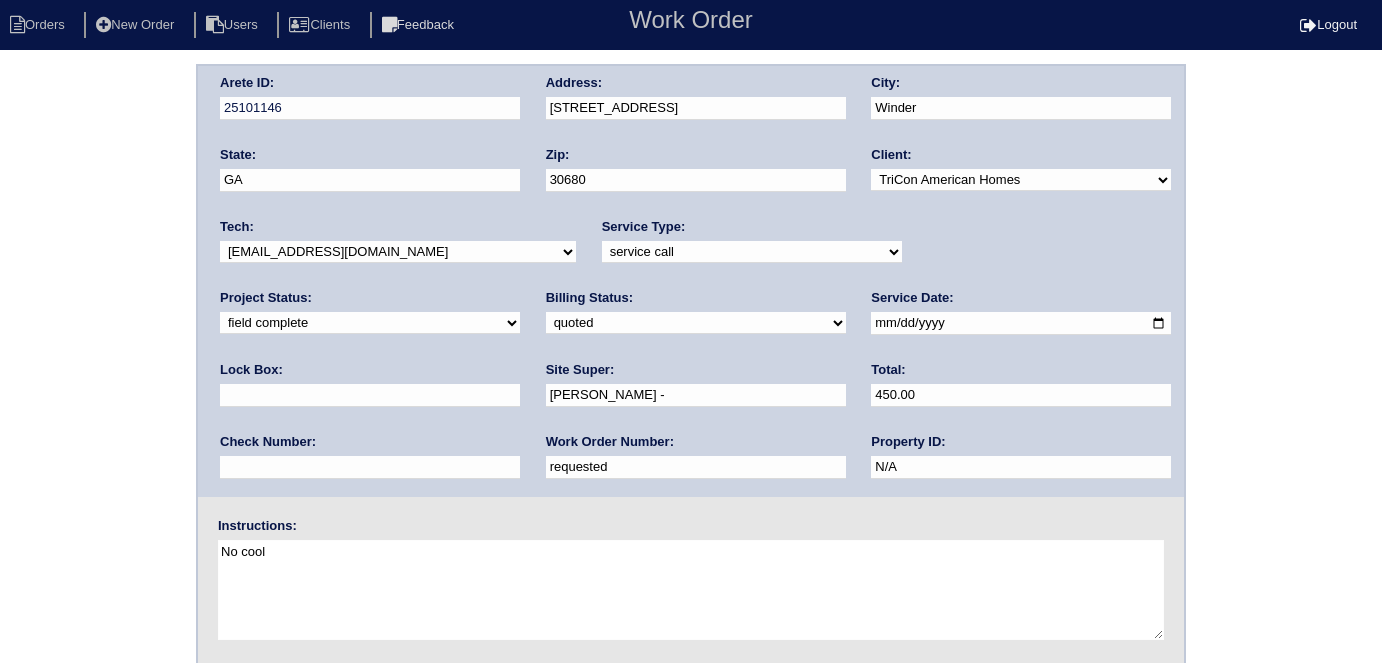 scroll, scrollTop: 0, scrollLeft: 0, axis: both 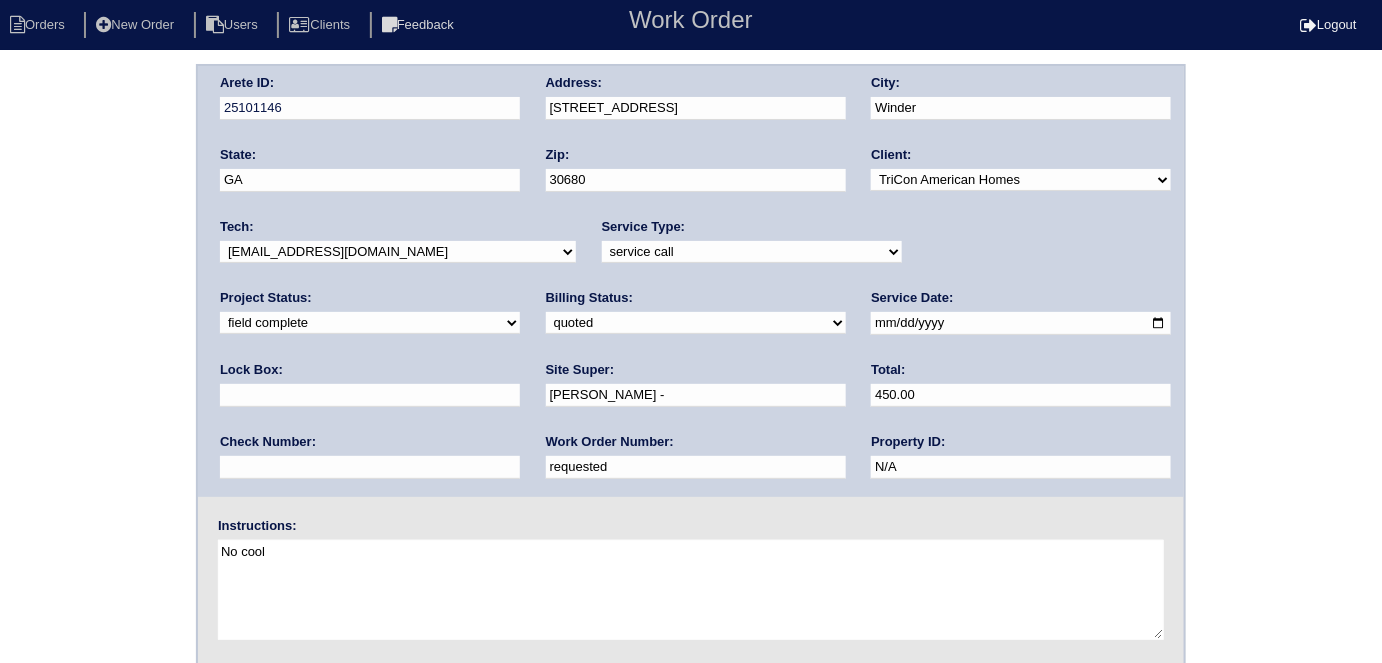 click on "Work Order Number:
requested" at bounding box center (696, 461) 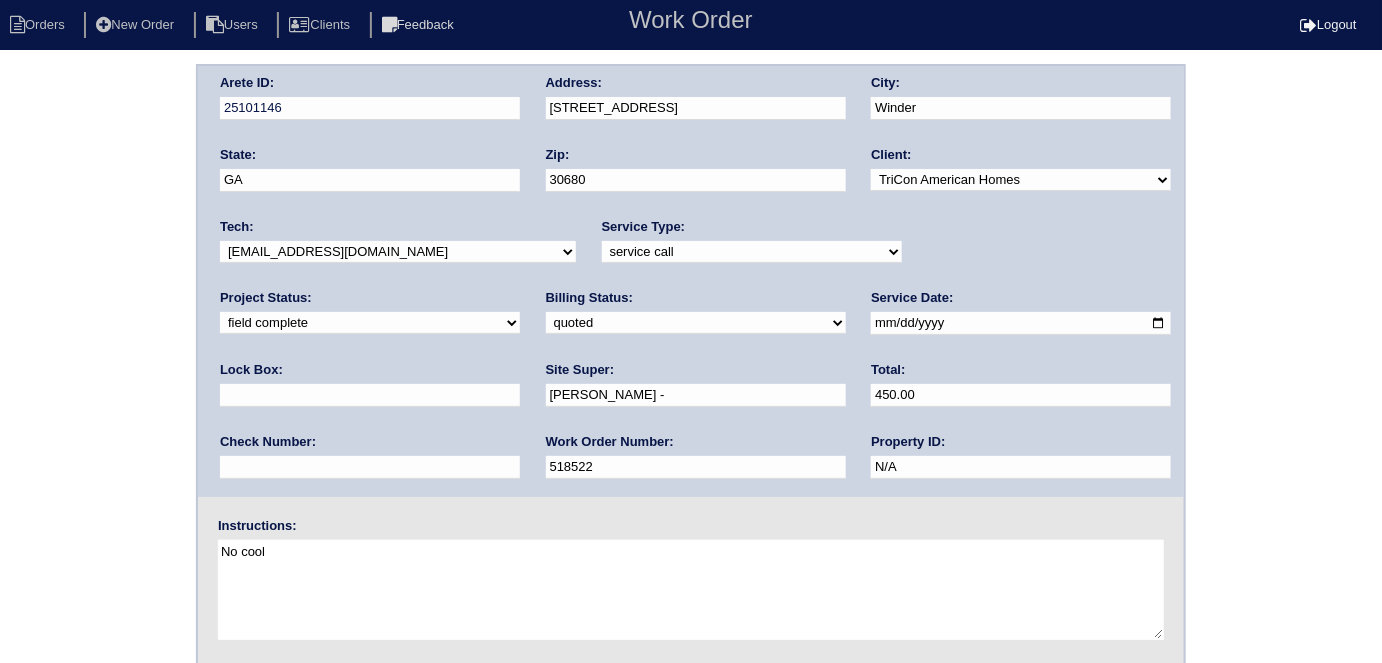 type on "518522" 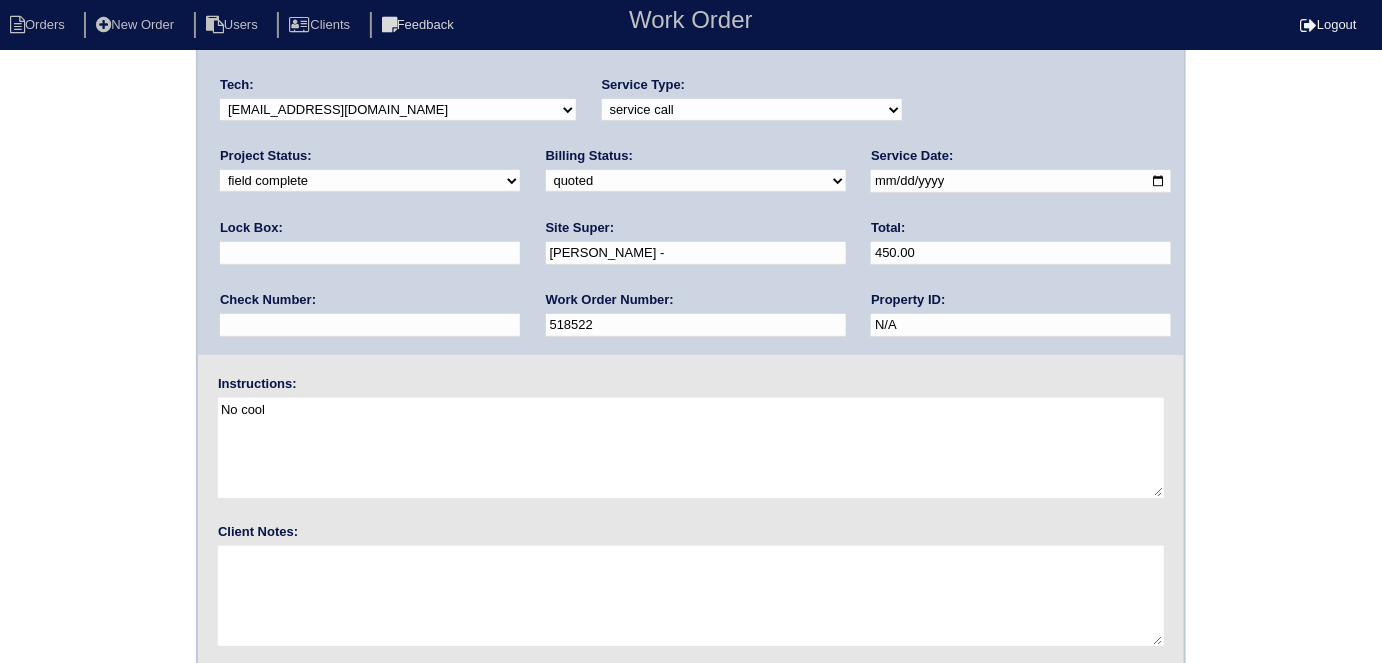 scroll, scrollTop: 205, scrollLeft: 0, axis: vertical 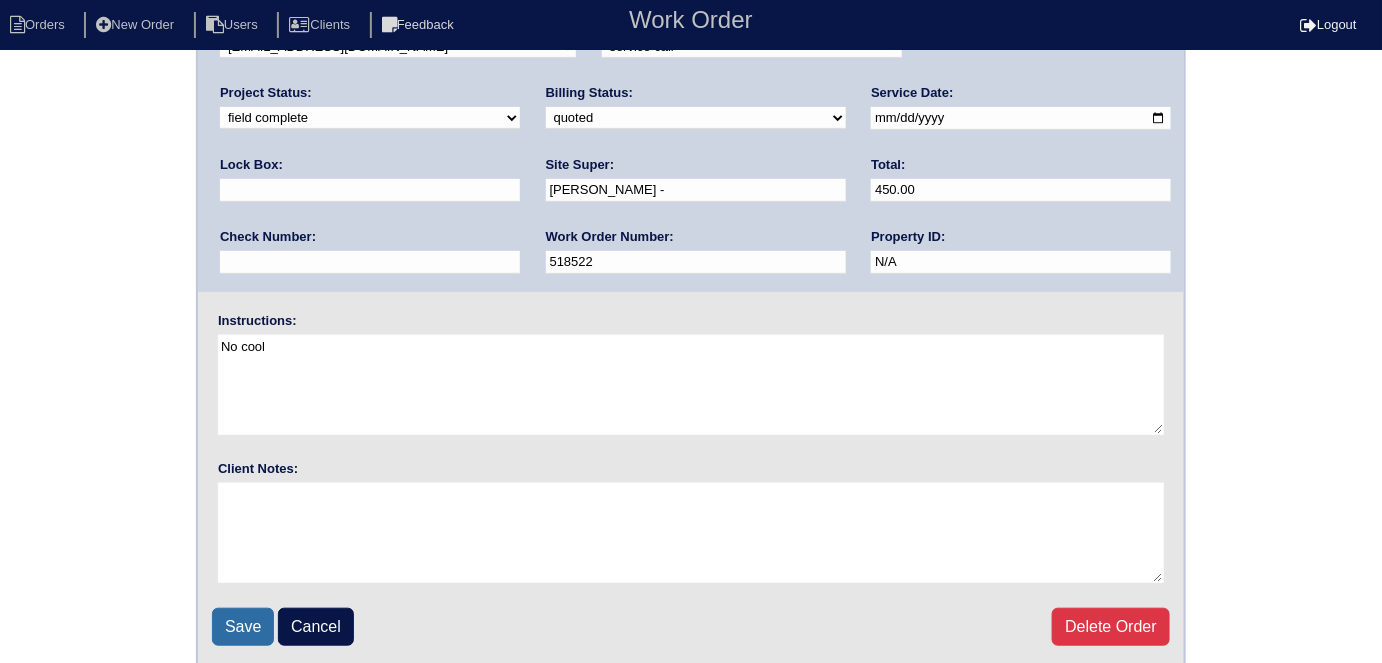 click on "Save" at bounding box center [243, 627] 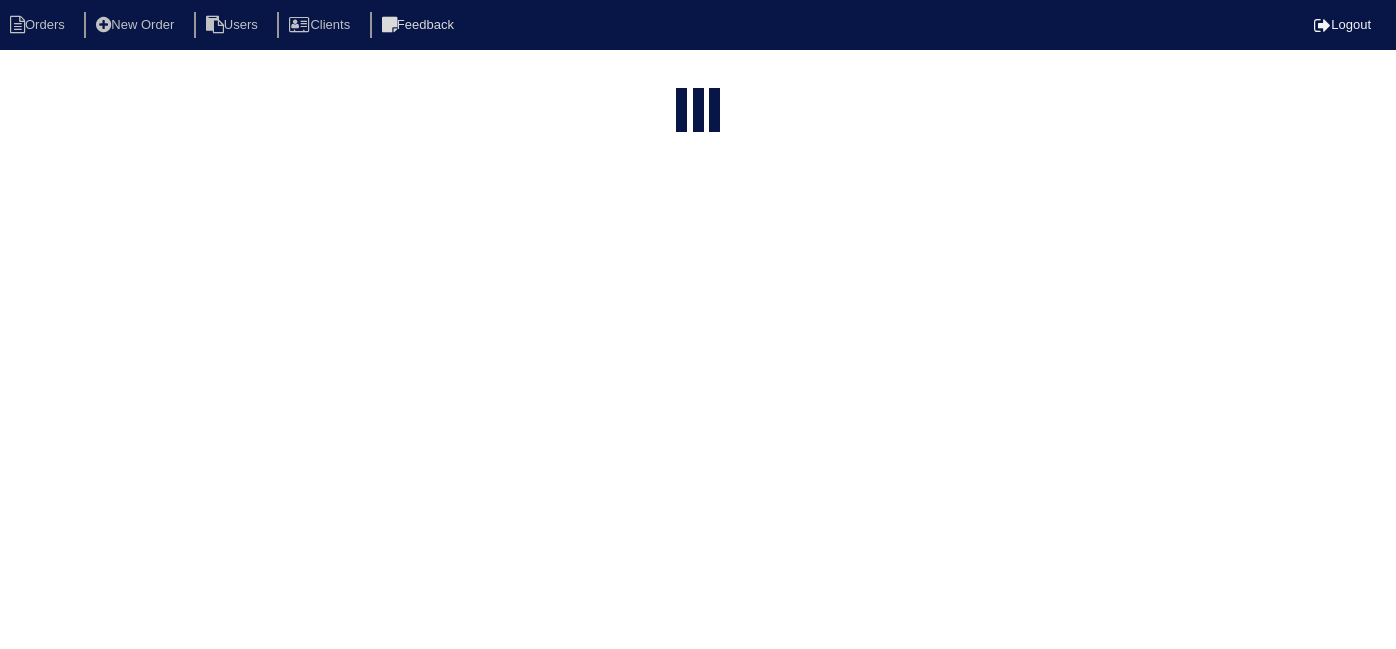 select on "15" 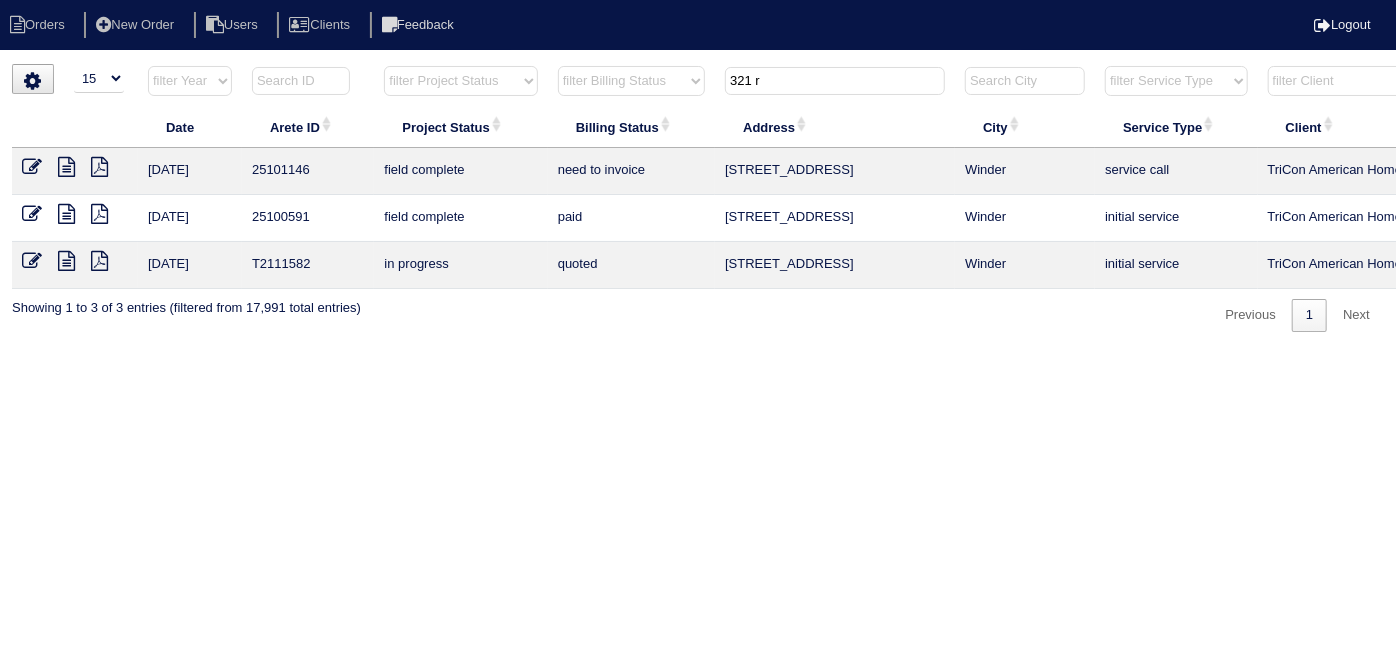 click on "Orders
New Order
Users
Clients
Feedback
Logout
Orders
New Order
Users
Clients
Message is blank.  Please add text or cancel.
Send Feedback
Cancel" at bounding box center [698, 176] 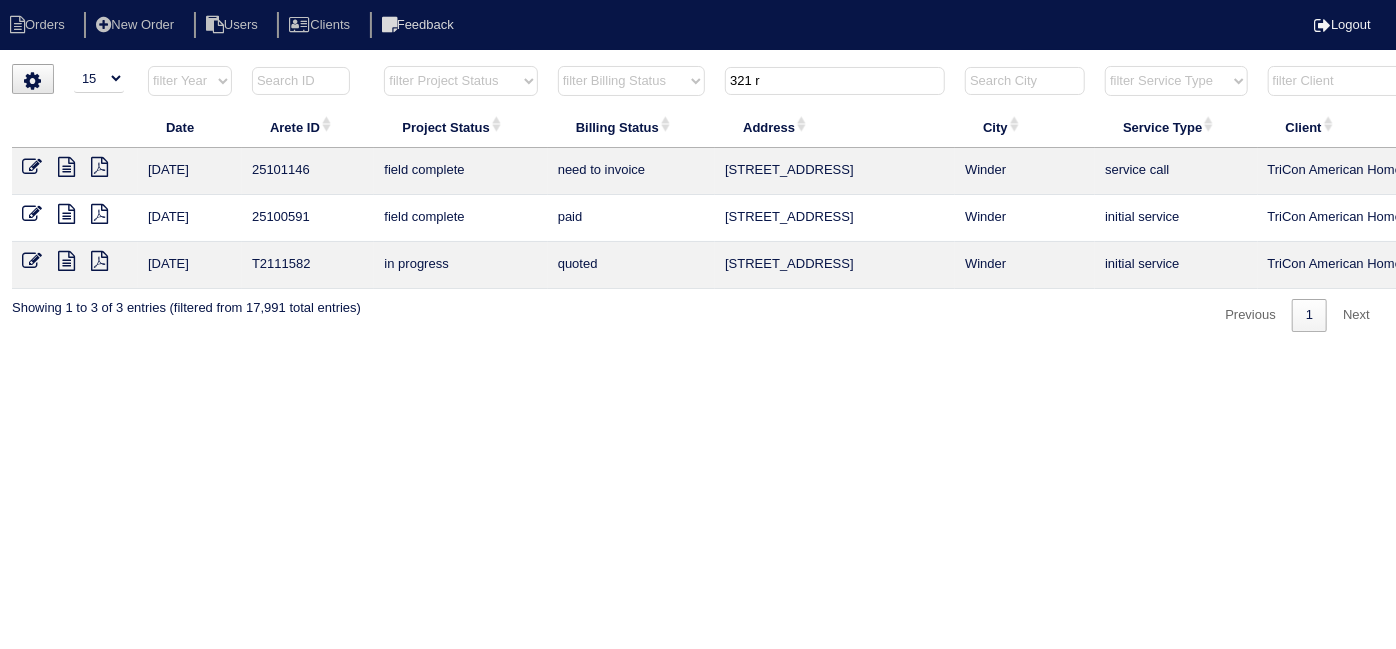 drag, startPoint x: 842, startPoint y: 83, endPoint x: 195, endPoint y: 44, distance: 648.1744 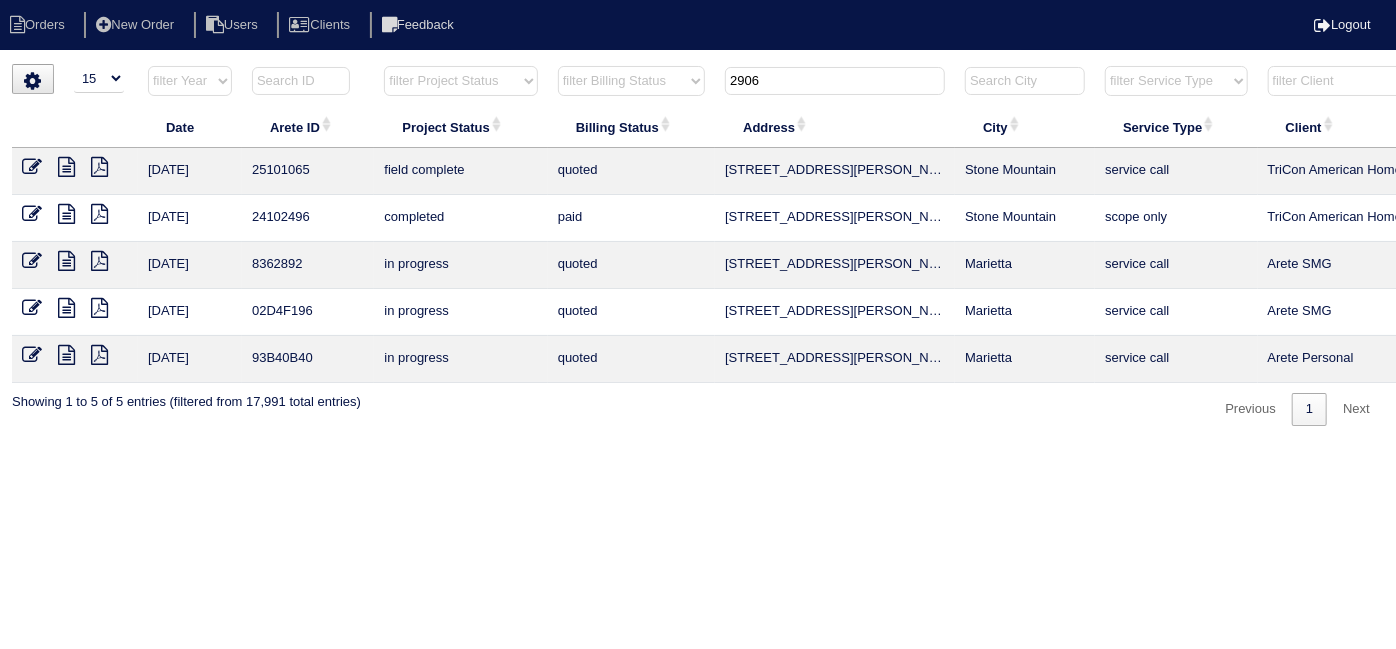 type on "2906" 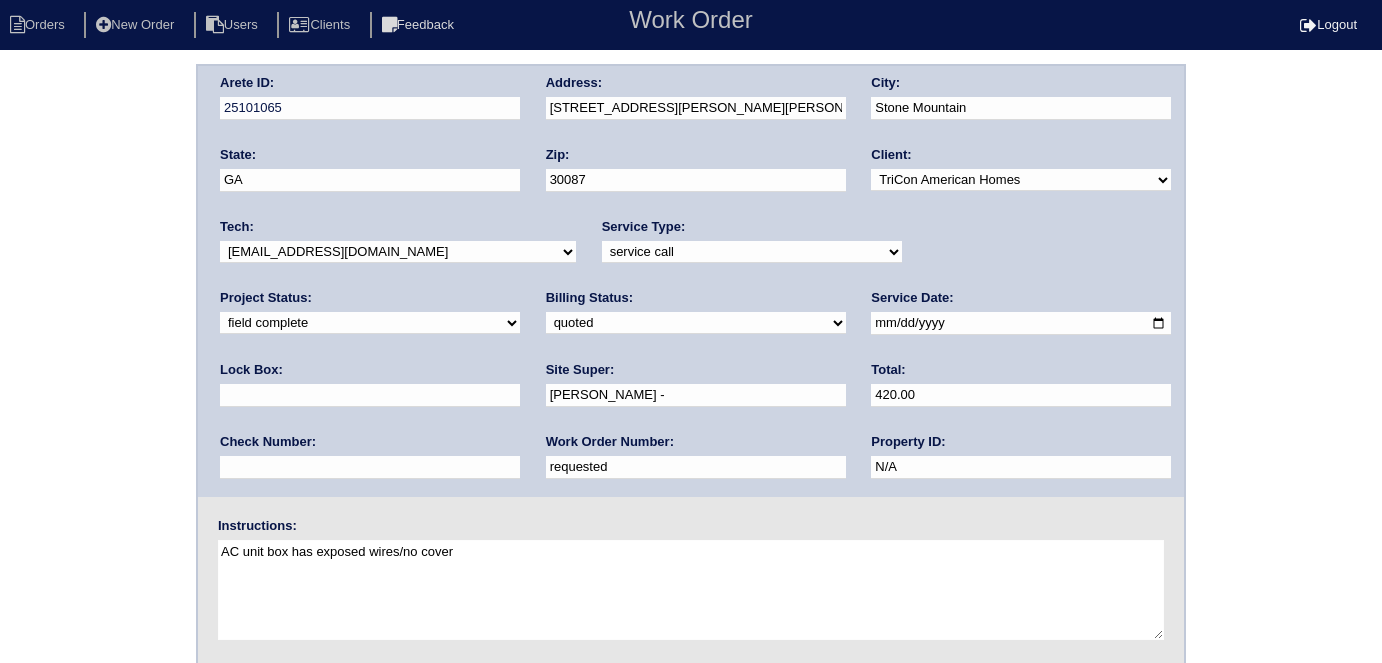 scroll, scrollTop: 0, scrollLeft: 0, axis: both 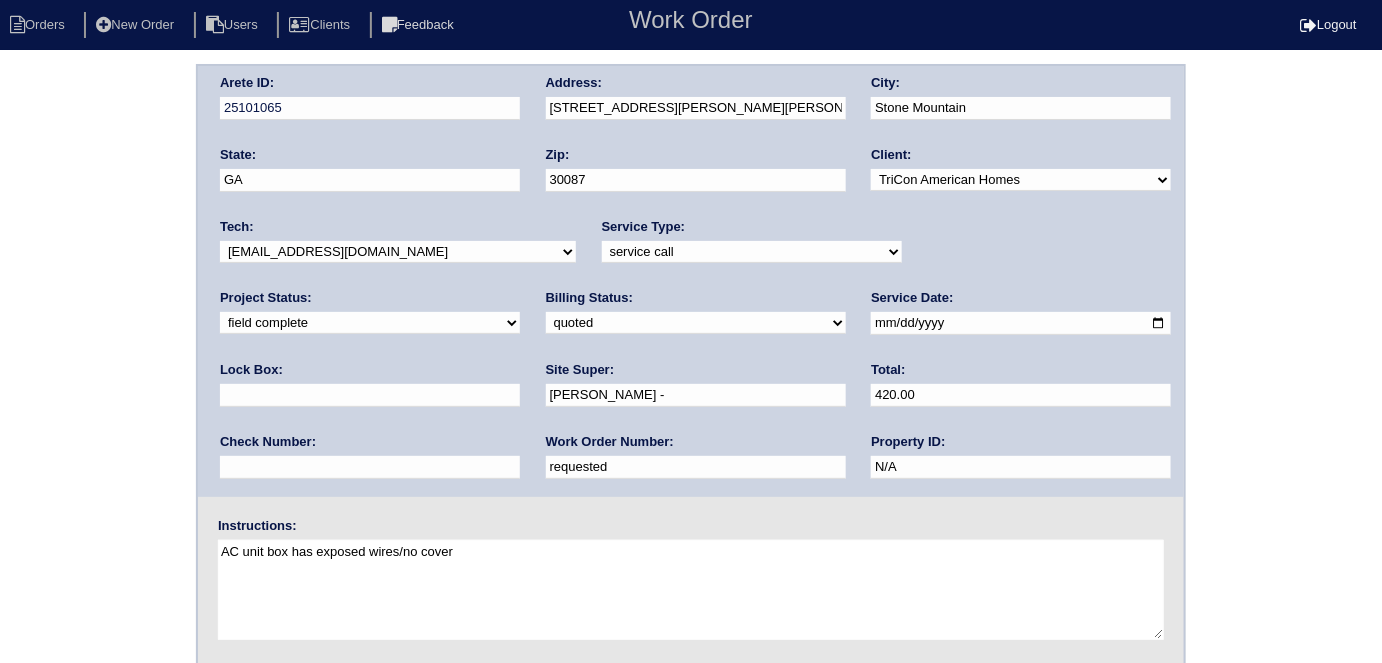 drag, startPoint x: 293, startPoint y: 467, endPoint x: 0, endPoint y: 361, distance: 311.58466 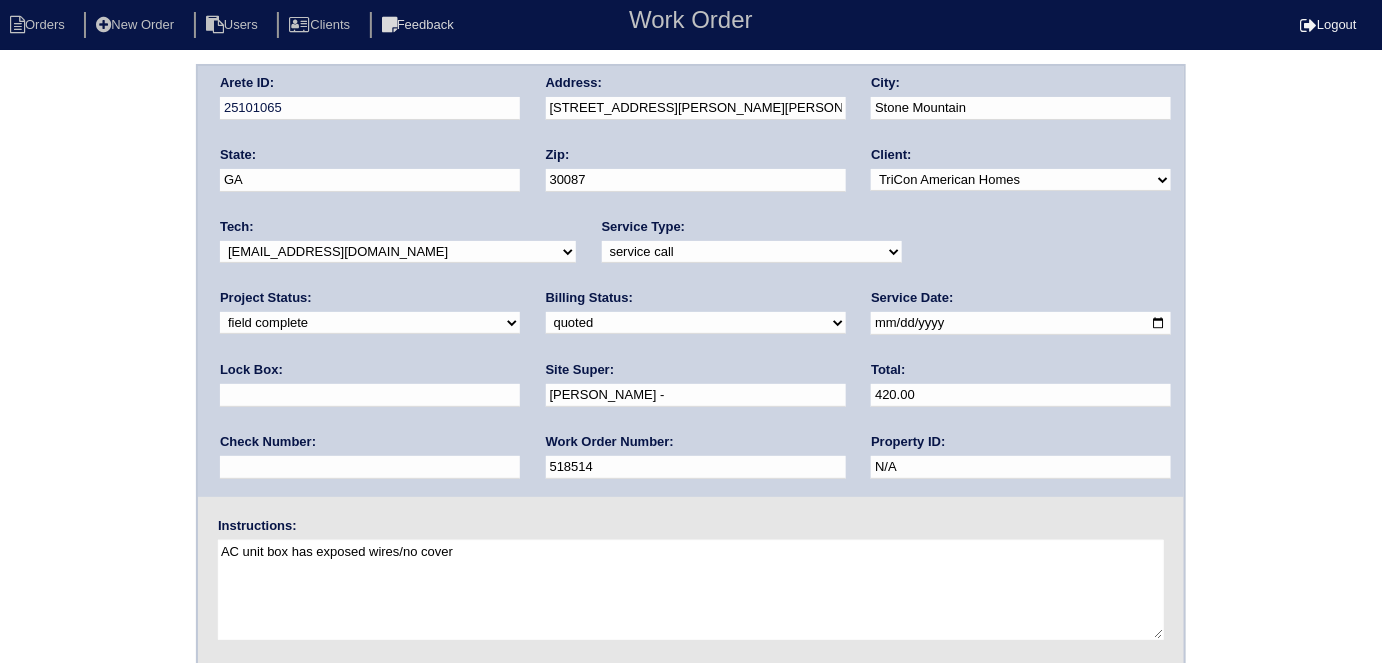 type on "518514" 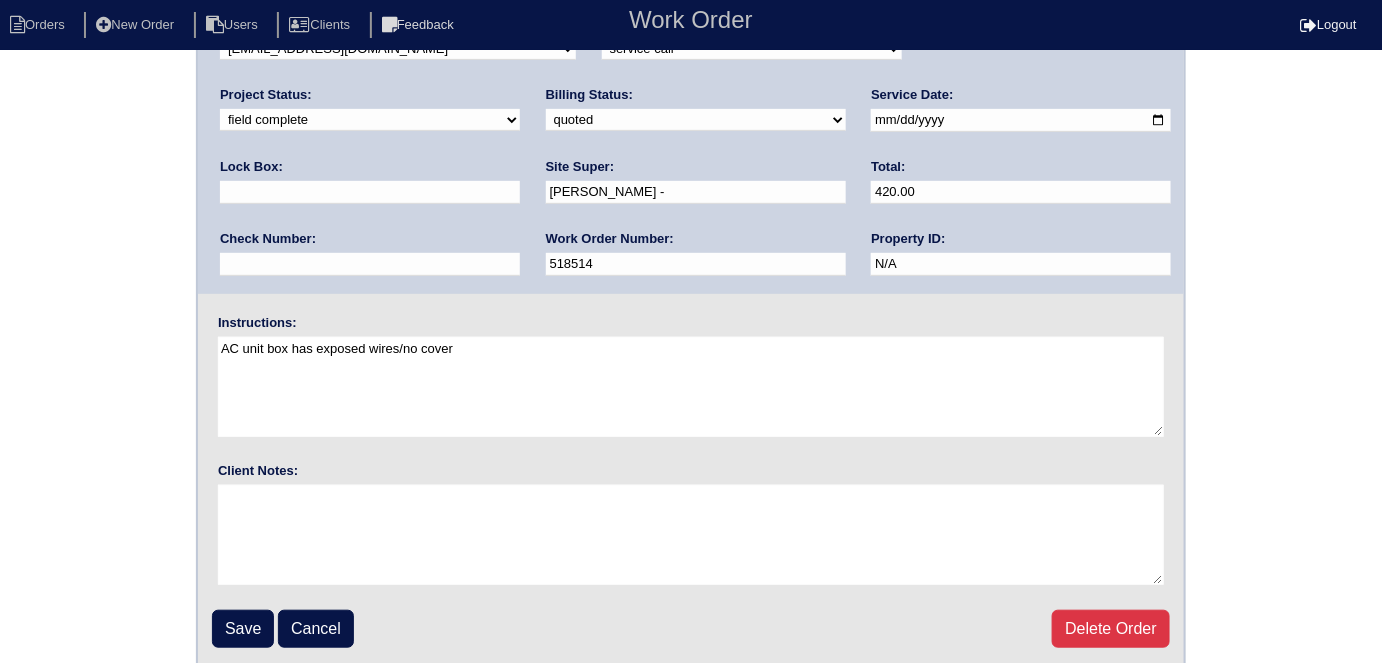 scroll, scrollTop: 205, scrollLeft: 0, axis: vertical 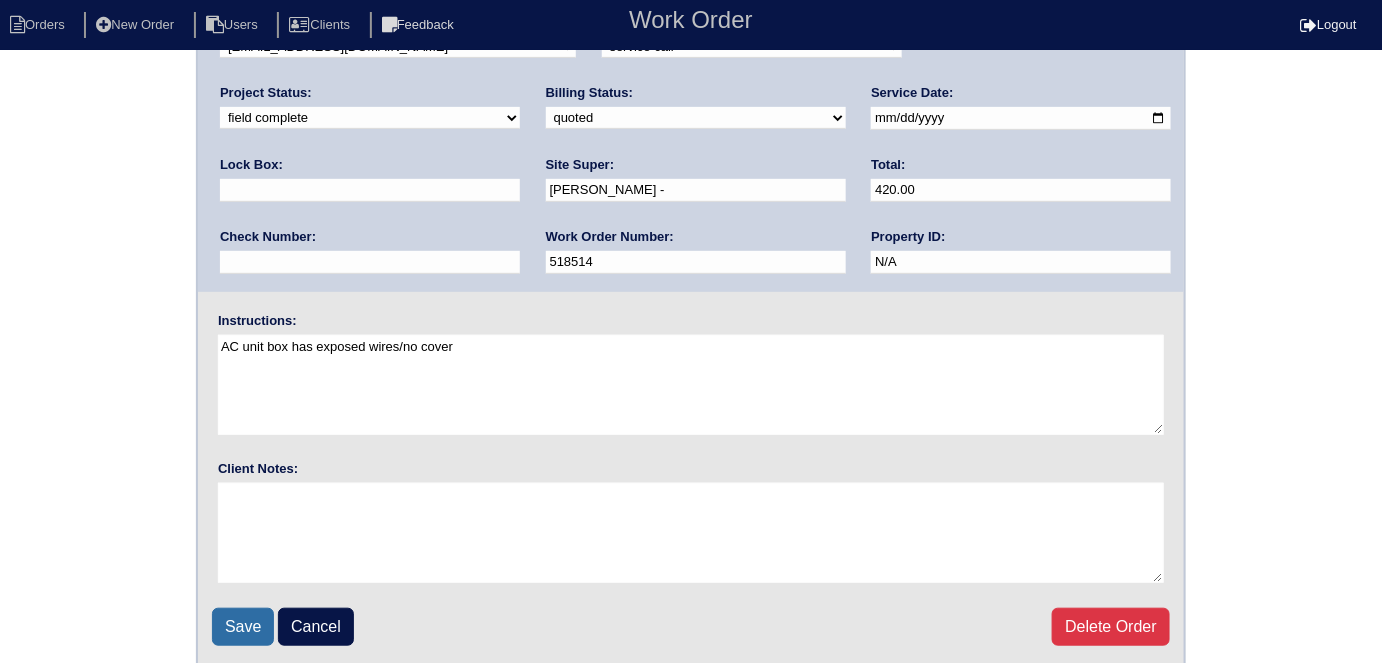 click on "Save" at bounding box center (243, 627) 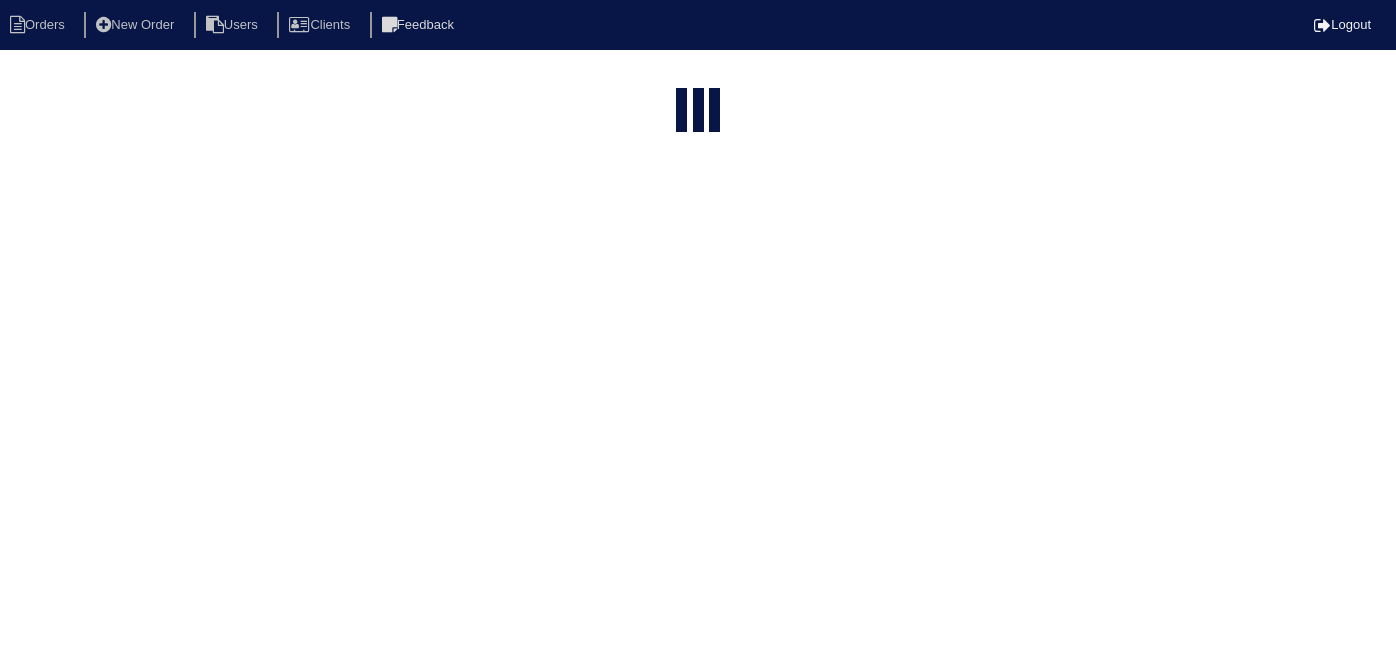 select on "15" 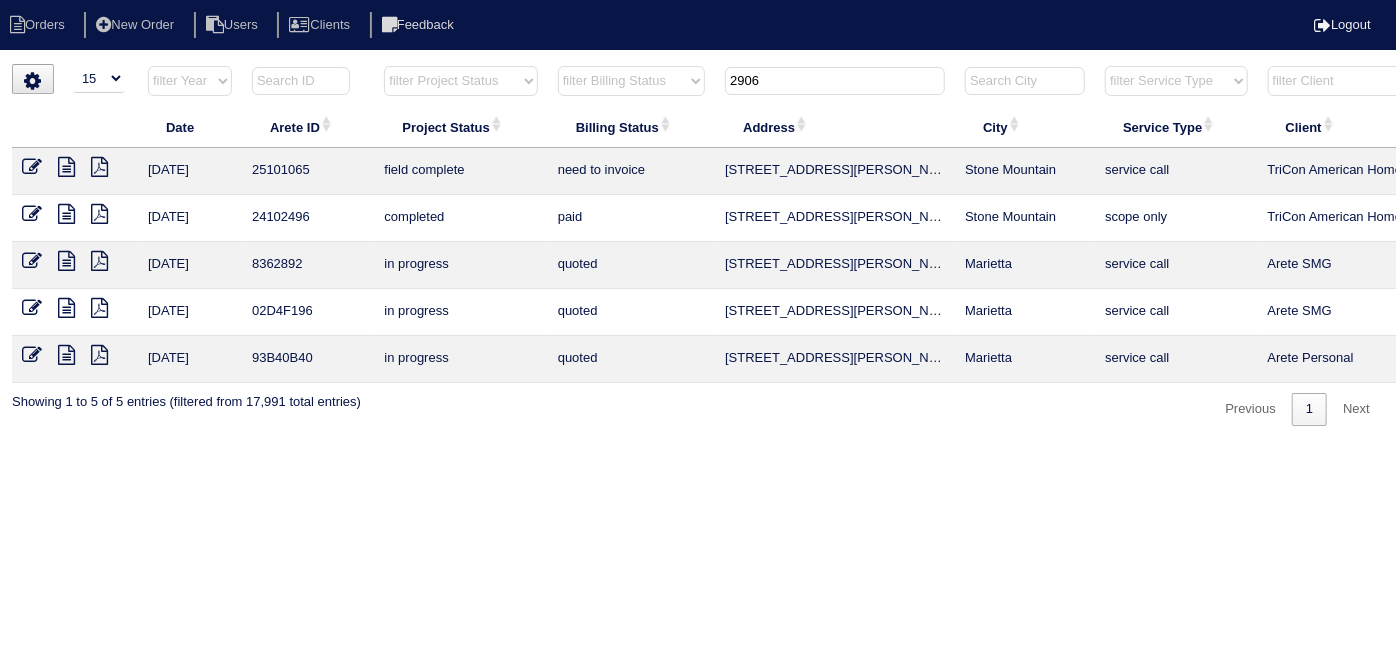drag, startPoint x: 837, startPoint y: 72, endPoint x: 242, endPoint y: 71, distance: 595.00085 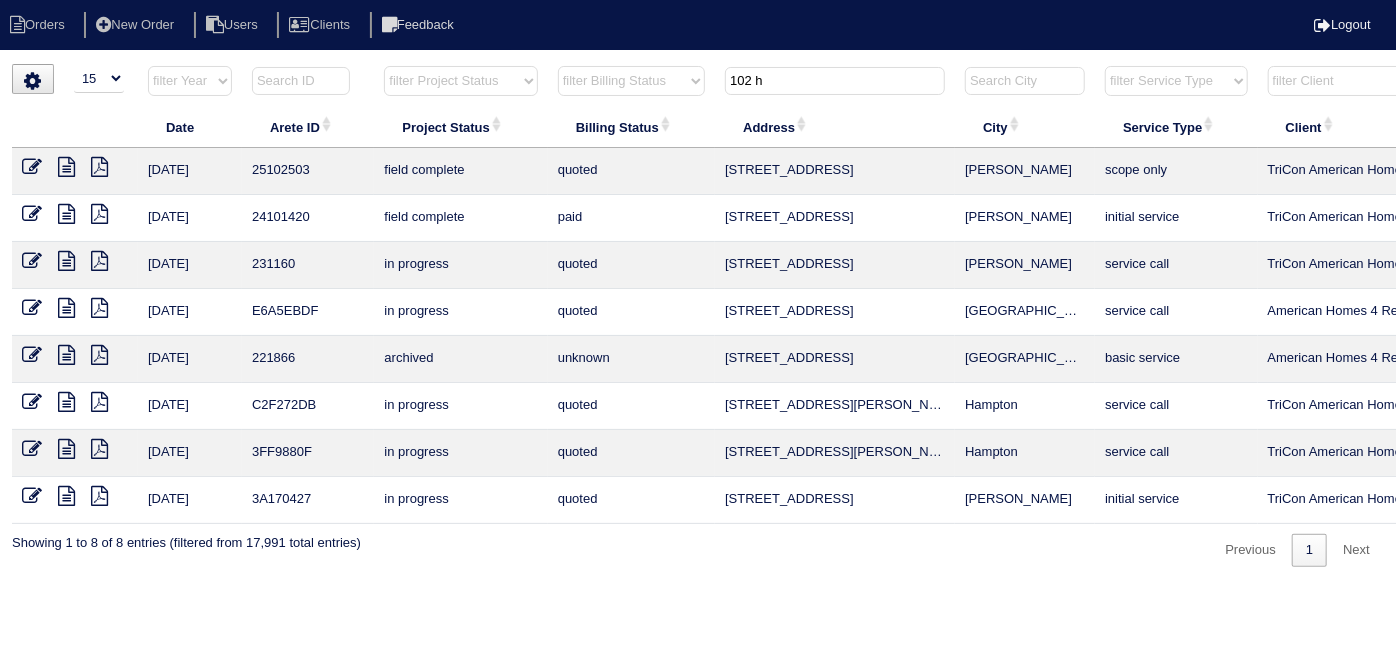 type on "102 h" 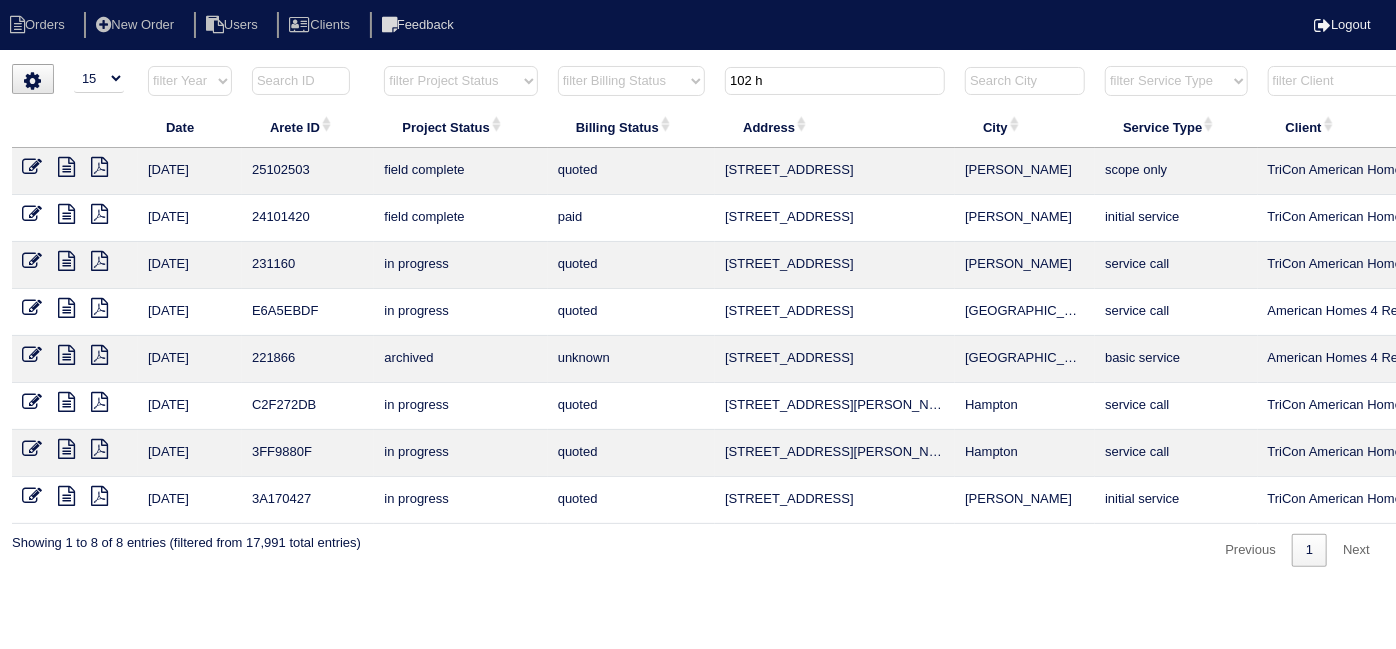 click at bounding box center [32, 167] 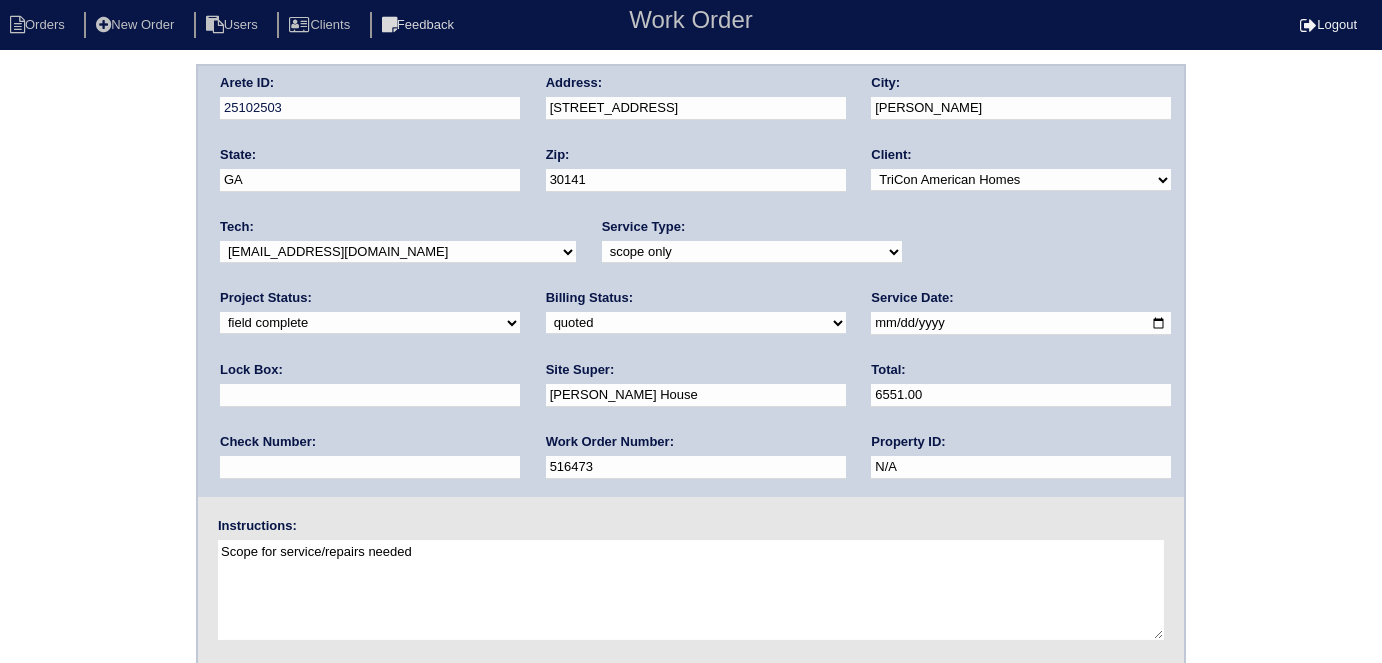 scroll, scrollTop: 0, scrollLeft: 0, axis: both 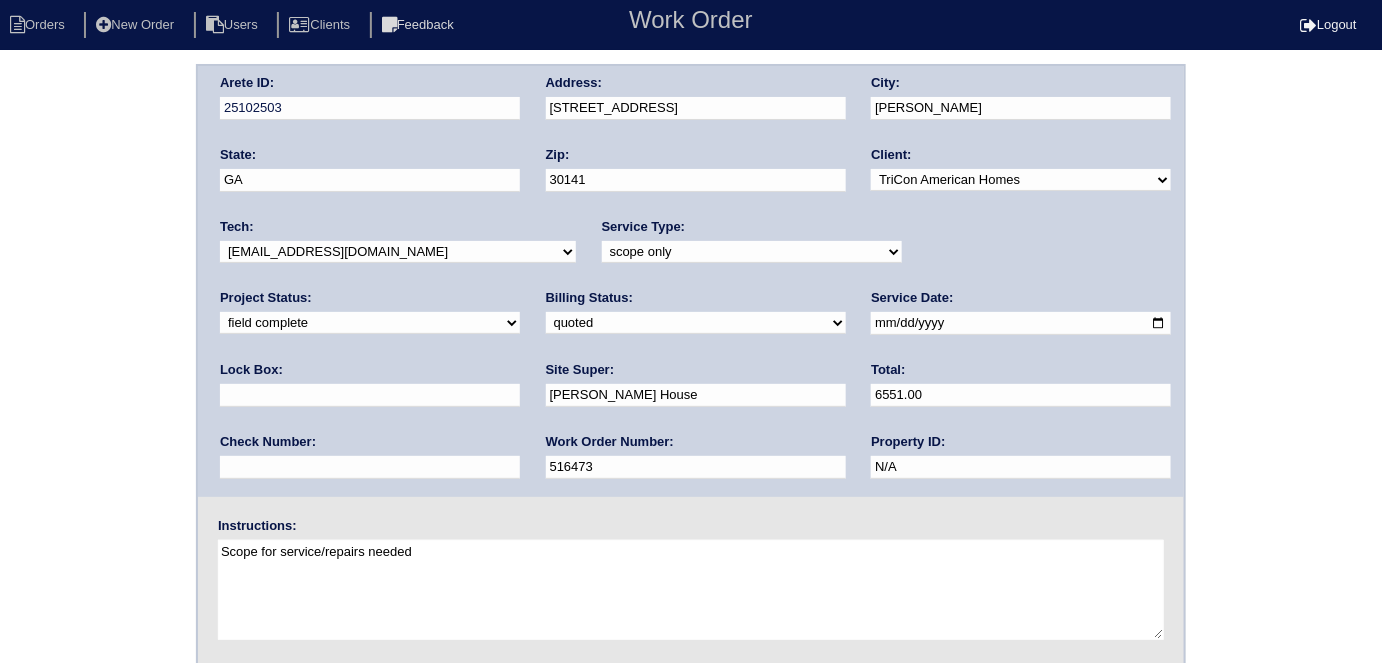 click on "Arete ID:
25102503
Address:
[STREET_ADDRESS]
City:
[PERSON_NAME]
State:
[GEOGRAPHIC_DATA]
Zip:
30141
Client:
-select-
TriCon American Homes
American Homes 4 Rent
First Key Homes
Zillow
The Renovation Company
On The Level Development Group
[PERSON_NAME] Exposition Group
Sylvan Homes
Pathway Construction
Arete Personal
Arete SMG
Tiber Capital
Tiber Realty
Divvy
Rave
[PERSON_NAME] Construction
[PERSON_NAME]
HomeRiver Group
Test Client
Rasmus Real Estate
Padly
Buffalo Homes
[PERSON_NAME]
Maymont Homes
Tech:" at bounding box center [691, 468] 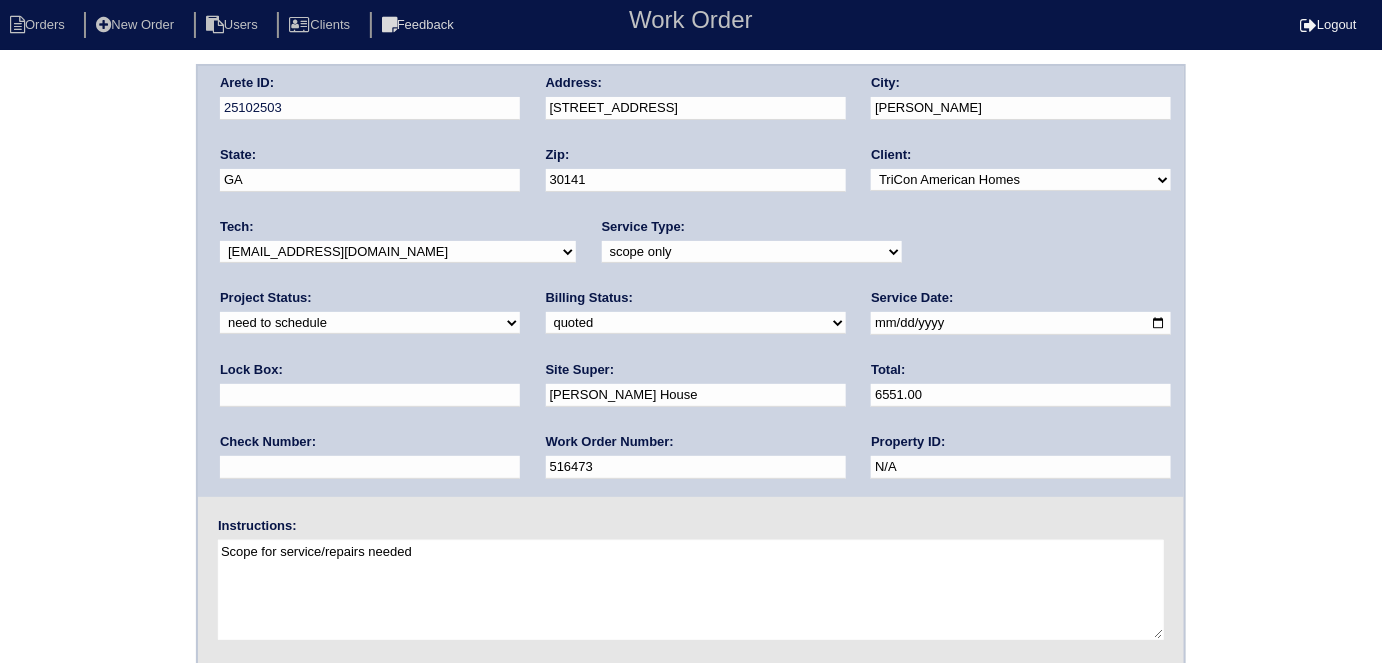 click on "2025-07-16" at bounding box center [1021, 323] 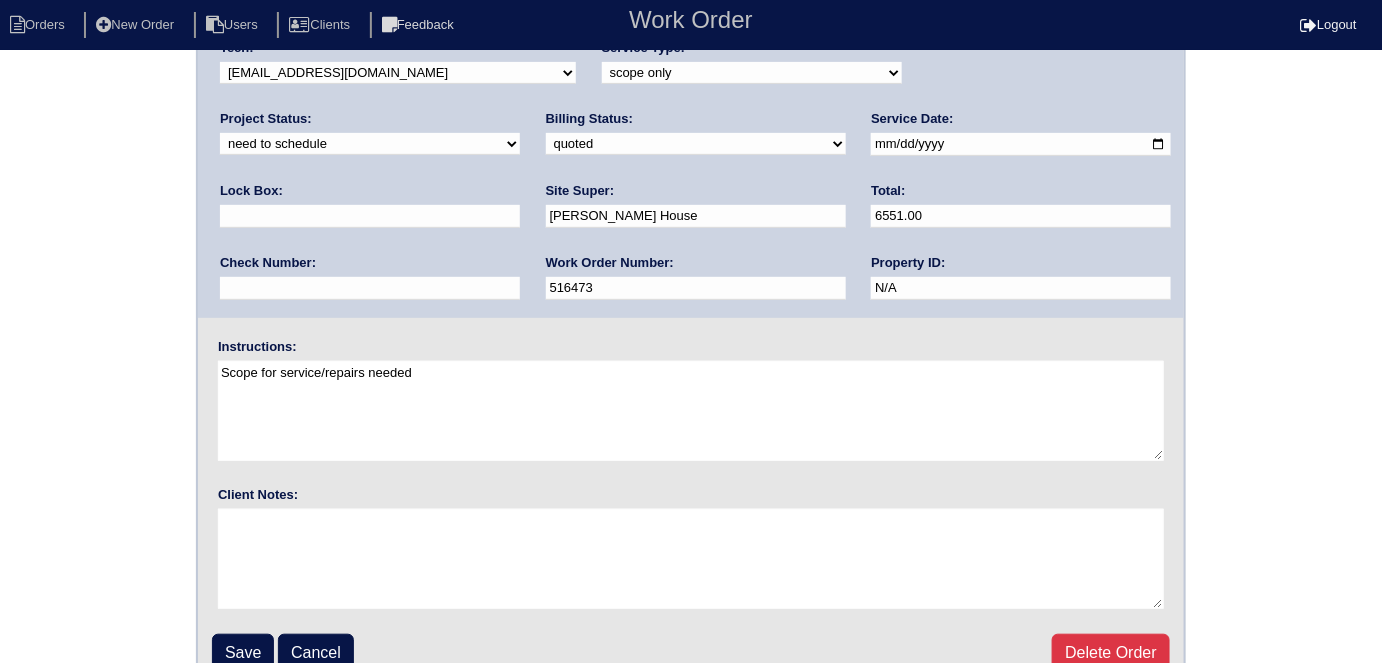 scroll, scrollTop: 181, scrollLeft: 0, axis: vertical 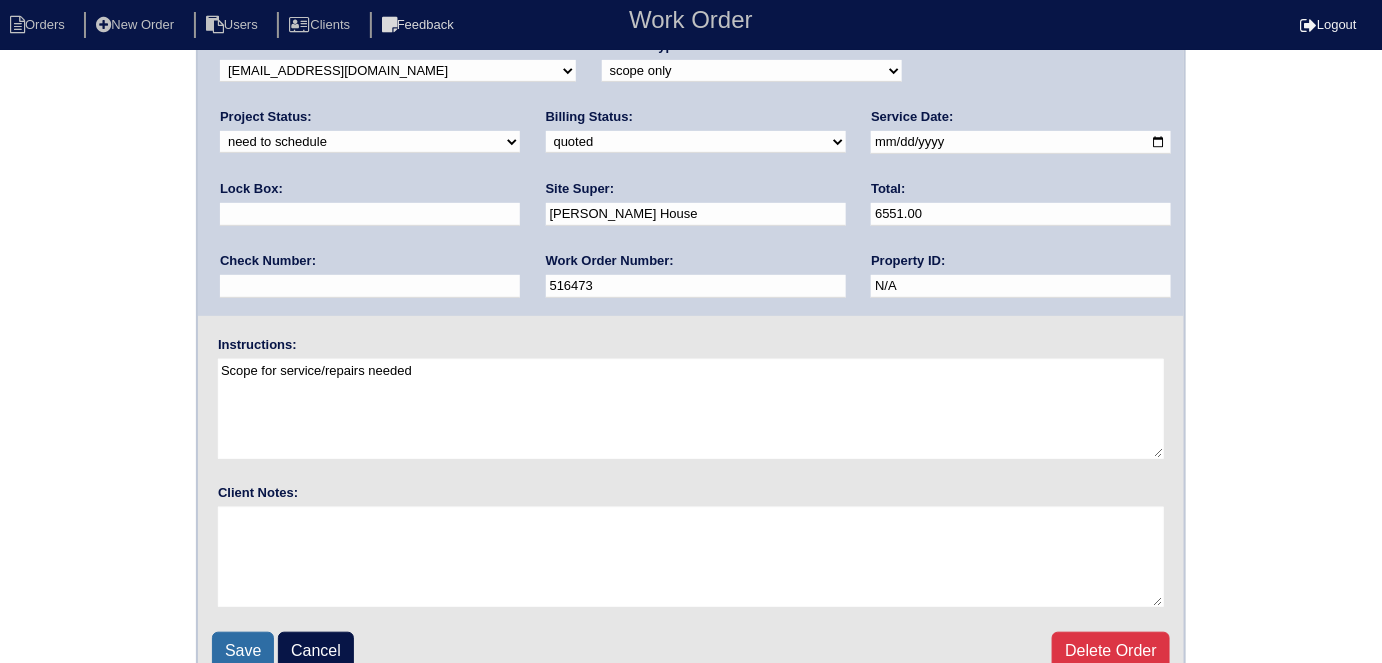 click on "Save" at bounding box center (243, 651) 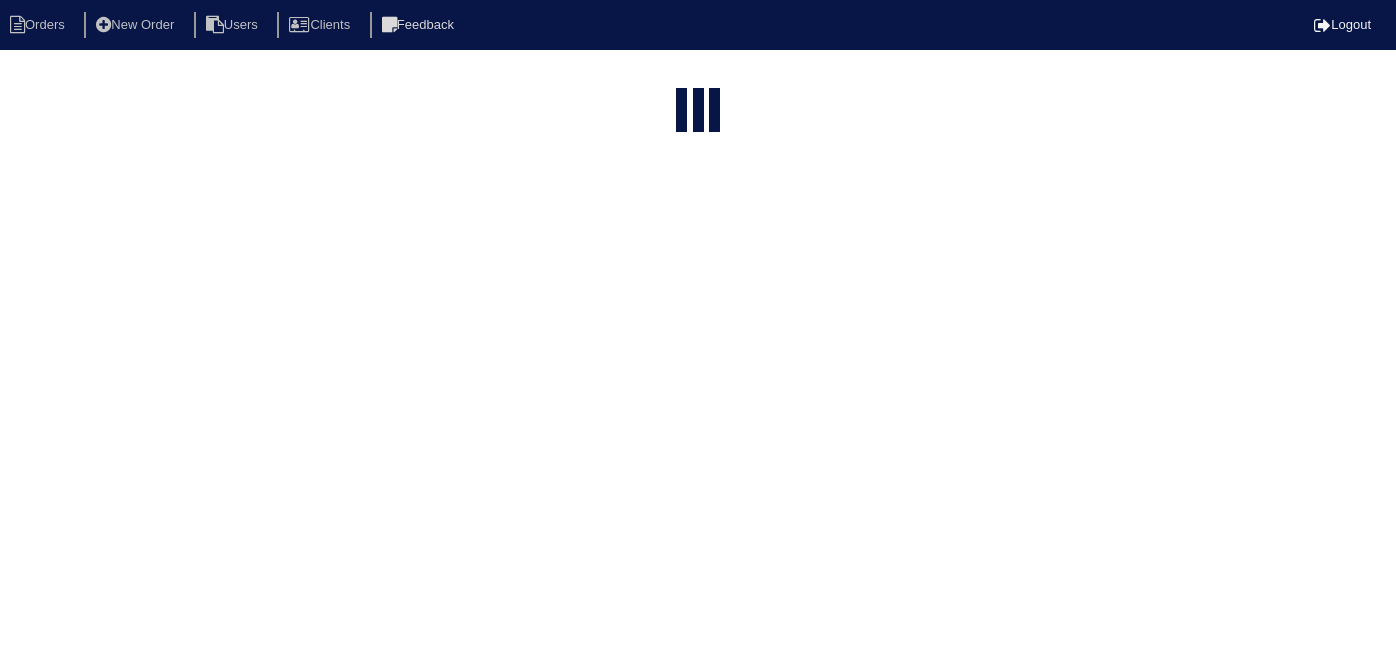 select on "15" 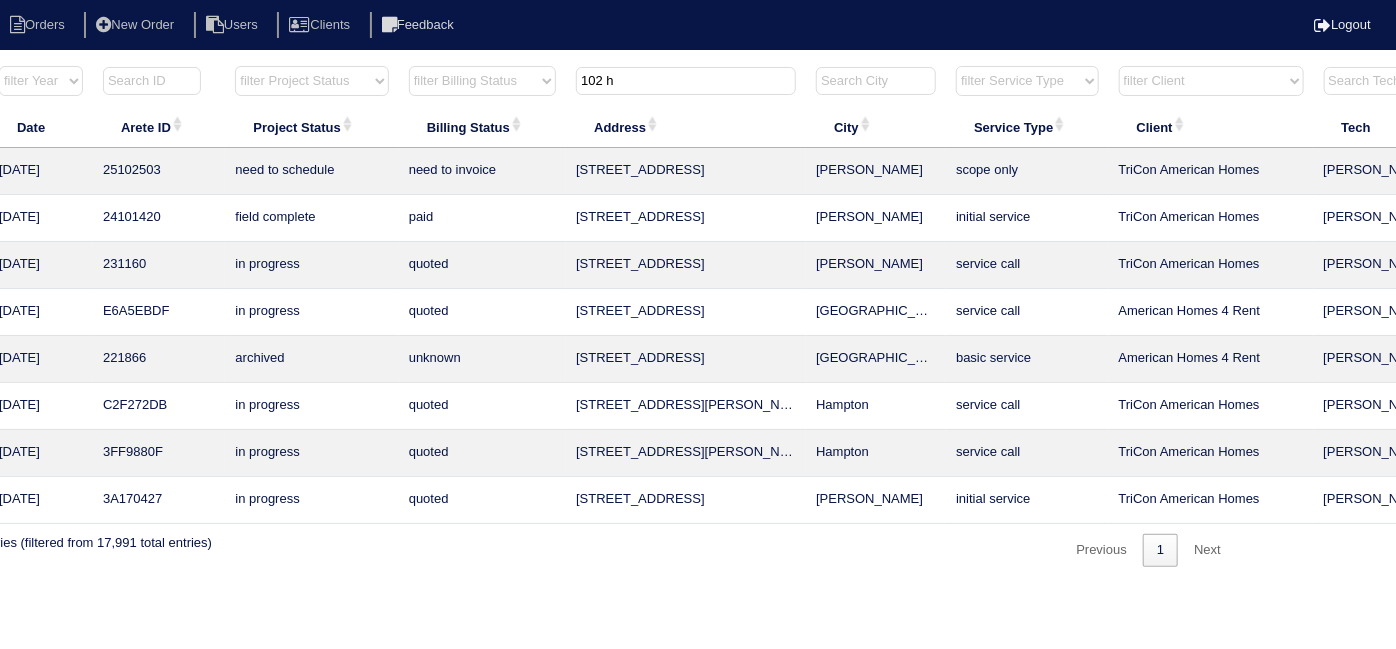 scroll, scrollTop: 0, scrollLeft: 348, axis: horizontal 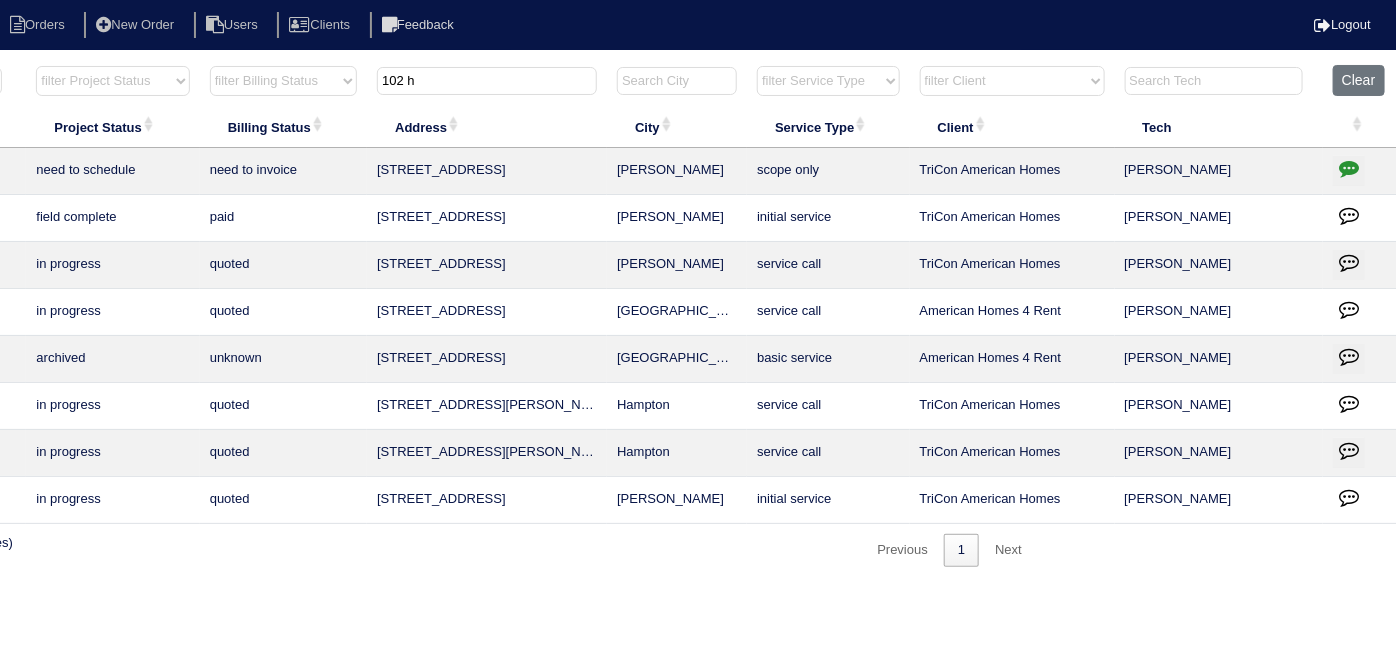 click at bounding box center (1349, 168) 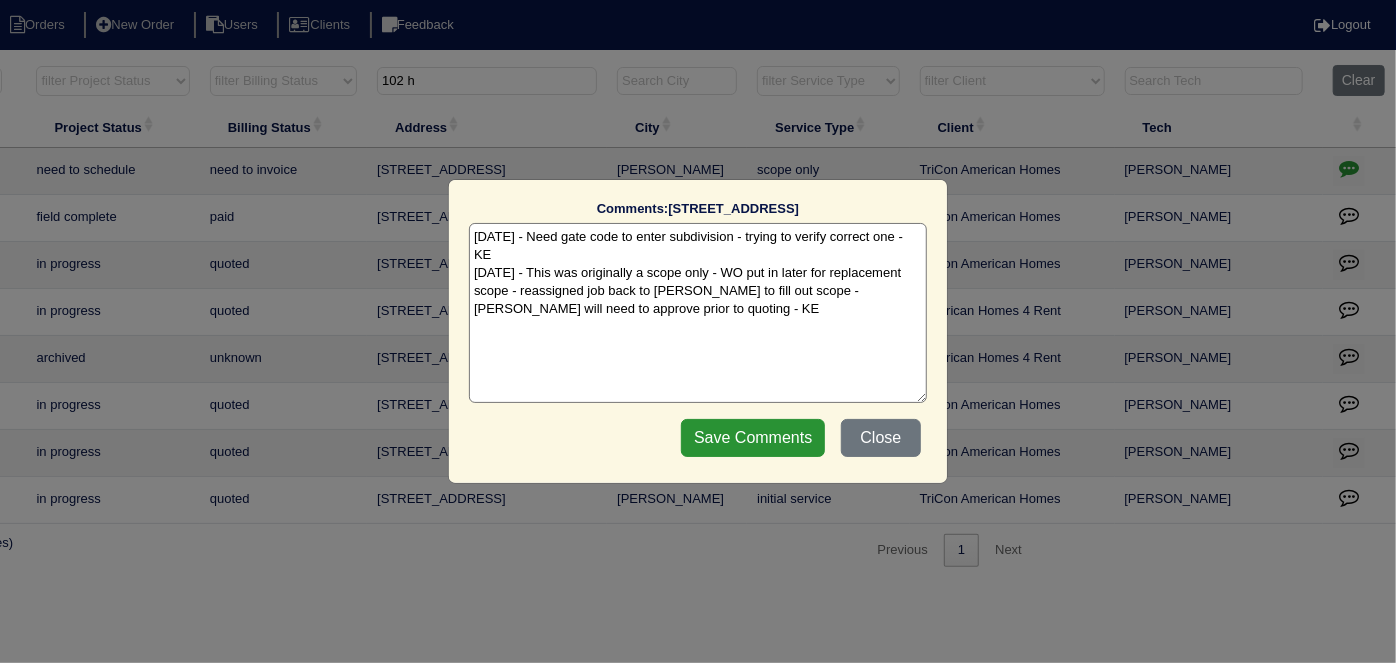click on "7/16/25 - Need gate code to enter subdivision - trying to verify correct one - KE
7/16/25 - This was originally a scope only - WO put in later for replacement scope - reassigned job back to Justin to fill out scope - Payton will need to approve prior to quoting - KE" at bounding box center (698, 313) 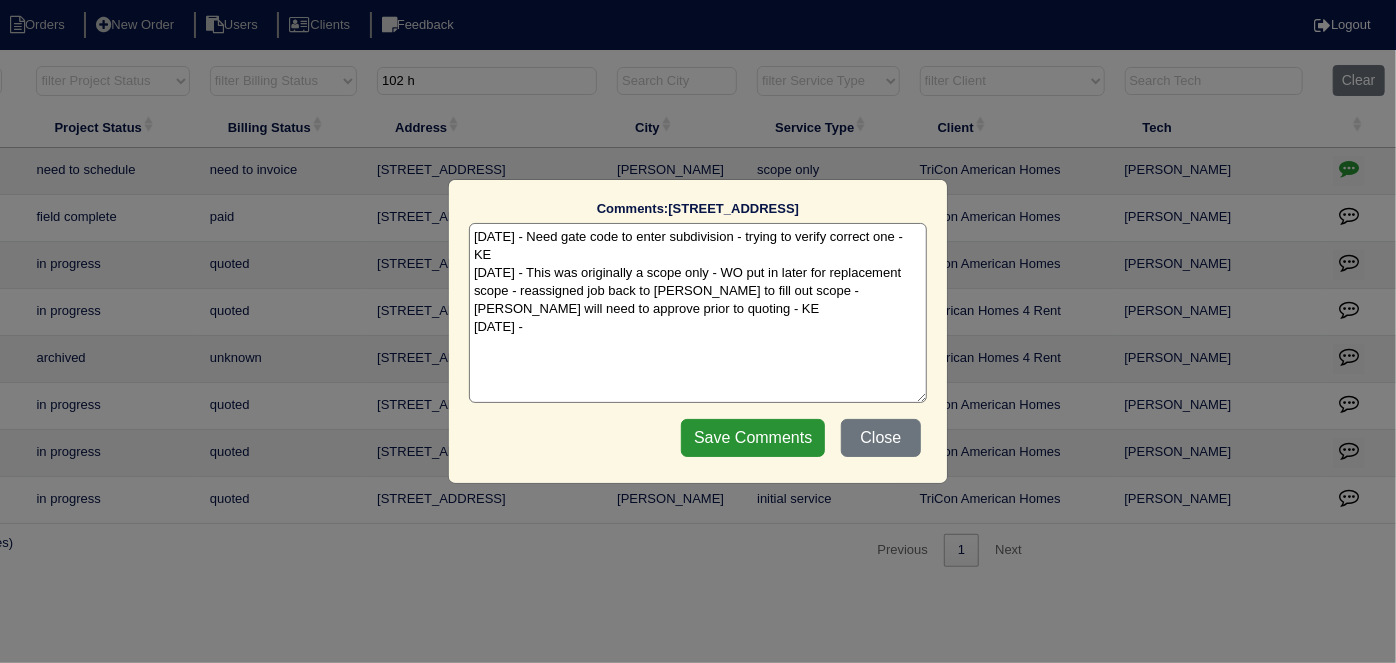 paste on "Replacement/Replace zoning/Add bypass" 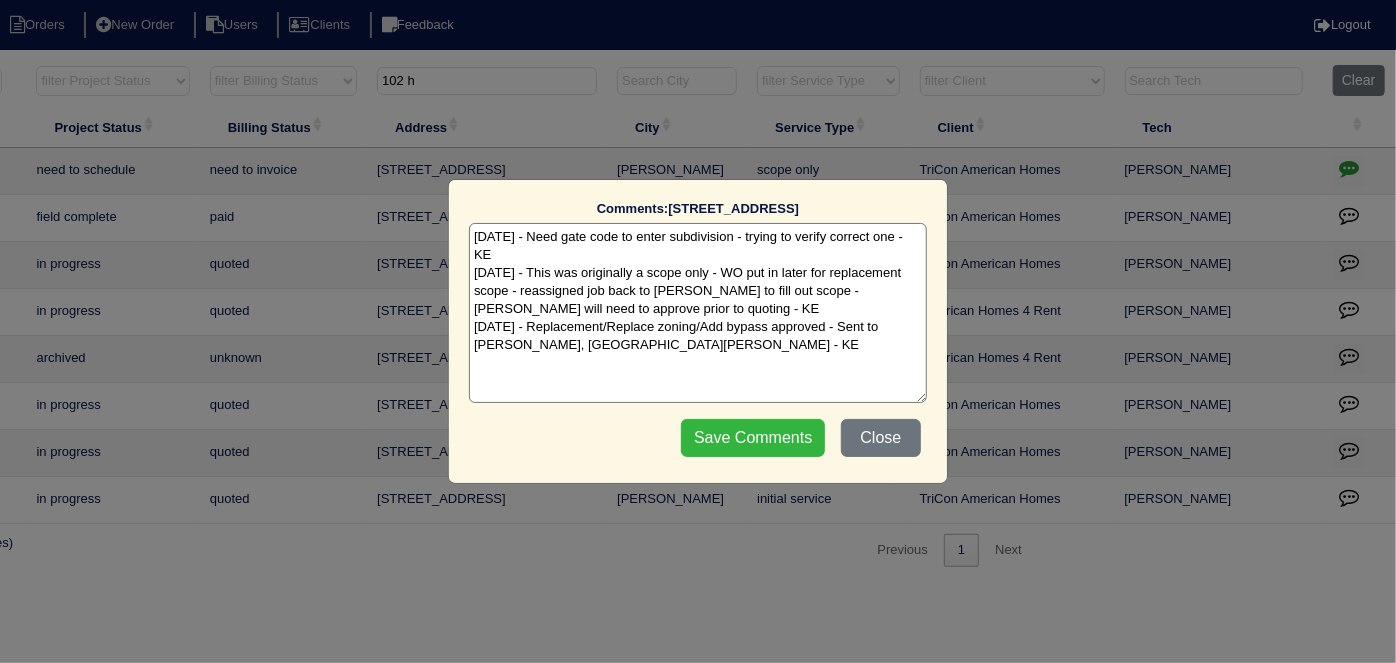 type on "7/16/25 - Need gate code to enter subdivision - trying to verify correct one - KE
7/16/25 - This was originally a scope only - WO put in later for replacement scope - reassigned job back to Justin to fill out scope - Payton will need to approve prior to quoting - KE
7/17/25 - Replacement/Replace zoning/Add bypass approved - Sent to Dan, Payton, Reeca - KE" 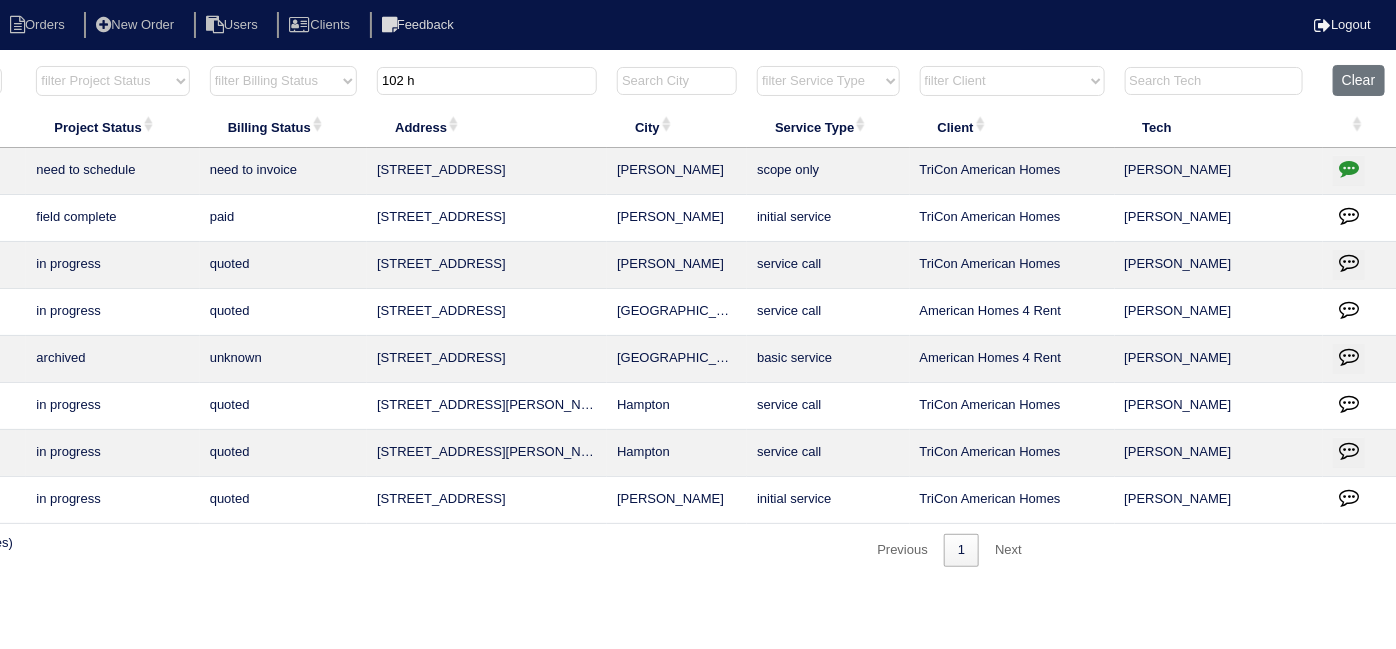 drag, startPoint x: 496, startPoint y: 74, endPoint x: 307, endPoint y: 54, distance: 190.05525 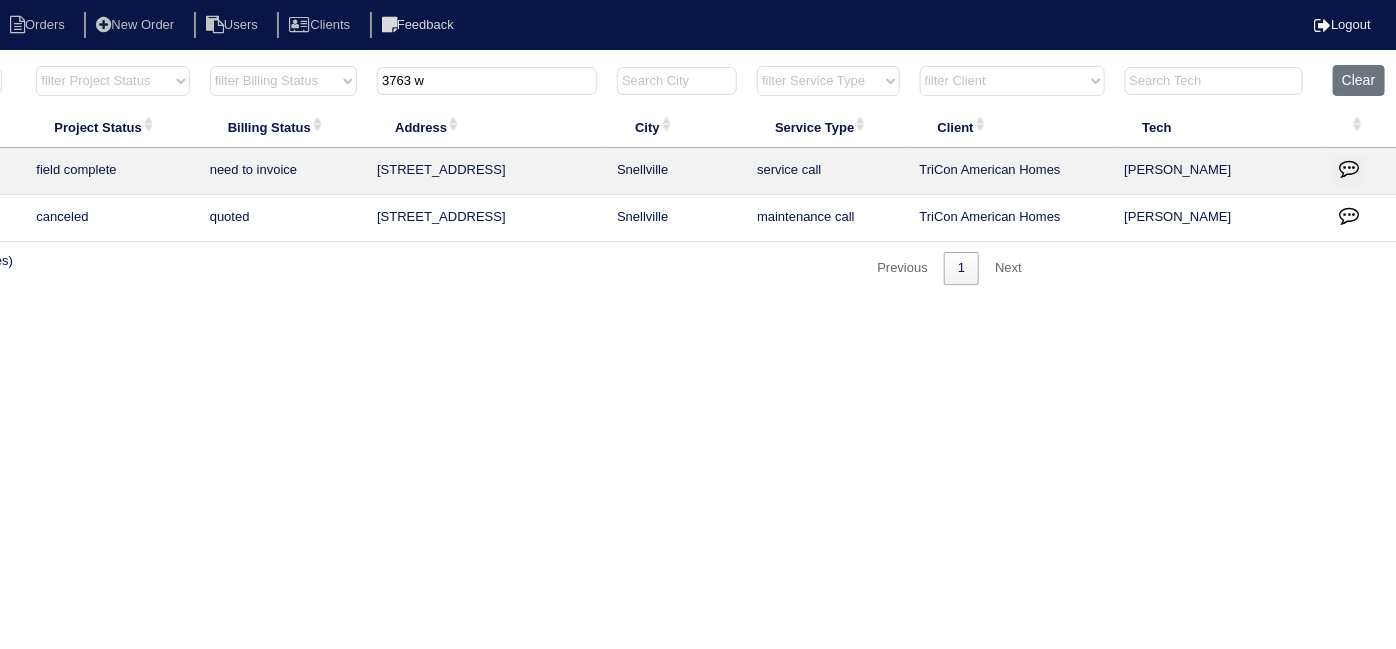 scroll, scrollTop: 0, scrollLeft: 0, axis: both 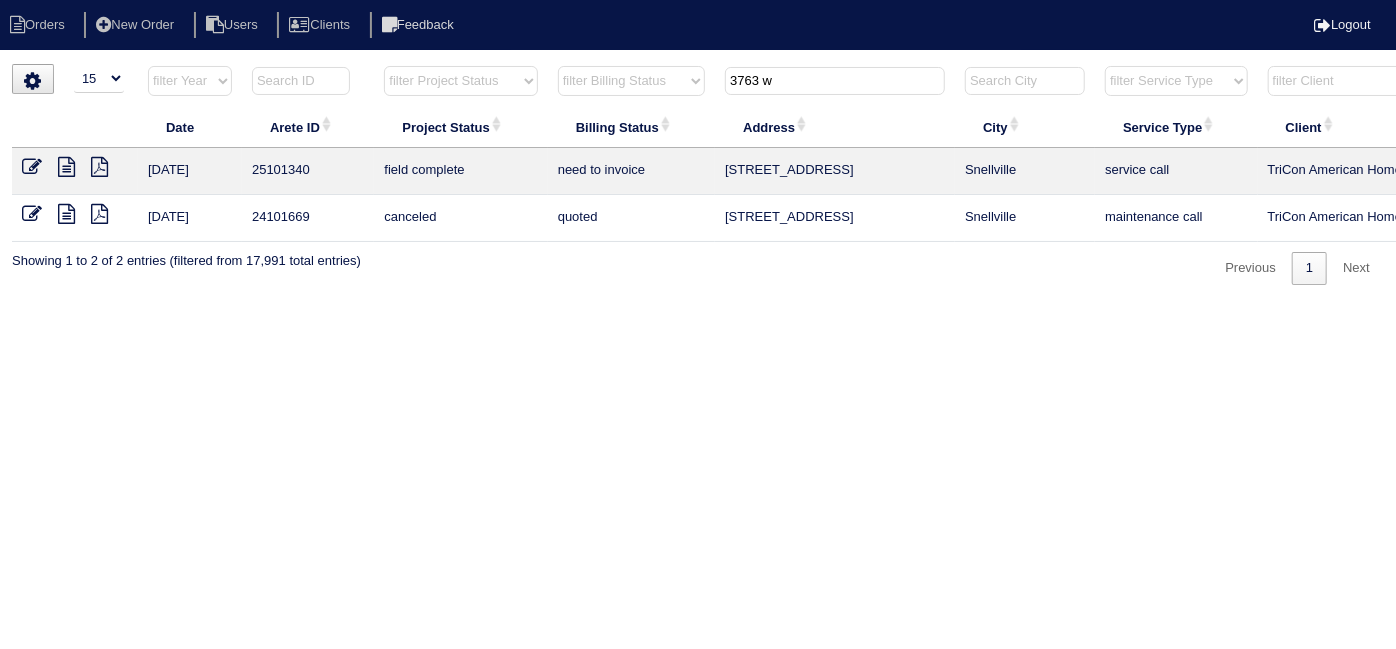 type on "3763 w" 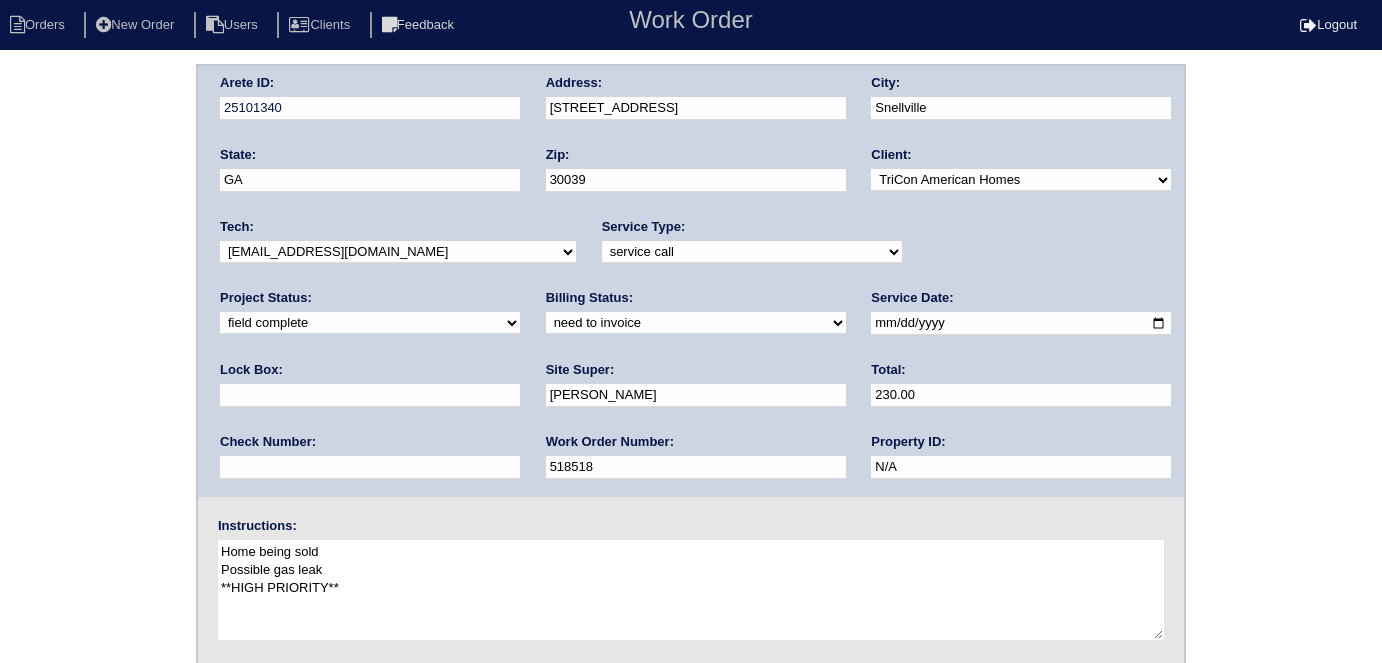 scroll, scrollTop: 0, scrollLeft: 0, axis: both 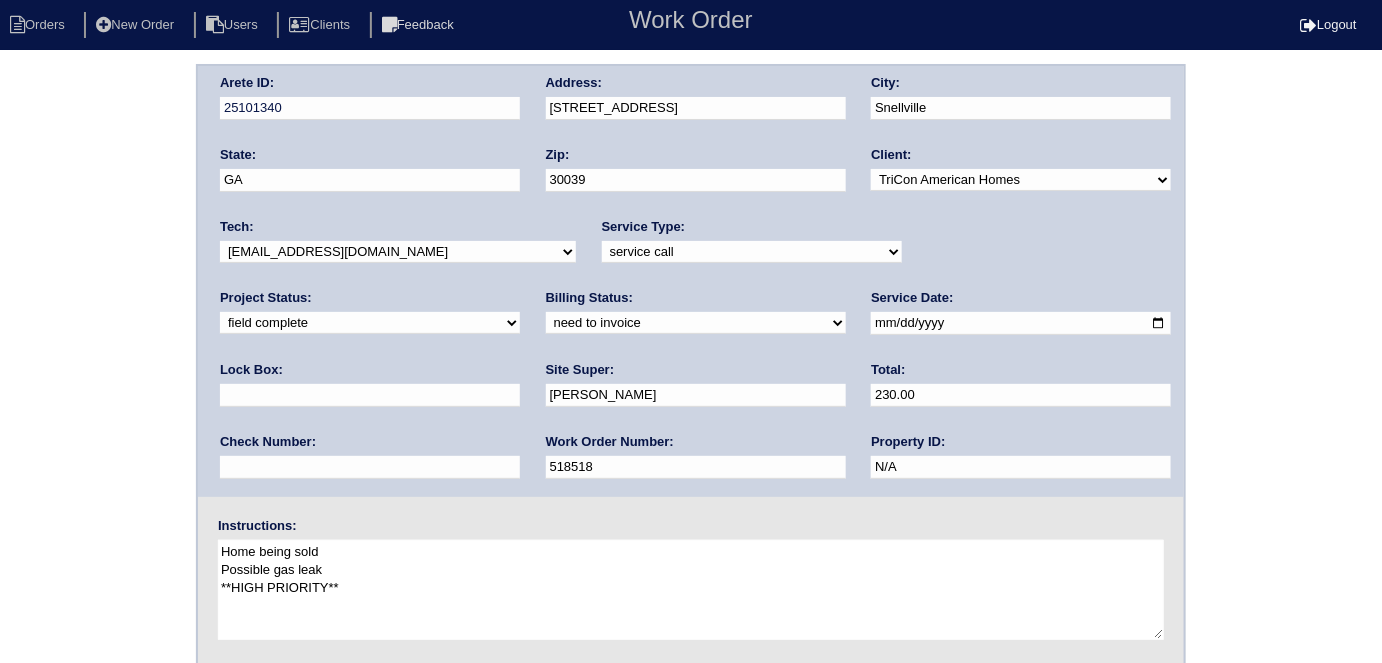 drag, startPoint x: 56, startPoint y: 324, endPoint x: 133, endPoint y: 546, distance: 234.97447 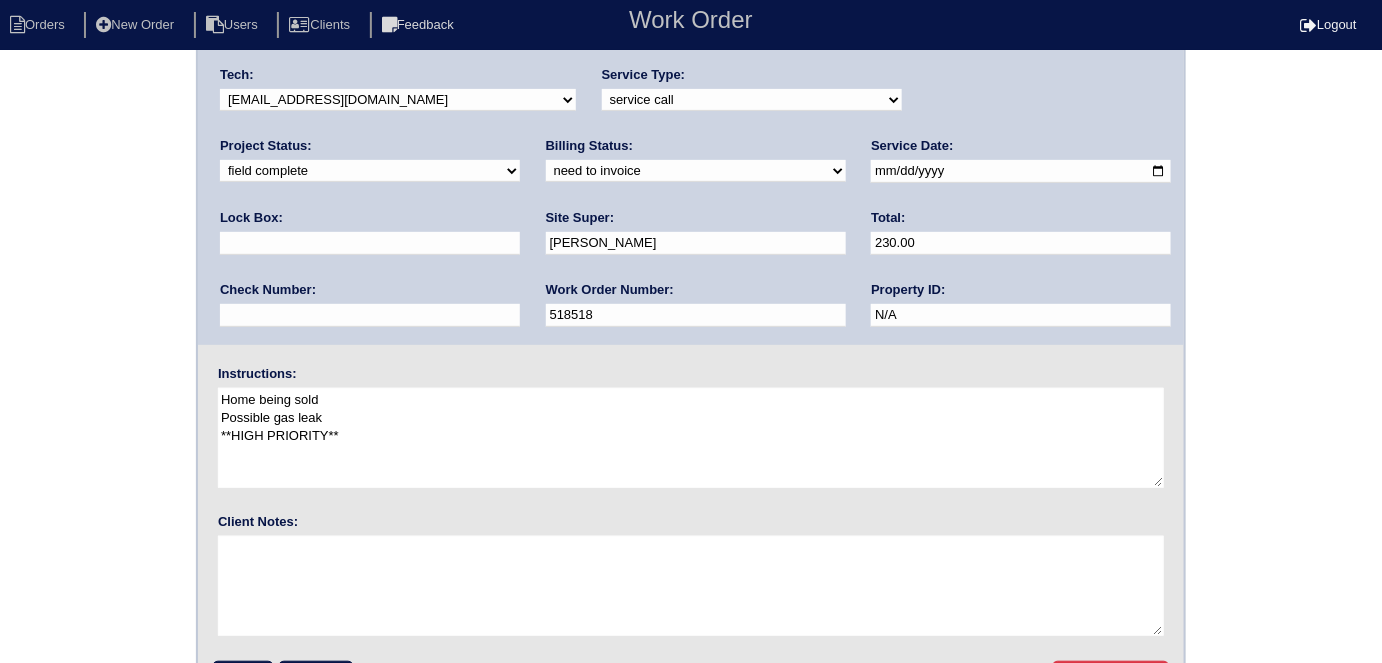 scroll, scrollTop: 205, scrollLeft: 0, axis: vertical 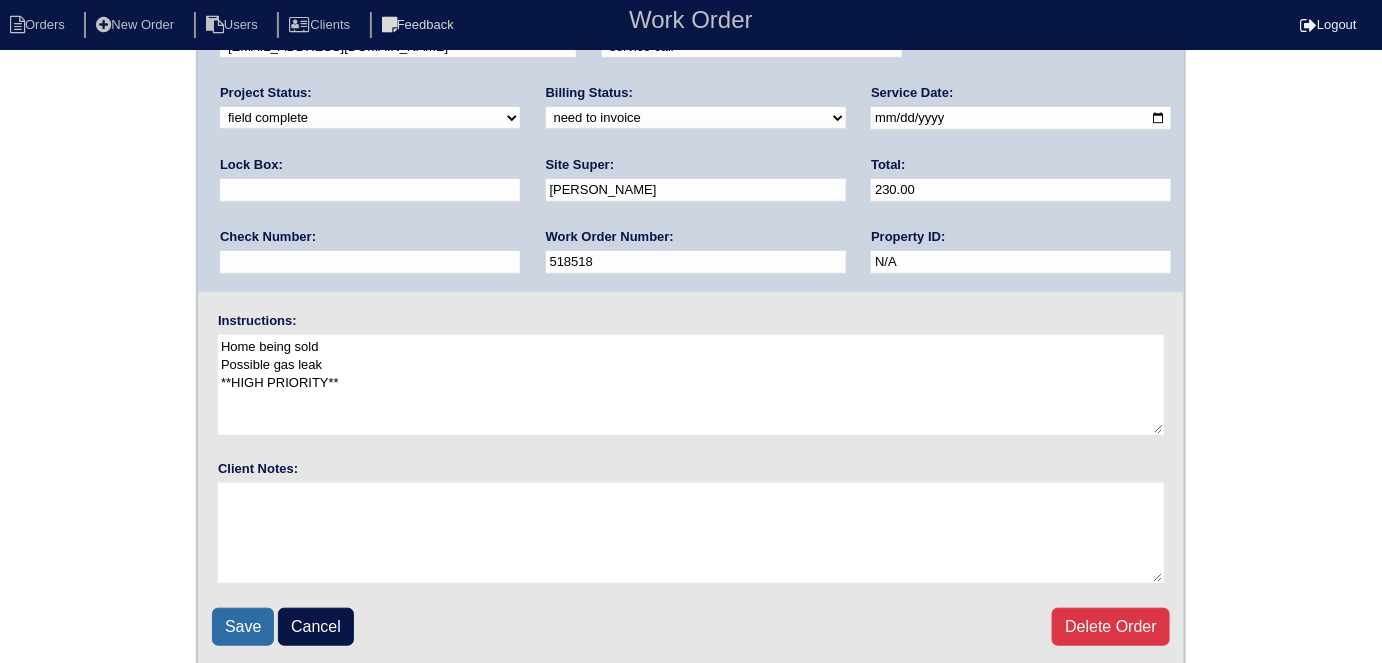 click on "Save" at bounding box center [243, 627] 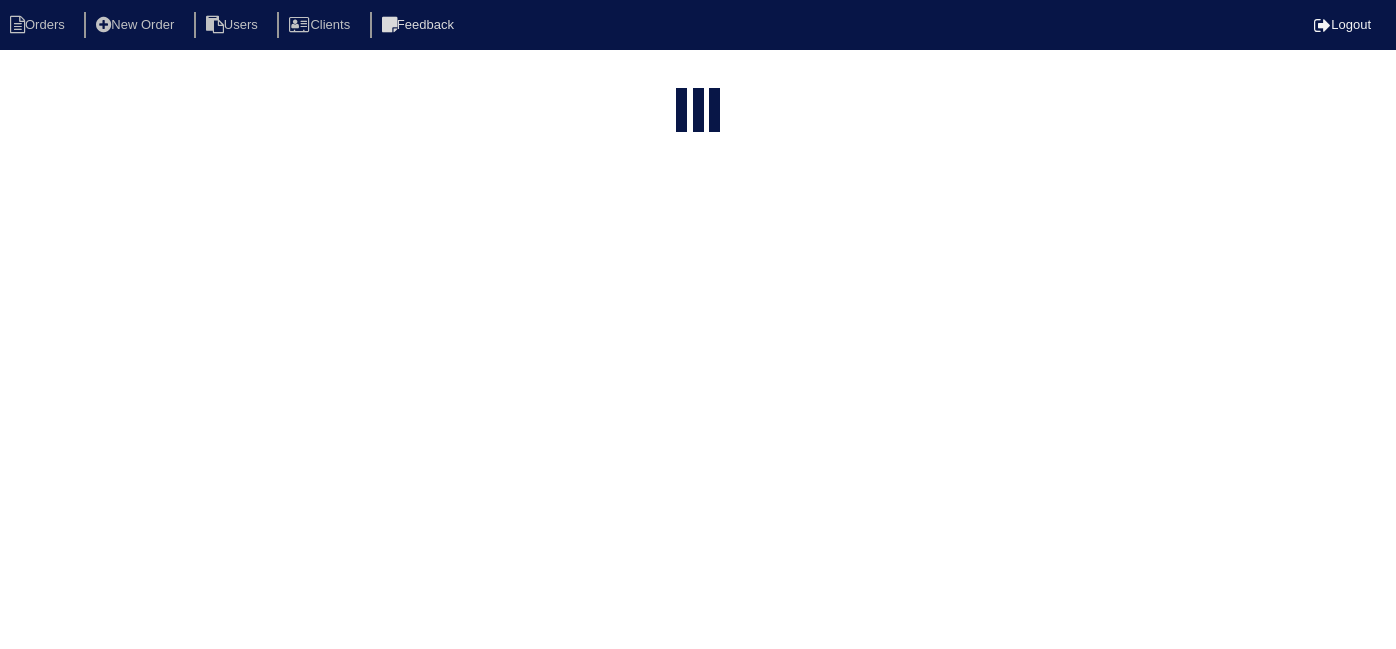 select on "15" 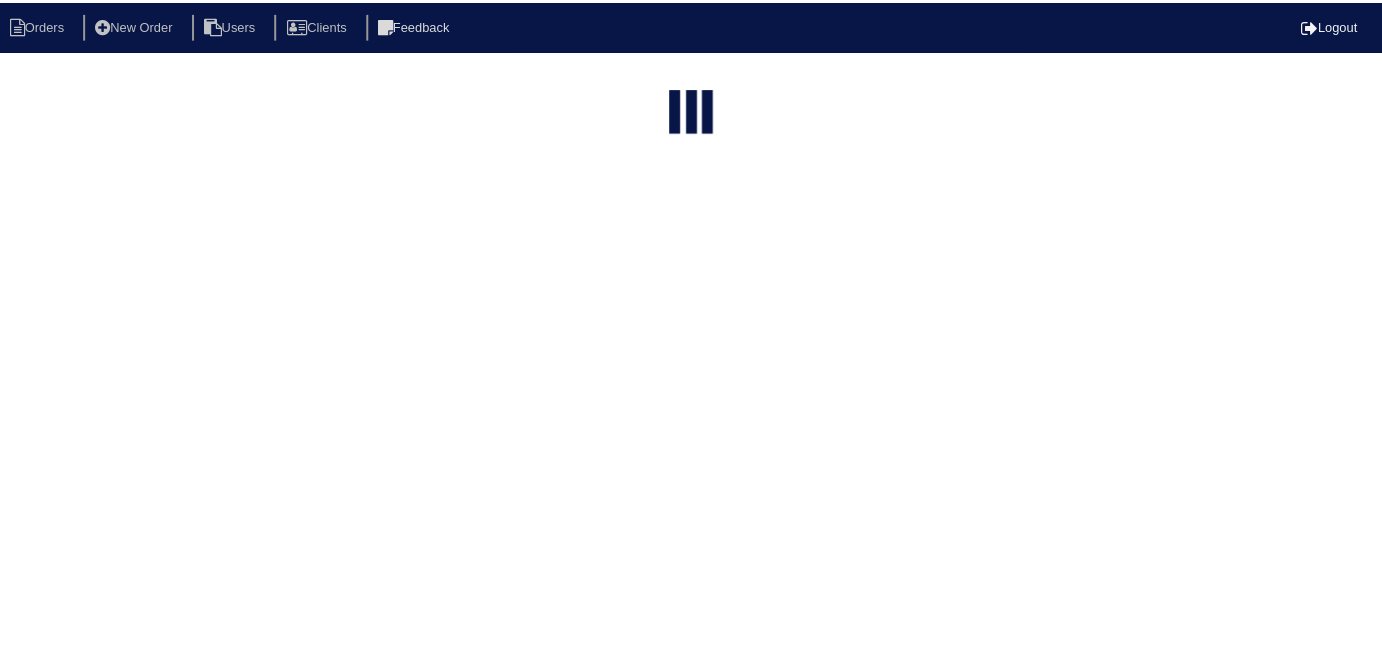 scroll, scrollTop: 0, scrollLeft: 0, axis: both 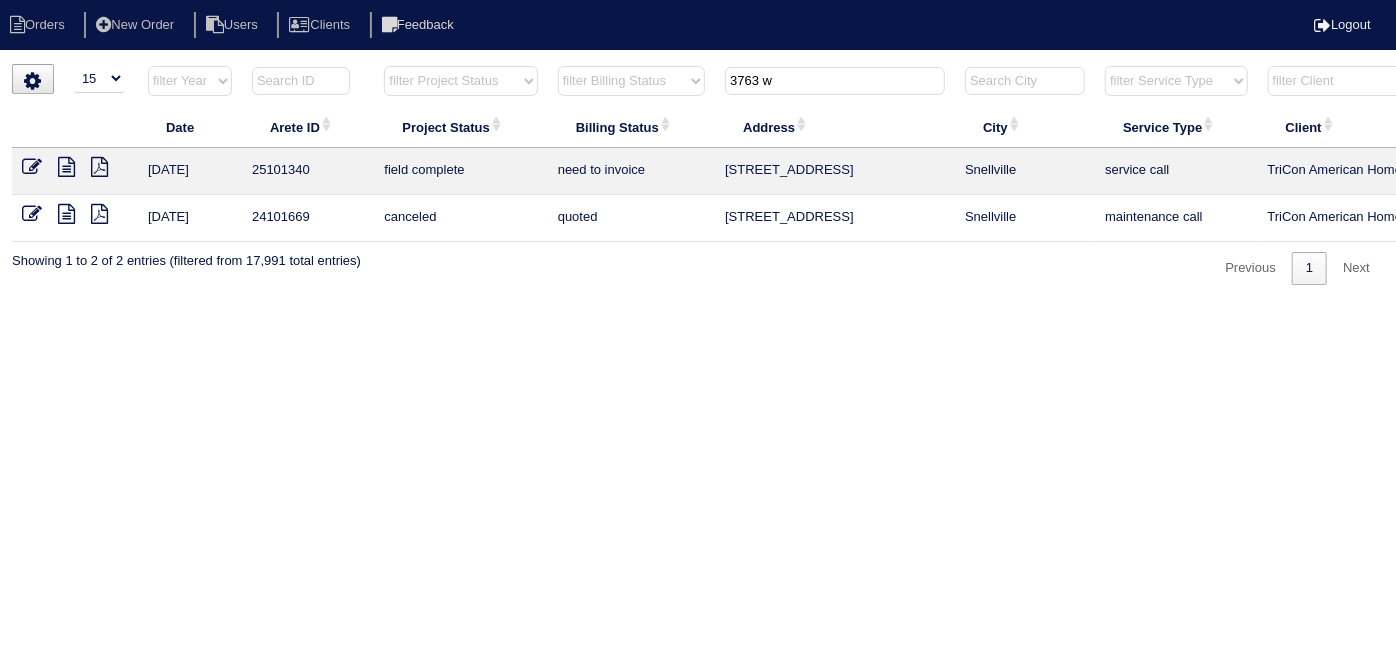 drag, startPoint x: 792, startPoint y: 80, endPoint x: 502, endPoint y: 48, distance: 291.76016 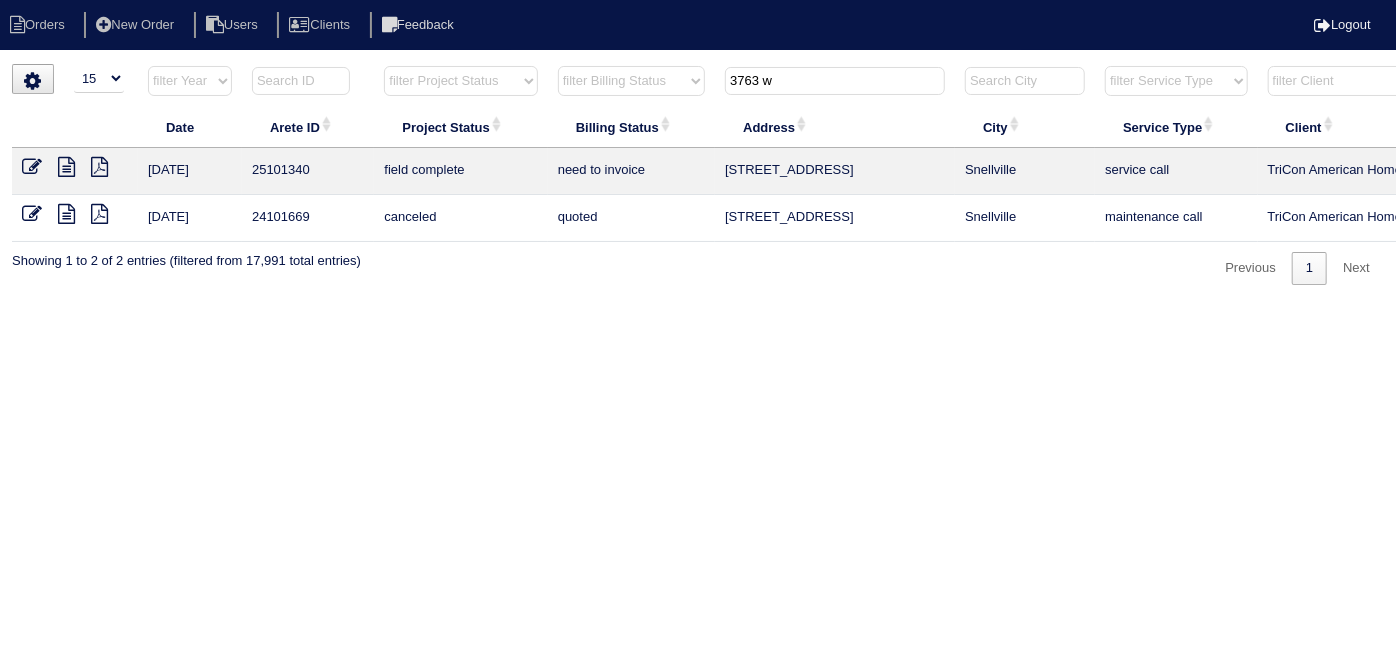 click on "Orders
New Order
Users
Clients
Feedback
Logout
Orders
New Order
Users
Clients
Message is blank.  Please add text or cancel.
Send Feedback
Cancel" at bounding box center [698, 152] 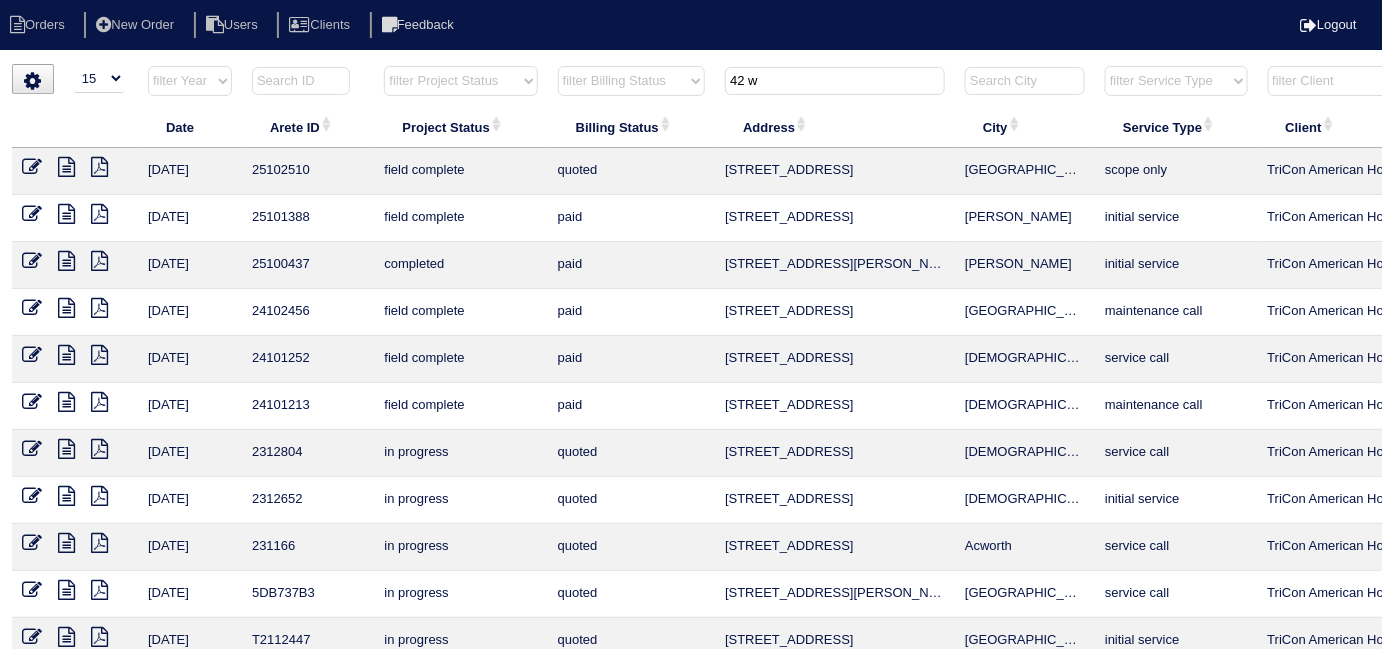 type on "42 w" 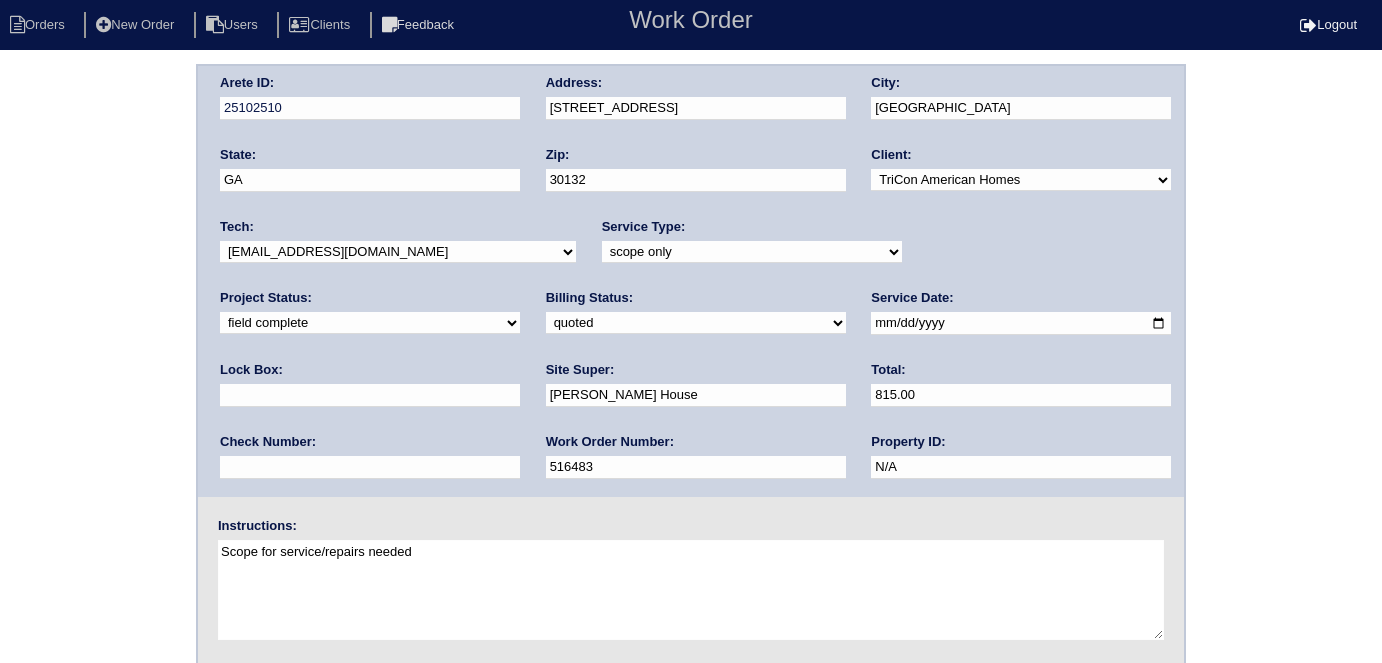 scroll, scrollTop: 0, scrollLeft: 0, axis: both 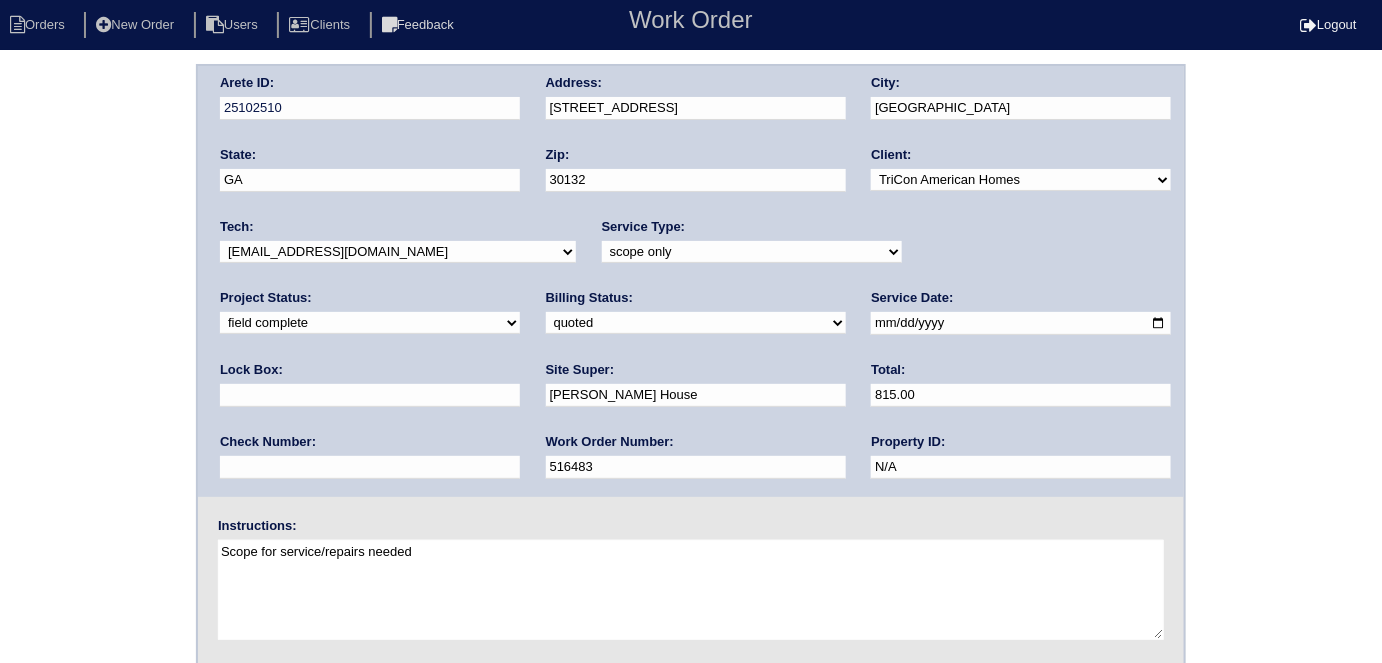 click on "need to quote
quoted
need to invoice
invoiced
paid
warranty
purchase order needed
unknown
in quickbooks" at bounding box center [696, 323] 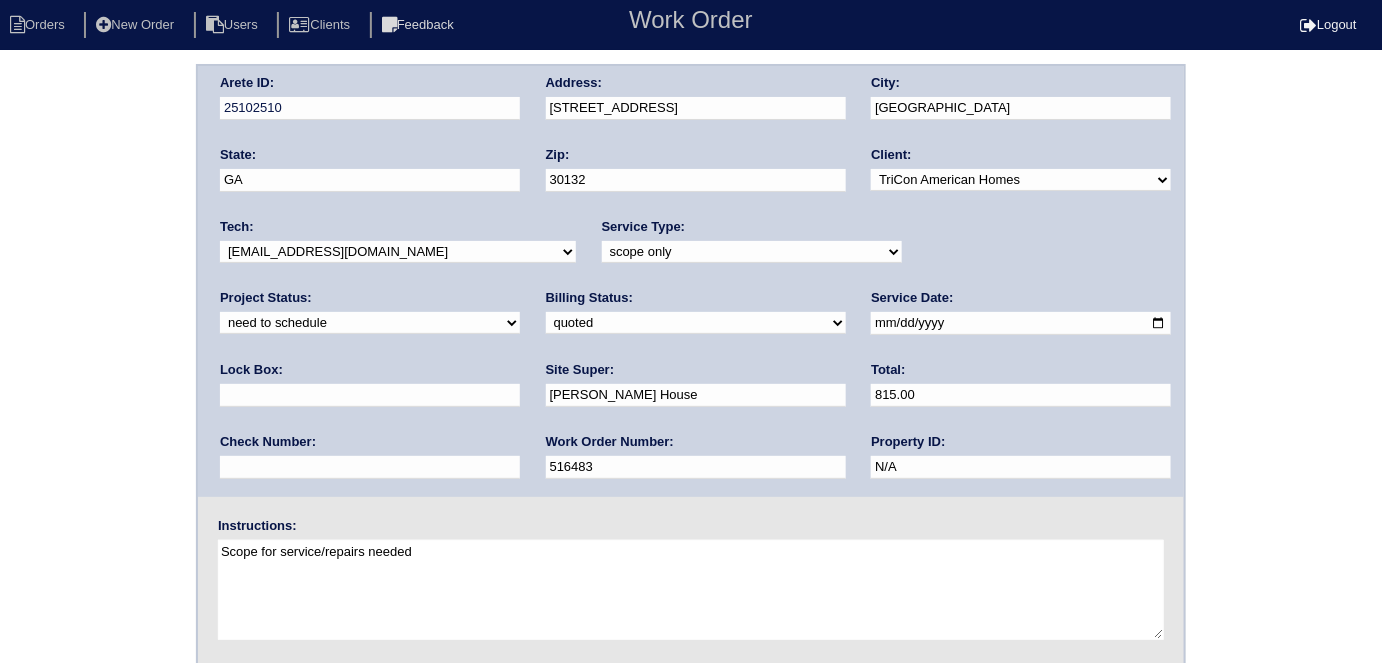 click on "[DATE]" at bounding box center (1021, 323) 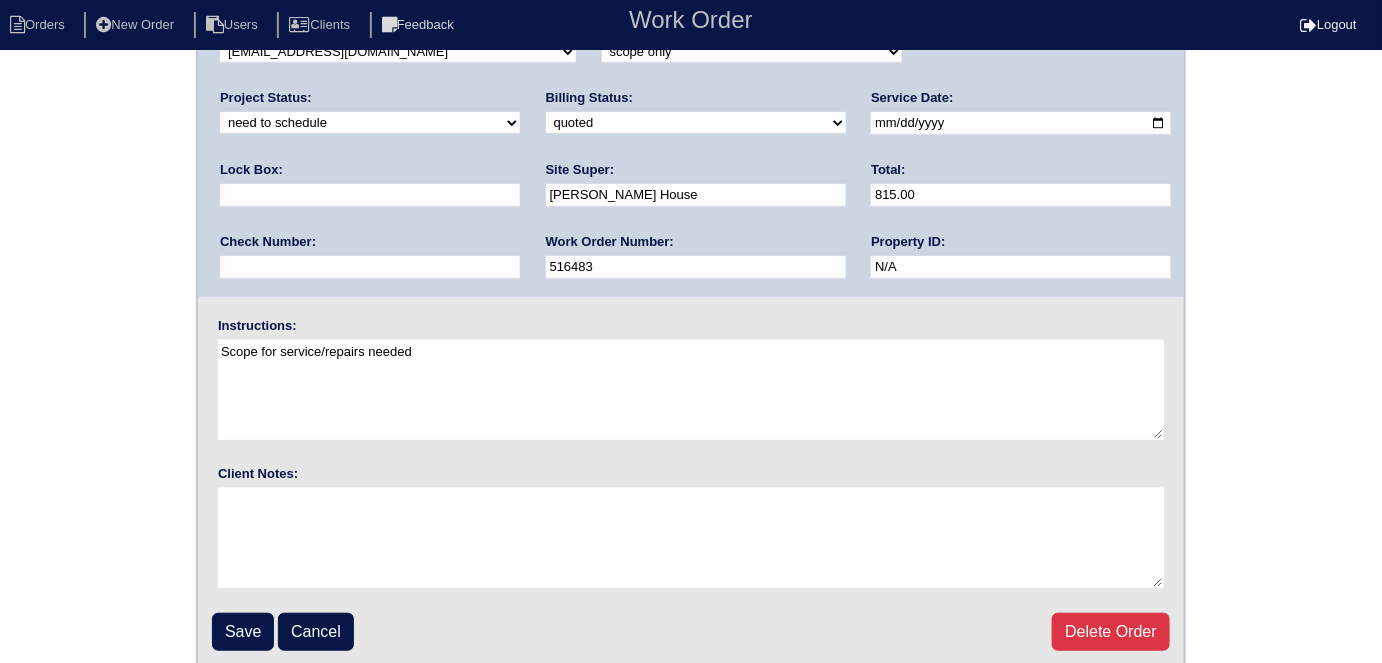 scroll, scrollTop: 205, scrollLeft: 0, axis: vertical 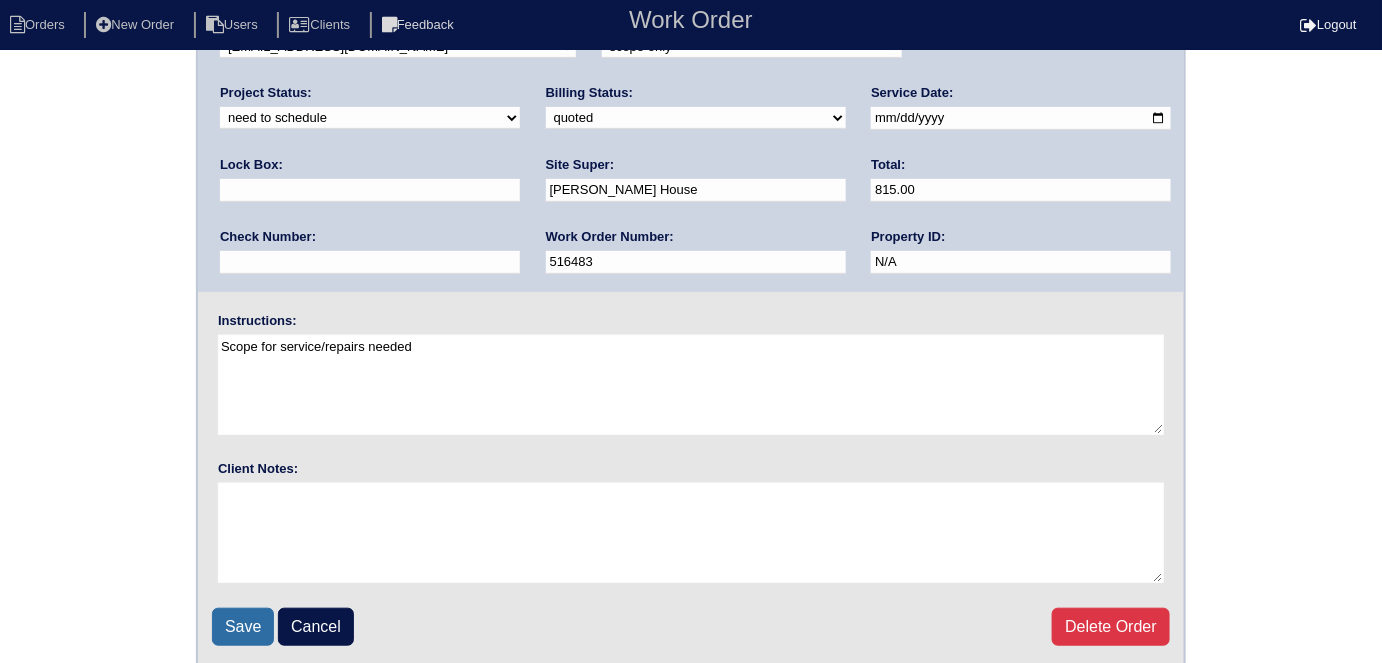 drag, startPoint x: 252, startPoint y: 609, endPoint x: 261, endPoint y: 585, distance: 25.632011 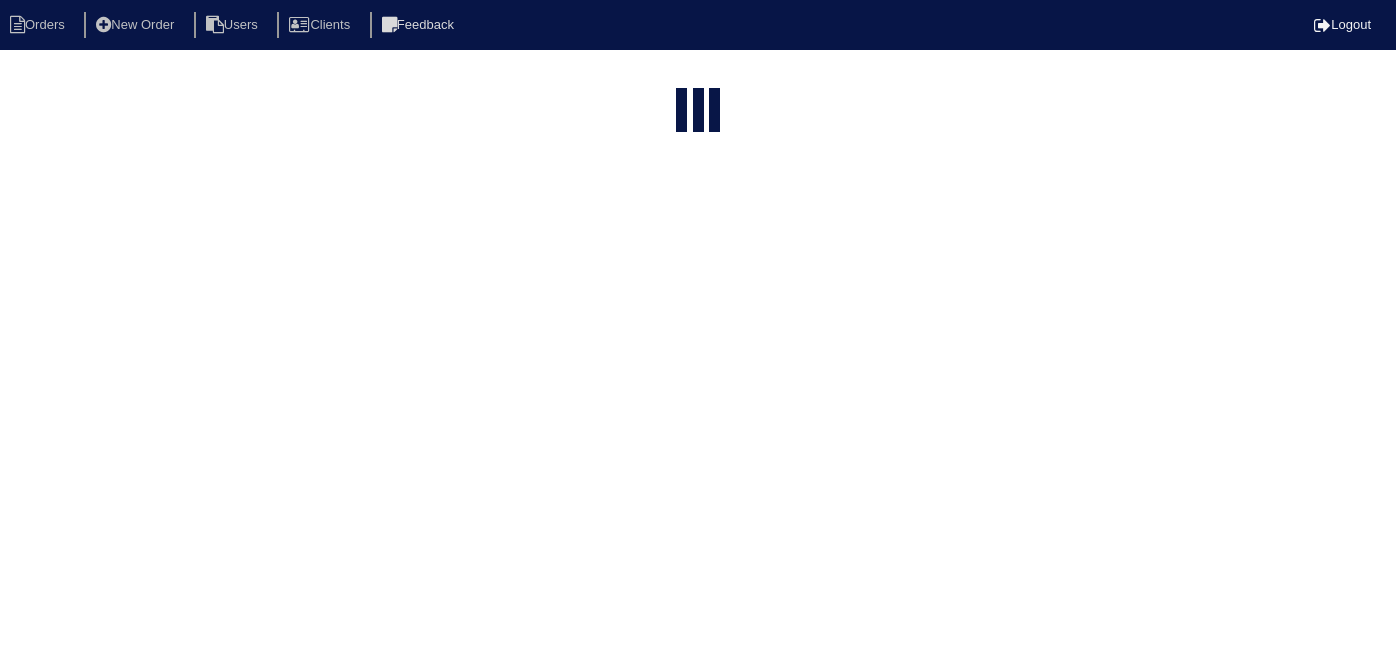select on "15" 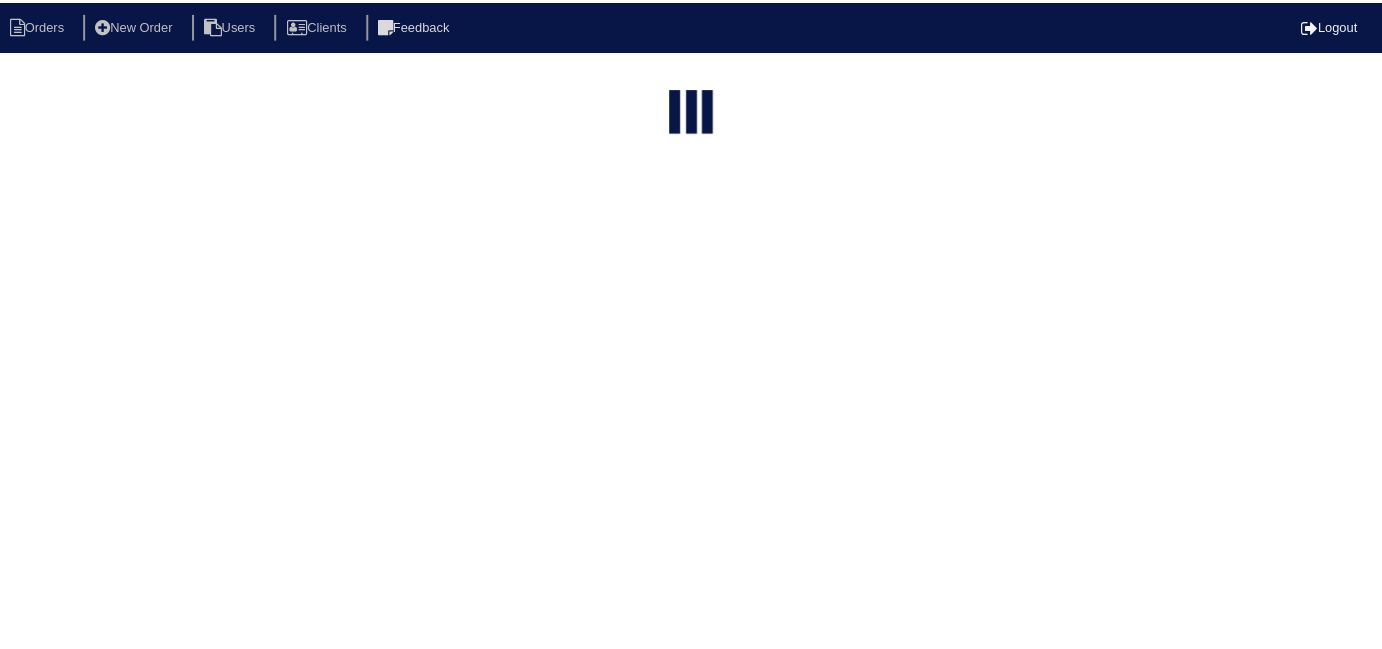 scroll, scrollTop: 0, scrollLeft: 0, axis: both 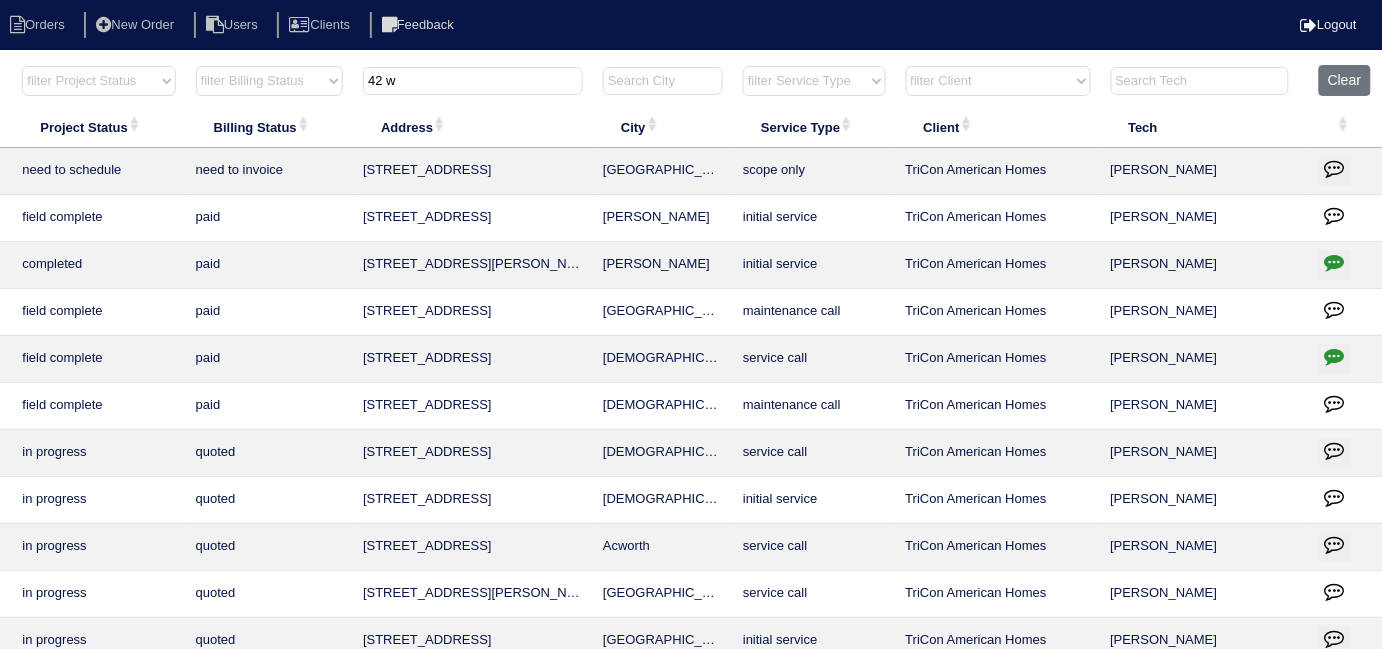 click at bounding box center (1335, 168) 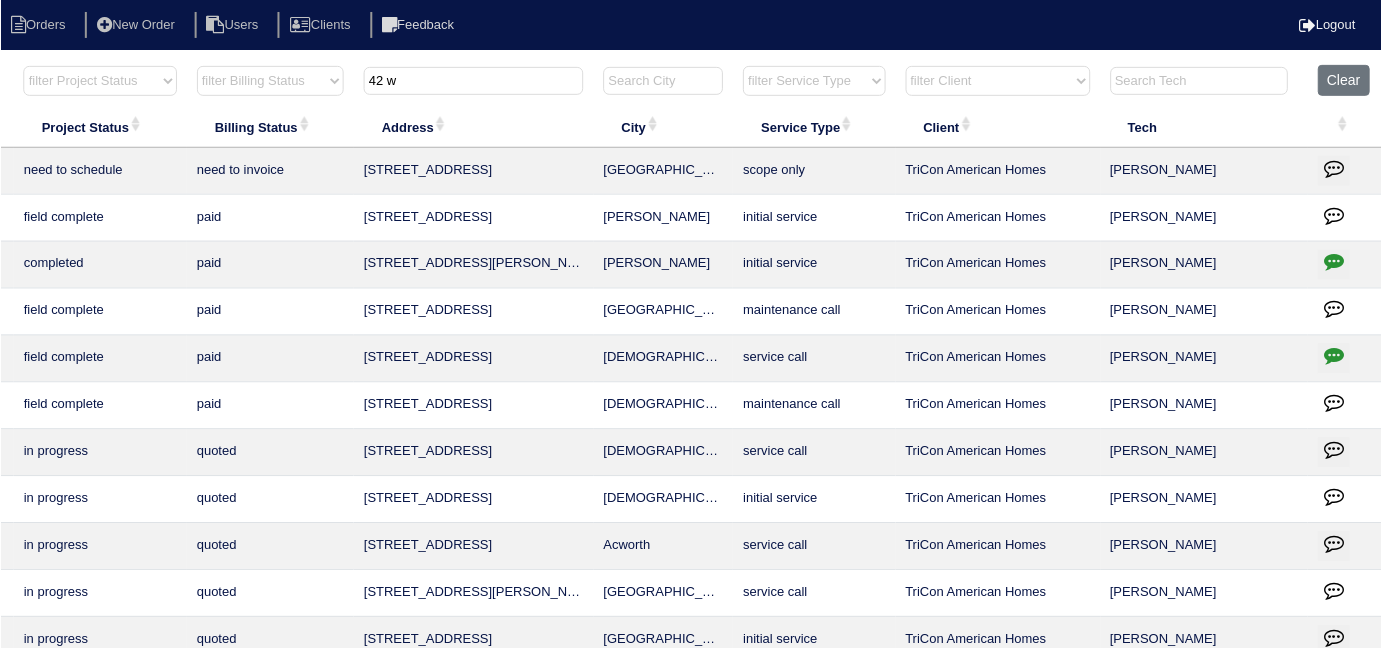 scroll, scrollTop: 0, scrollLeft: 348, axis: horizontal 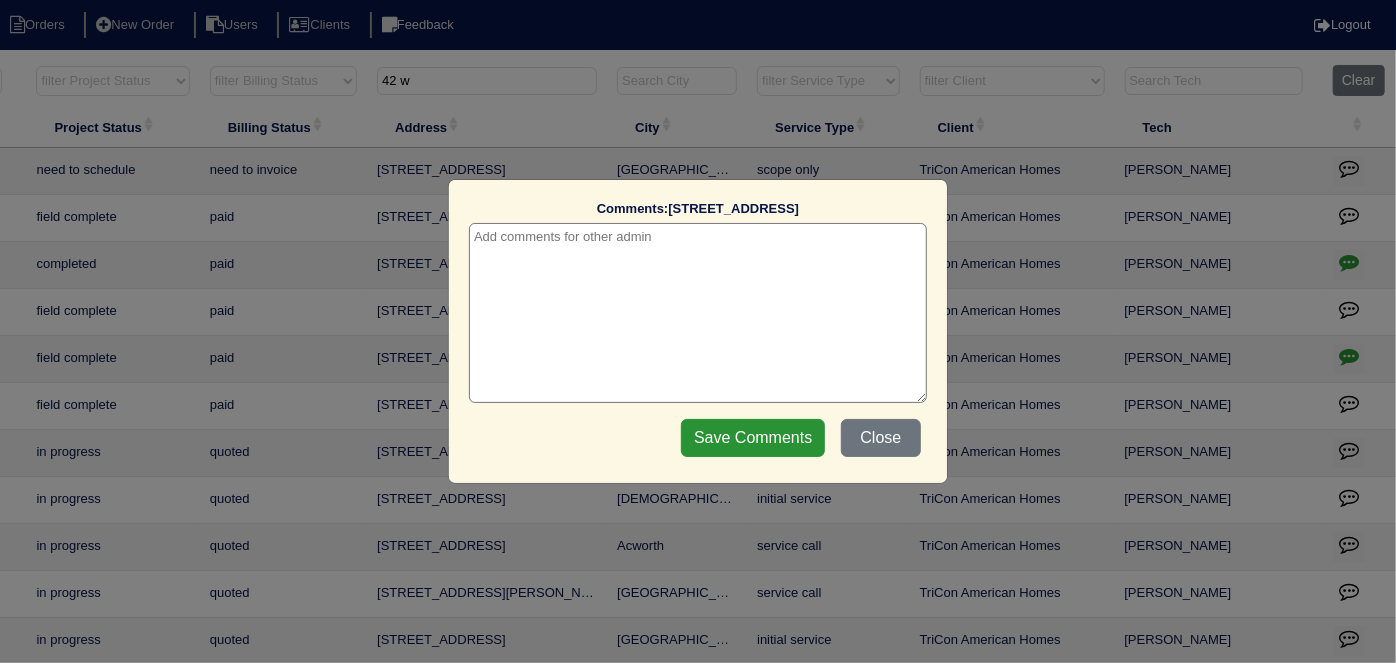 click at bounding box center [698, 313] 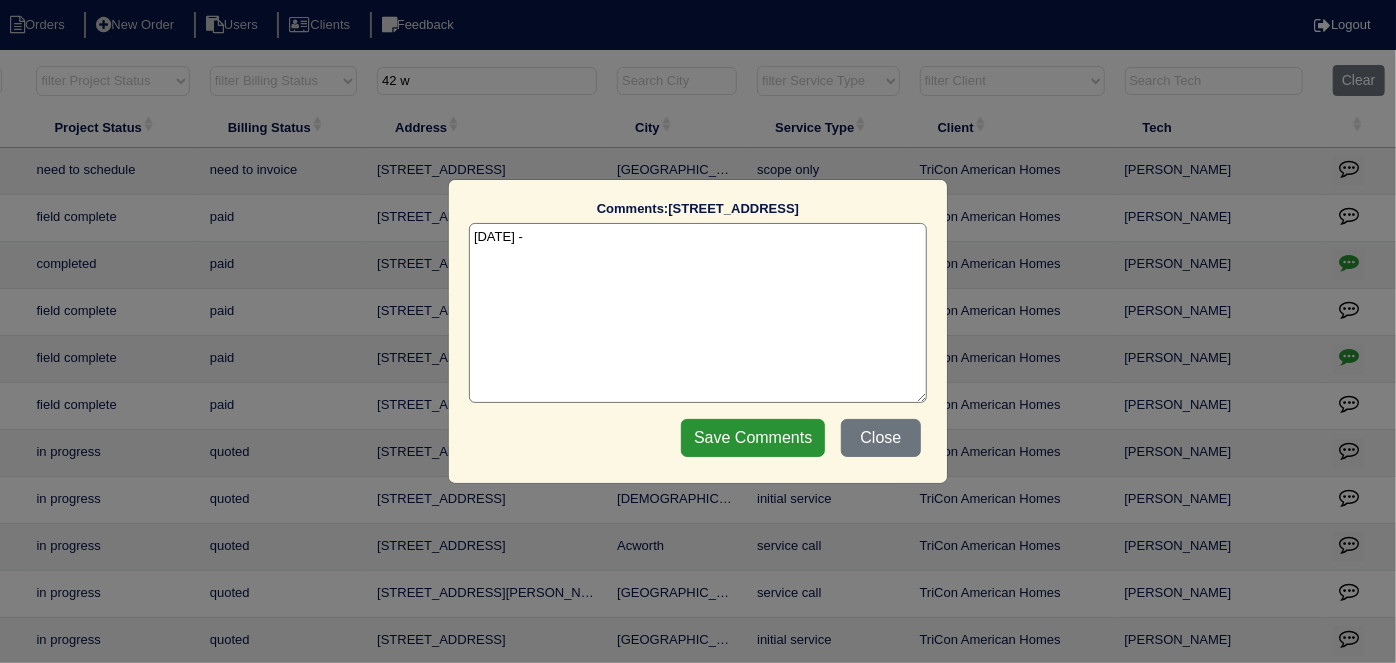 paste on "Return to service" 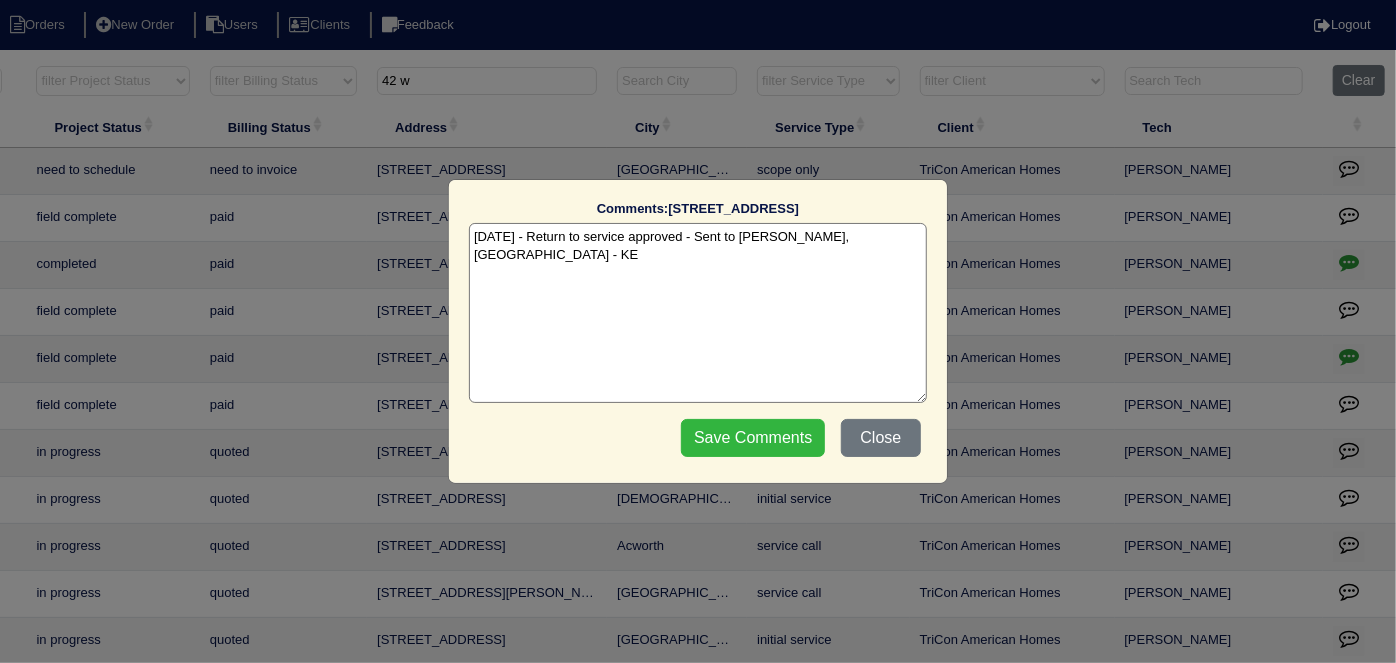 type on "[DATE] - Return to service approved - Sent to [PERSON_NAME], [GEOGRAPHIC_DATA] - KE" 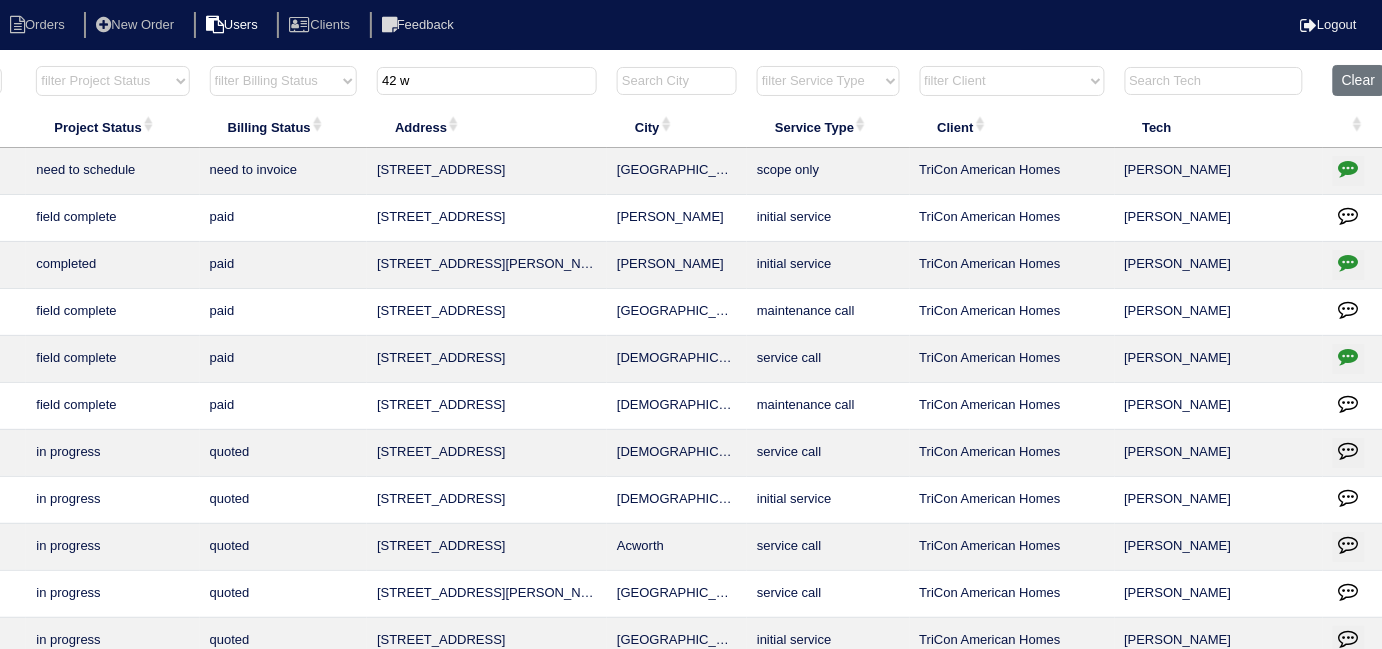drag, startPoint x: 431, startPoint y: 83, endPoint x: 293, endPoint y: 32, distance: 147.12239 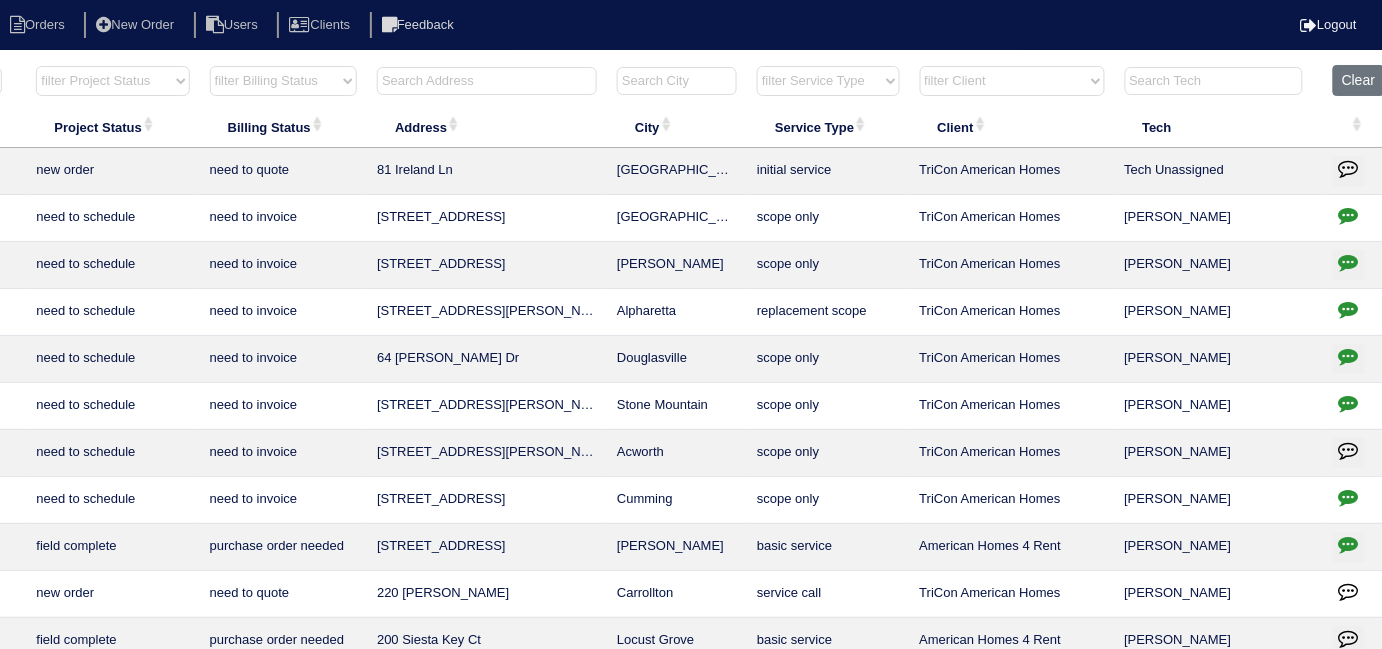 type 